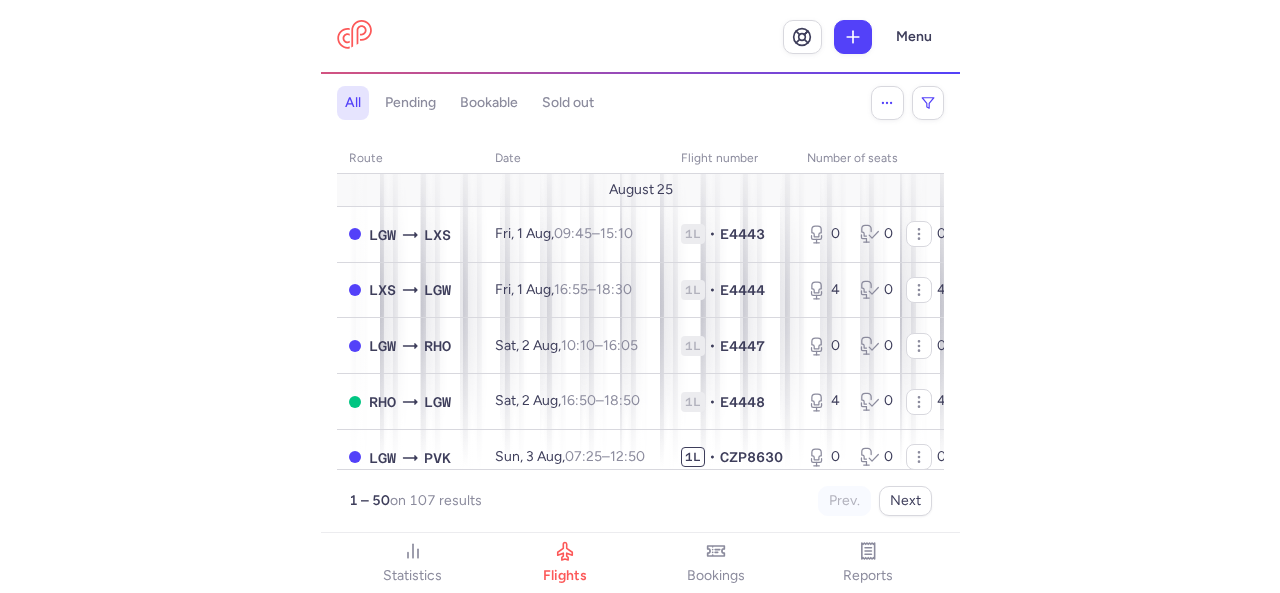 scroll, scrollTop: 0, scrollLeft: 0, axis: both 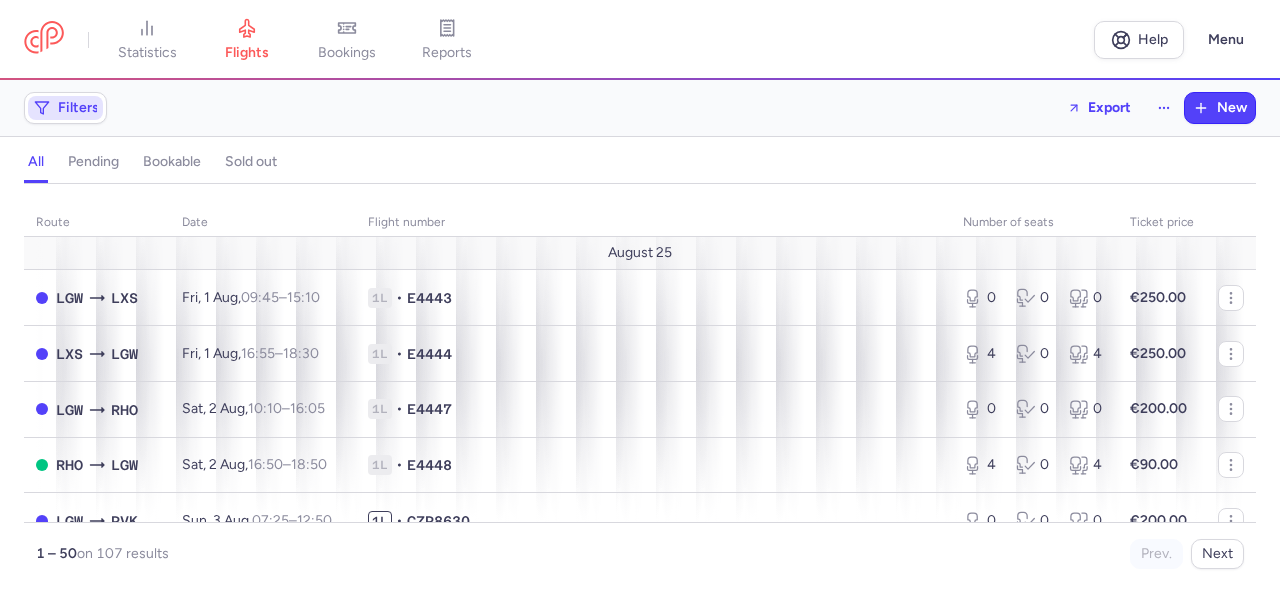 click on "Filters" at bounding box center (65, 108) 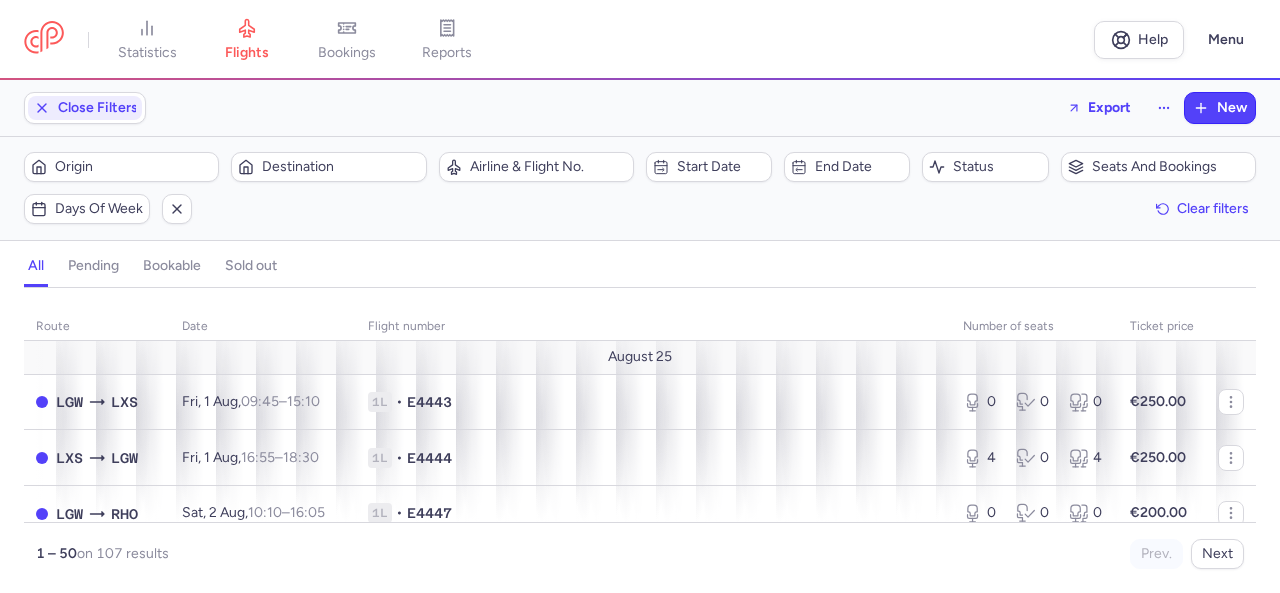 scroll, scrollTop: 0, scrollLeft: 0, axis: both 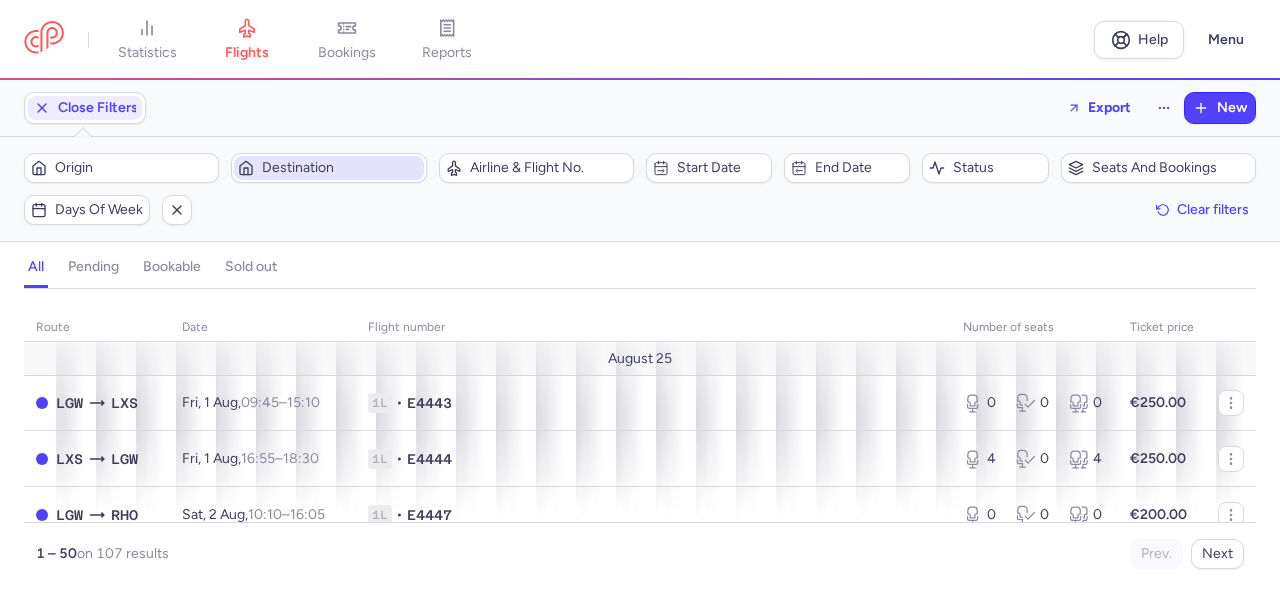 click on "Destination" at bounding box center (340, 168) 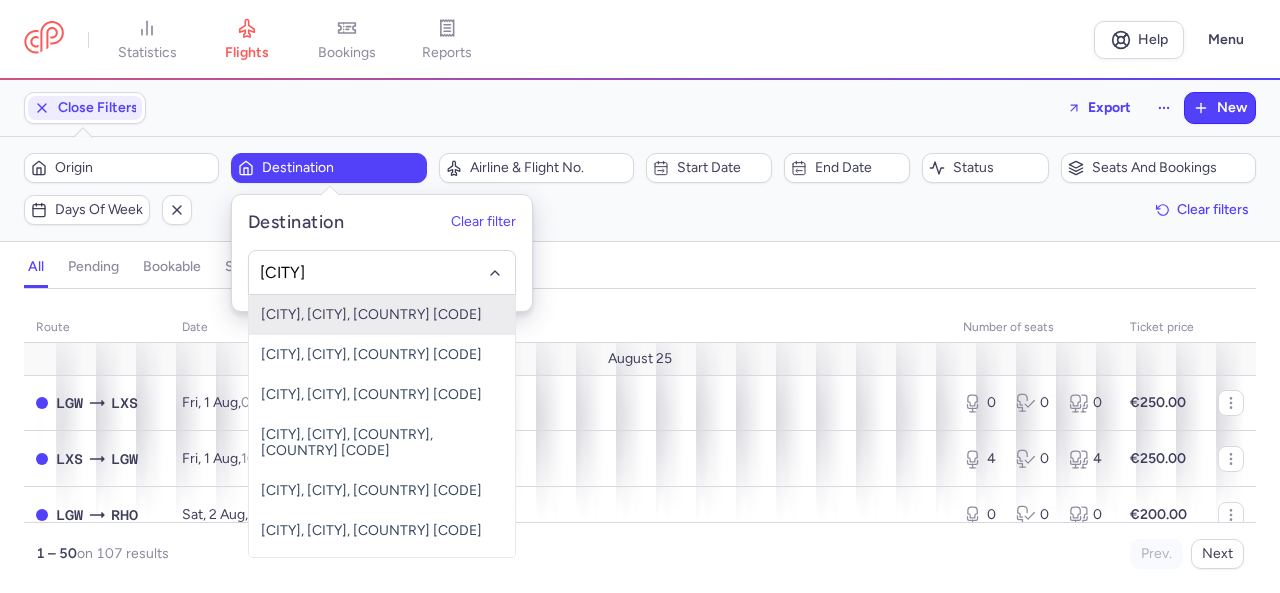 type on "[CITY]" 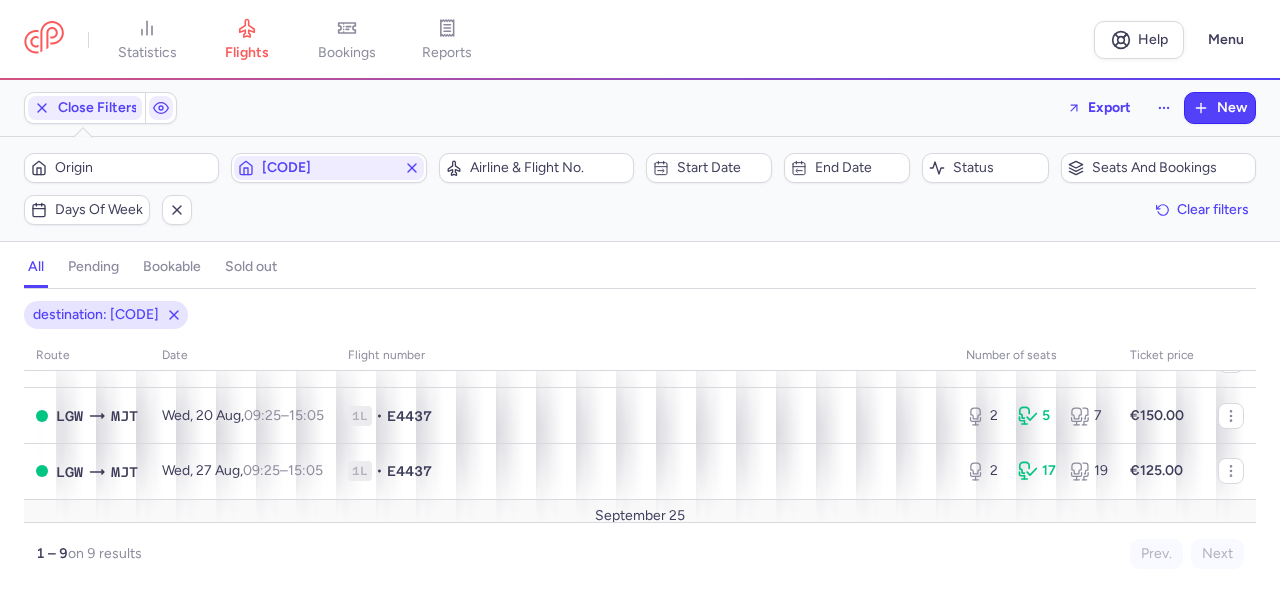 scroll, scrollTop: 100, scrollLeft: 0, axis: vertical 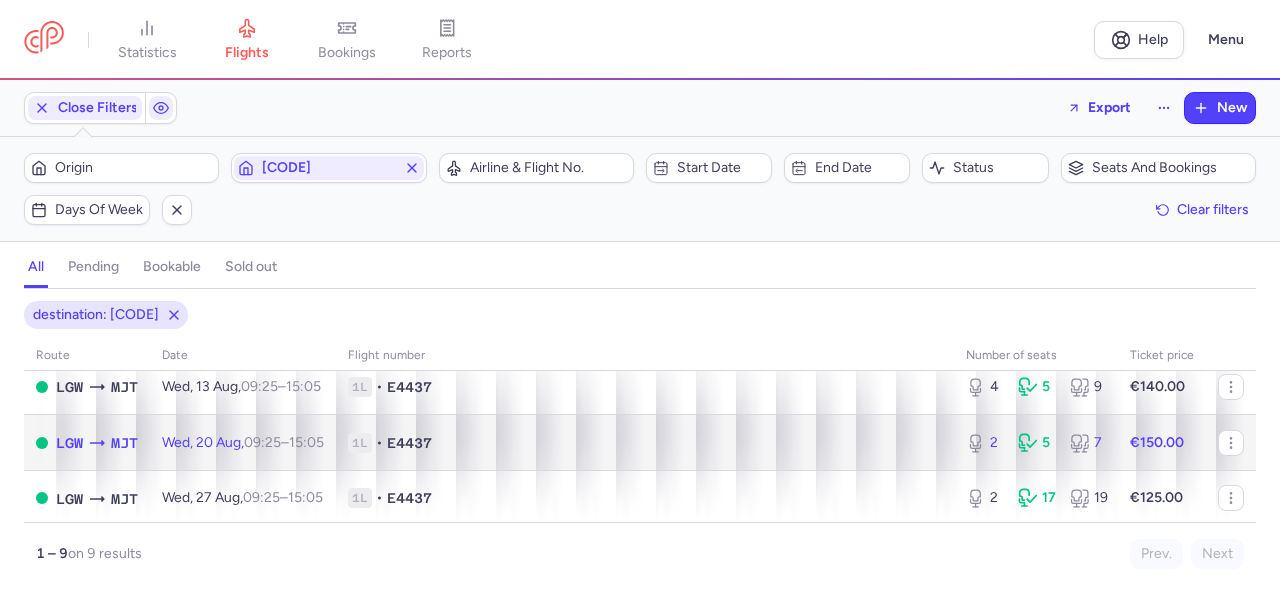 click 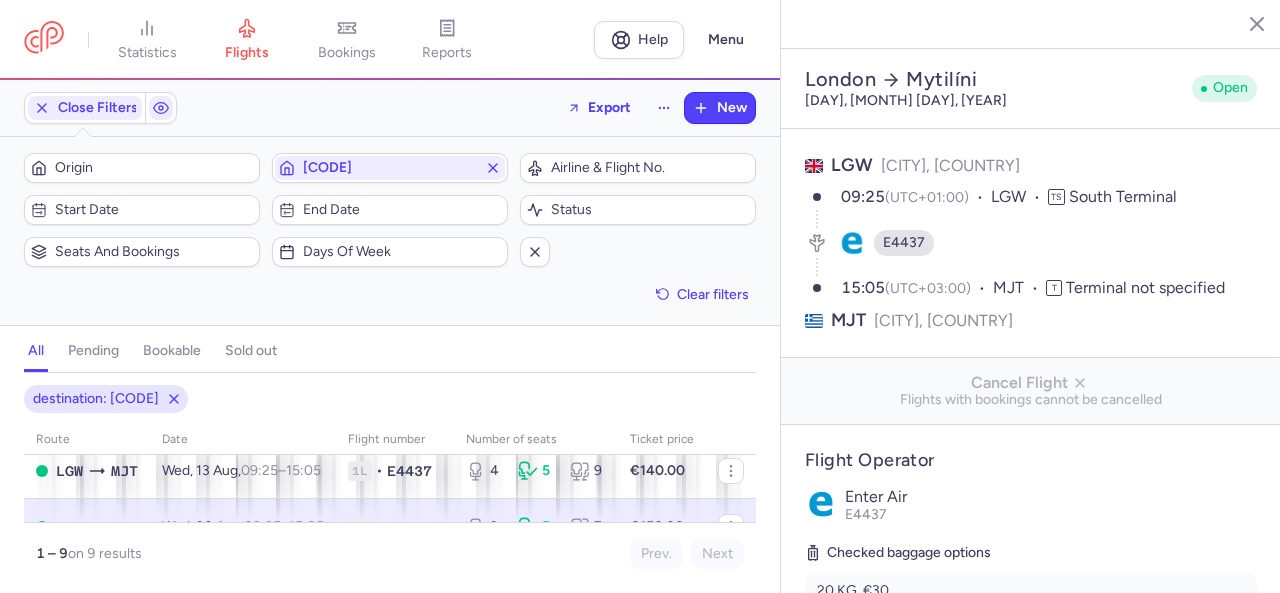 scroll, scrollTop: 300, scrollLeft: 0, axis: vertical 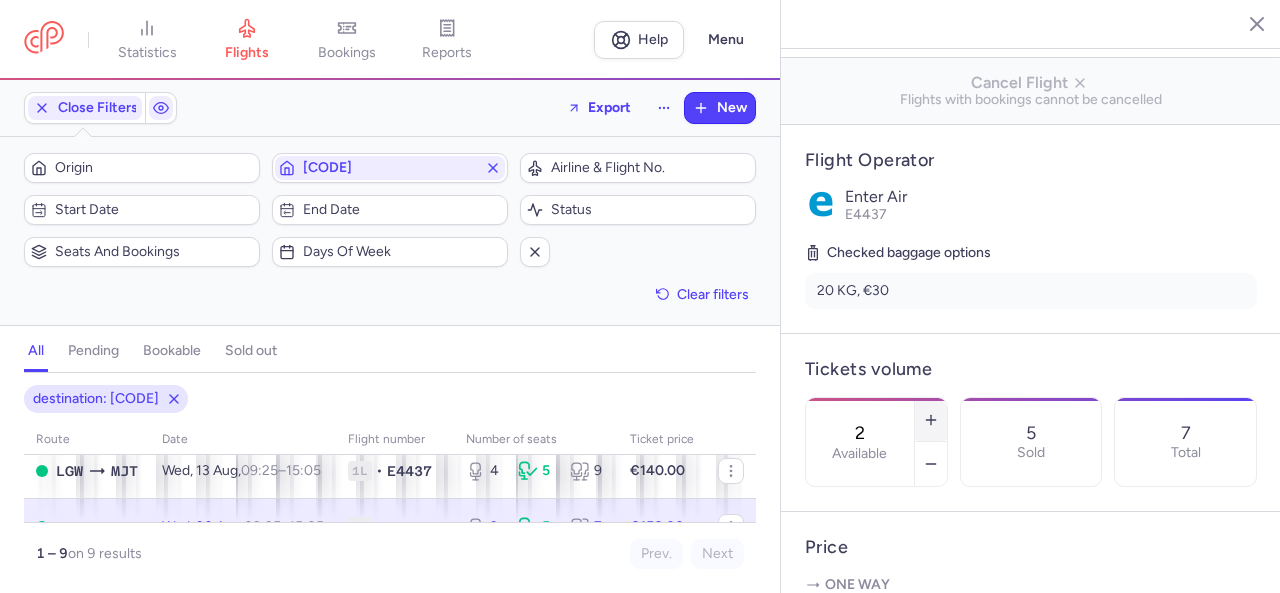 click 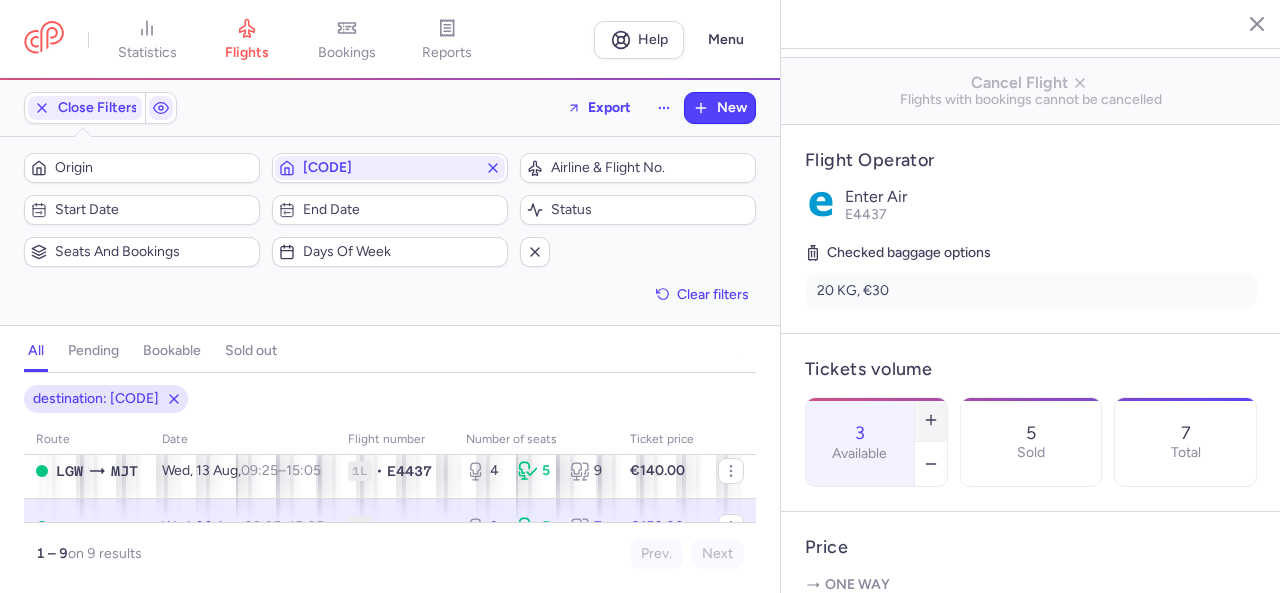 click 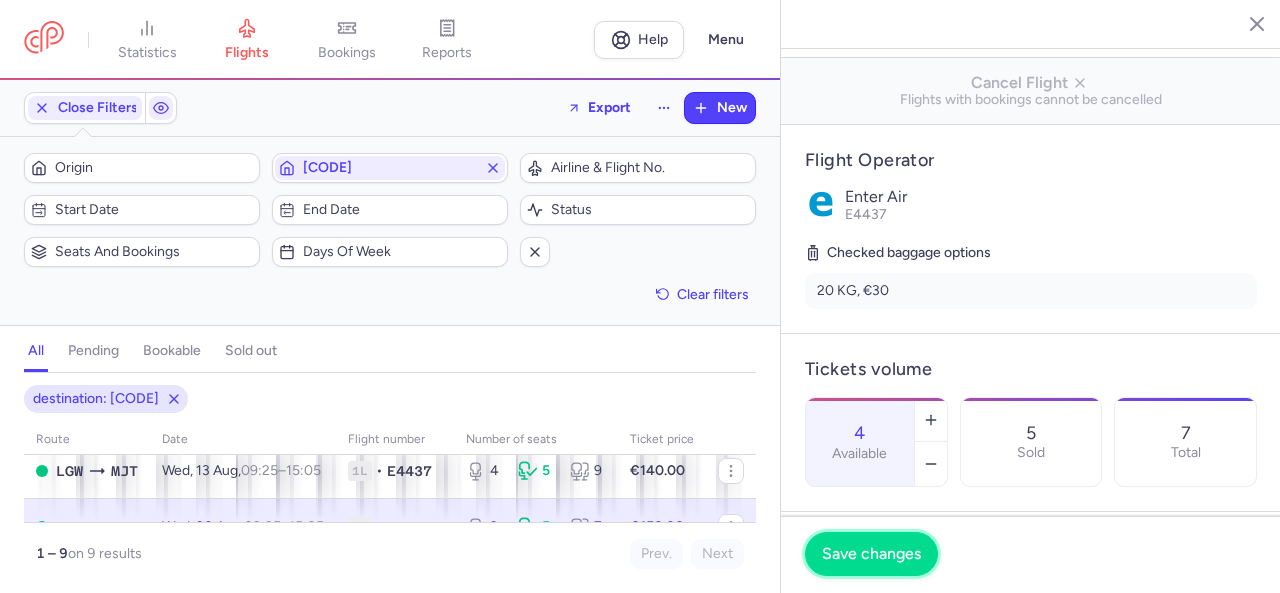 click on "Save changes" at bounding box center [871, 554] 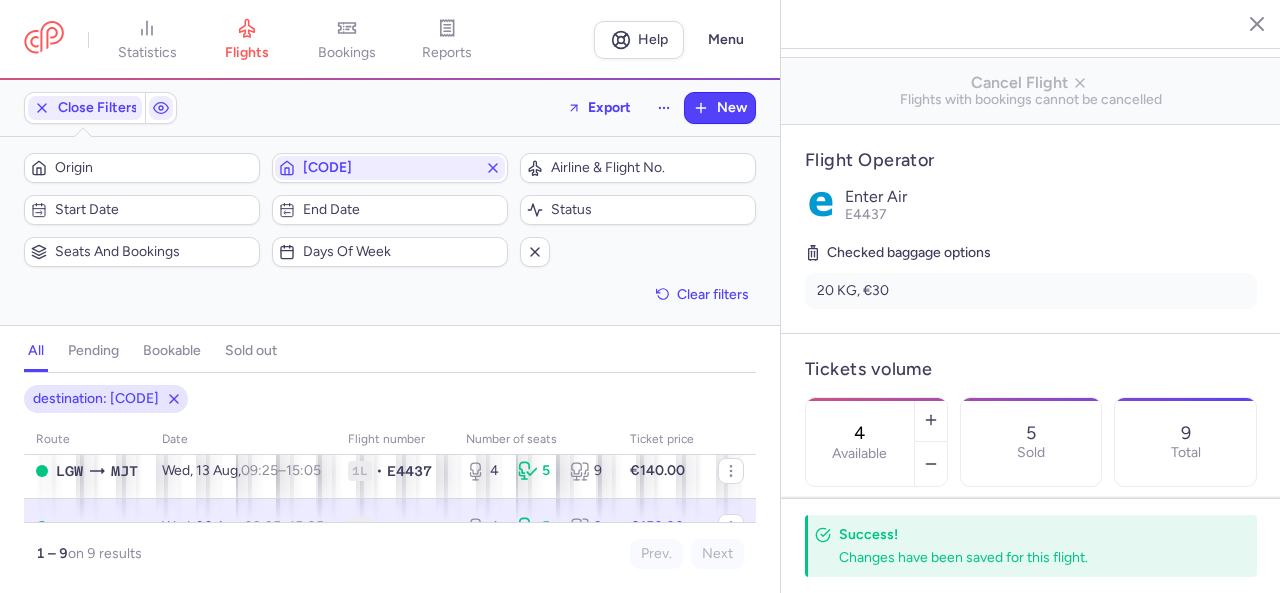 click at bounding box center [1242, 23] 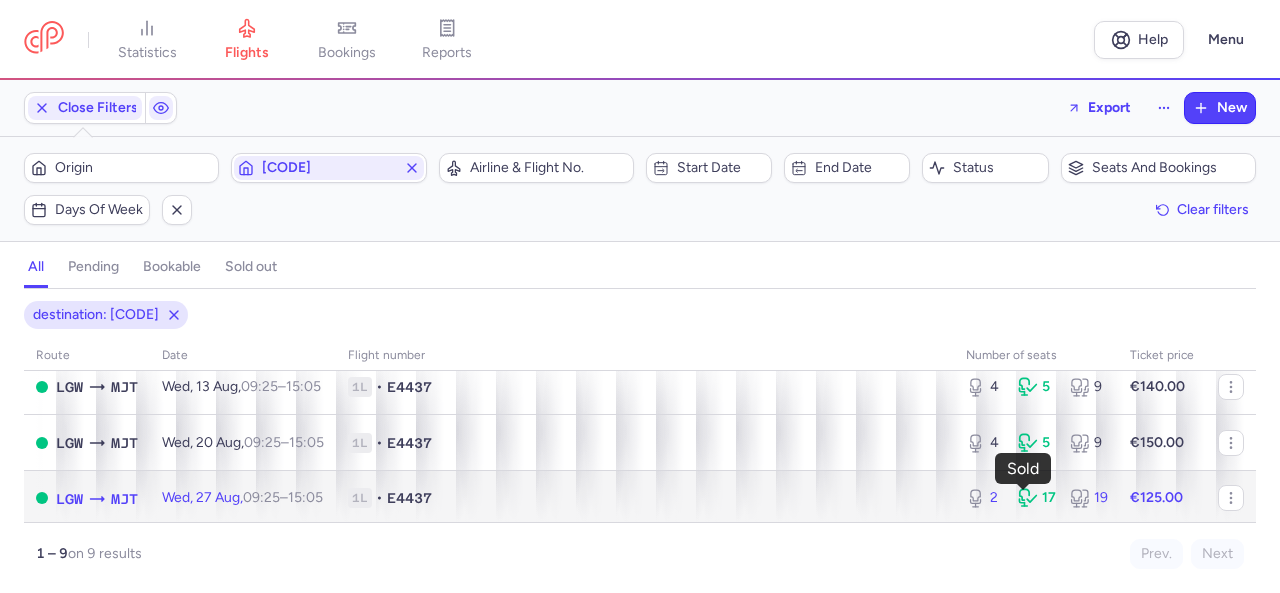 click 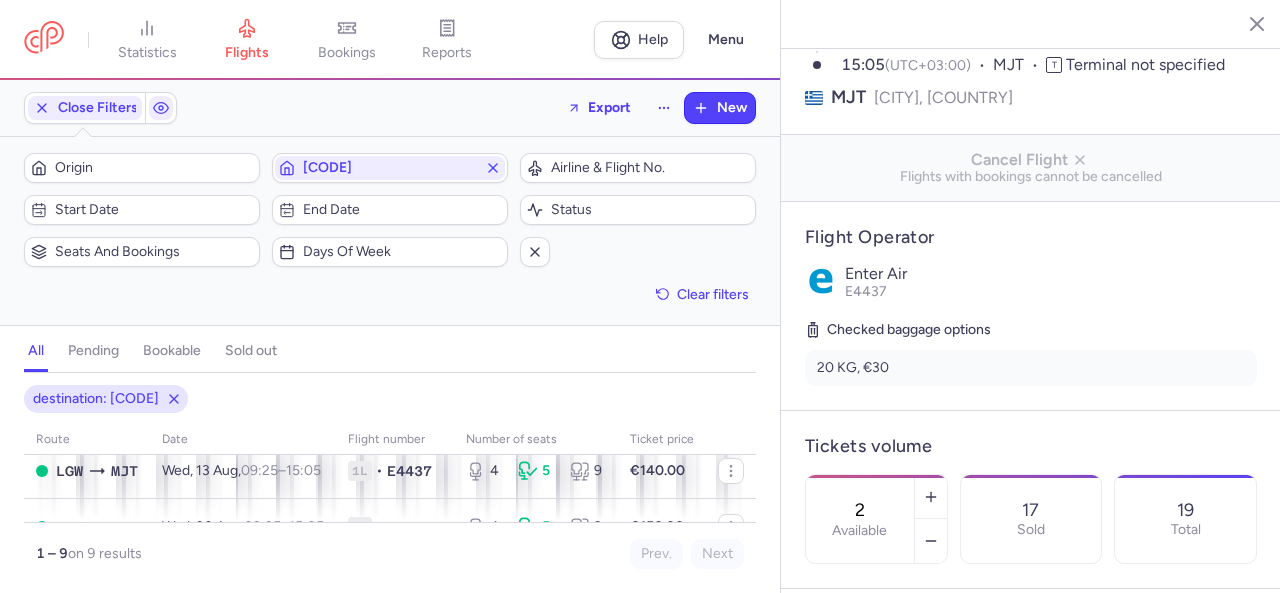 scroll, scrollTop: 300, scrollLeft: 0, axis: vertical 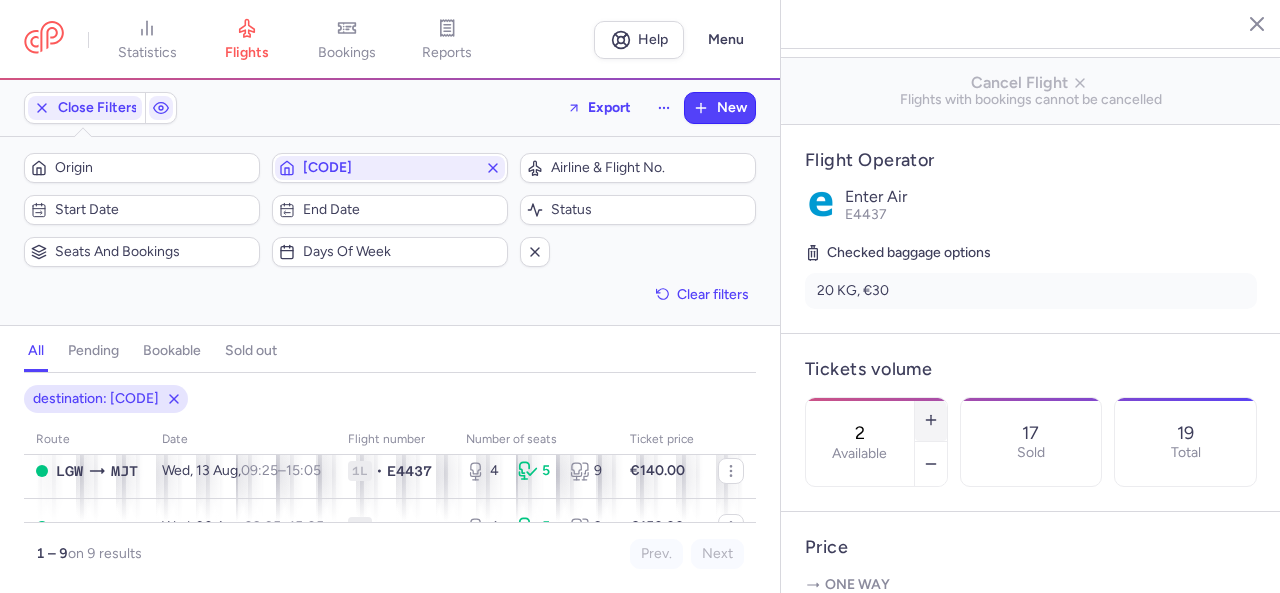 click 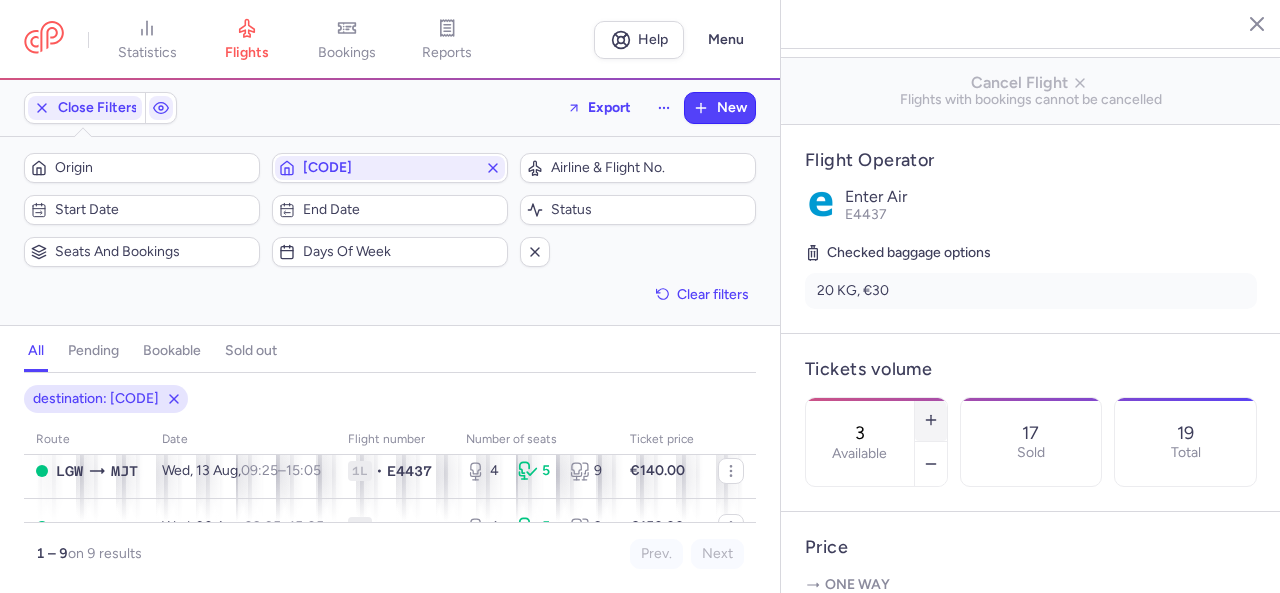 click 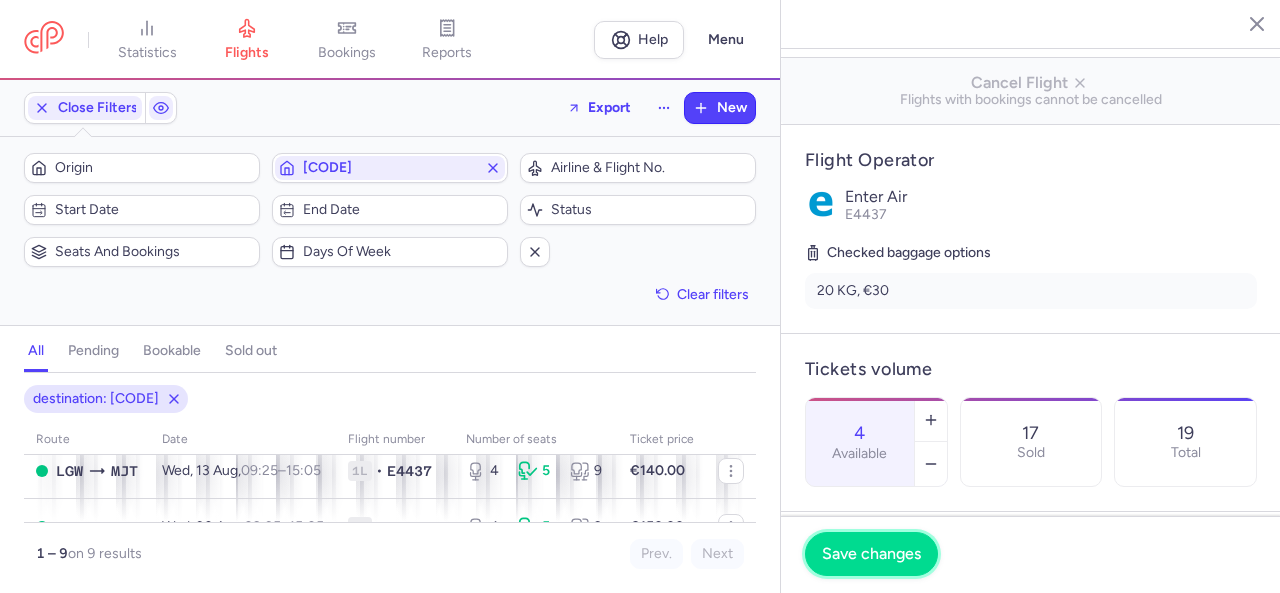 click on "Save changes" at bounding box center [871, 554] 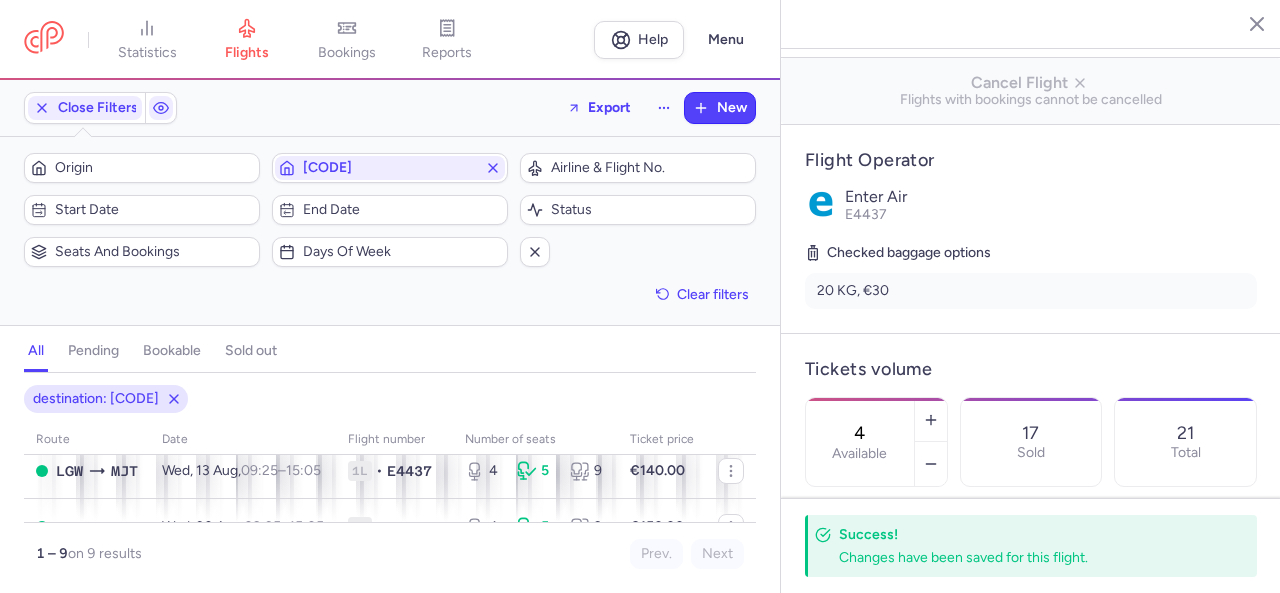 click 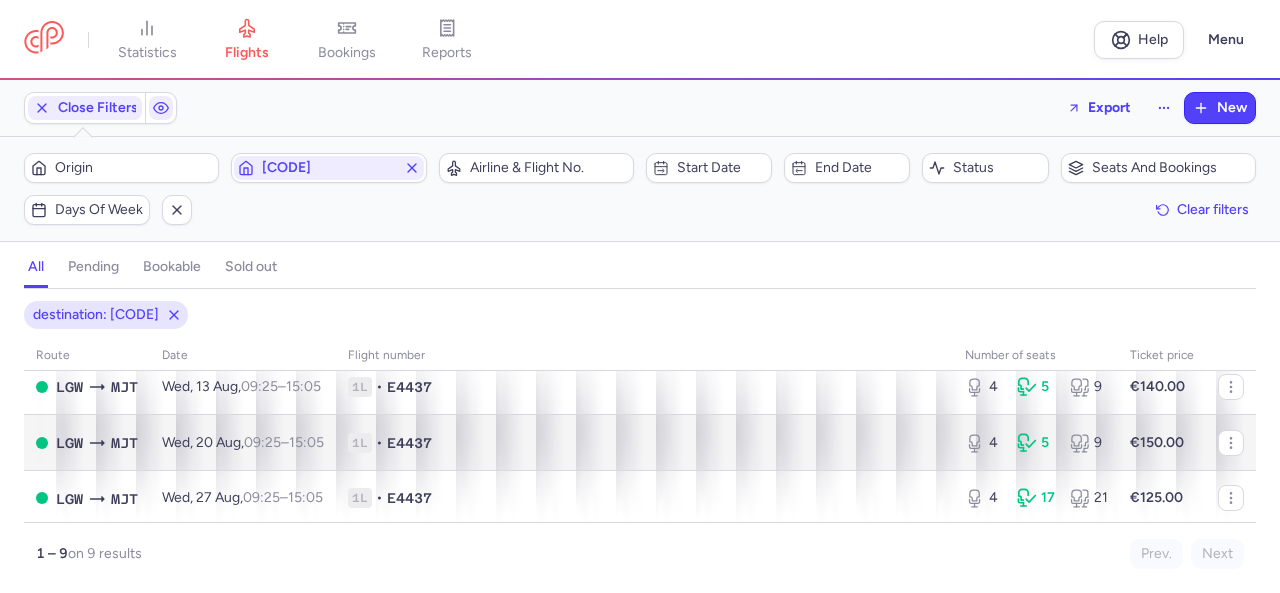 scroll, scrollTop: 300, scrollLeft: 0, axis: vertical 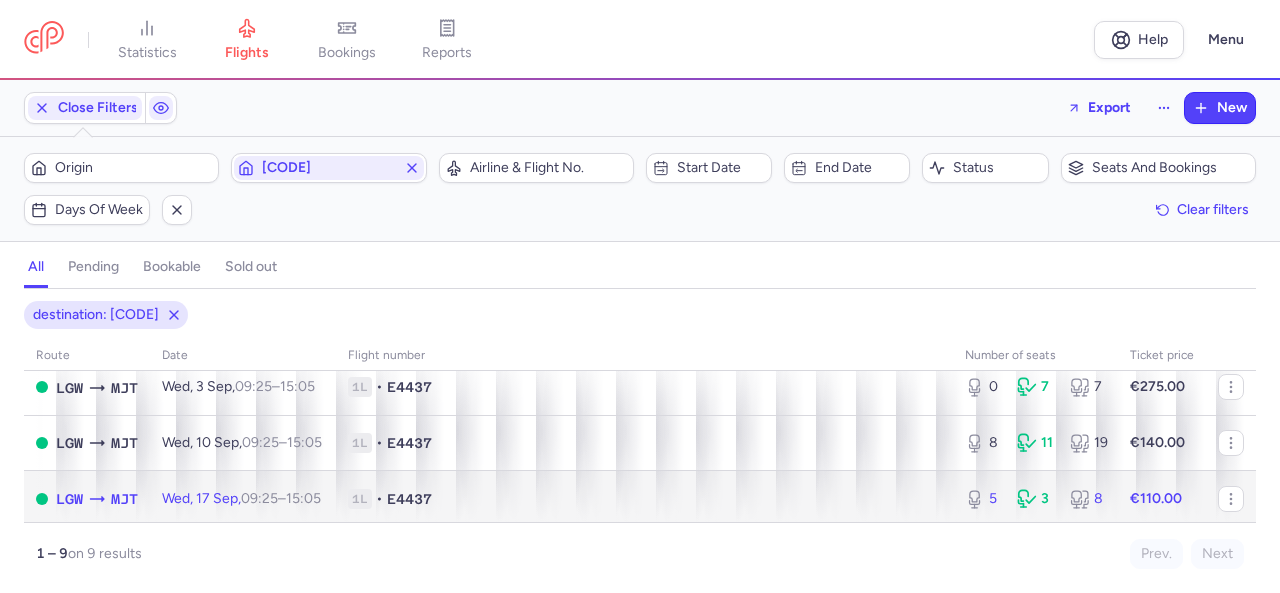click on "5 3 8" 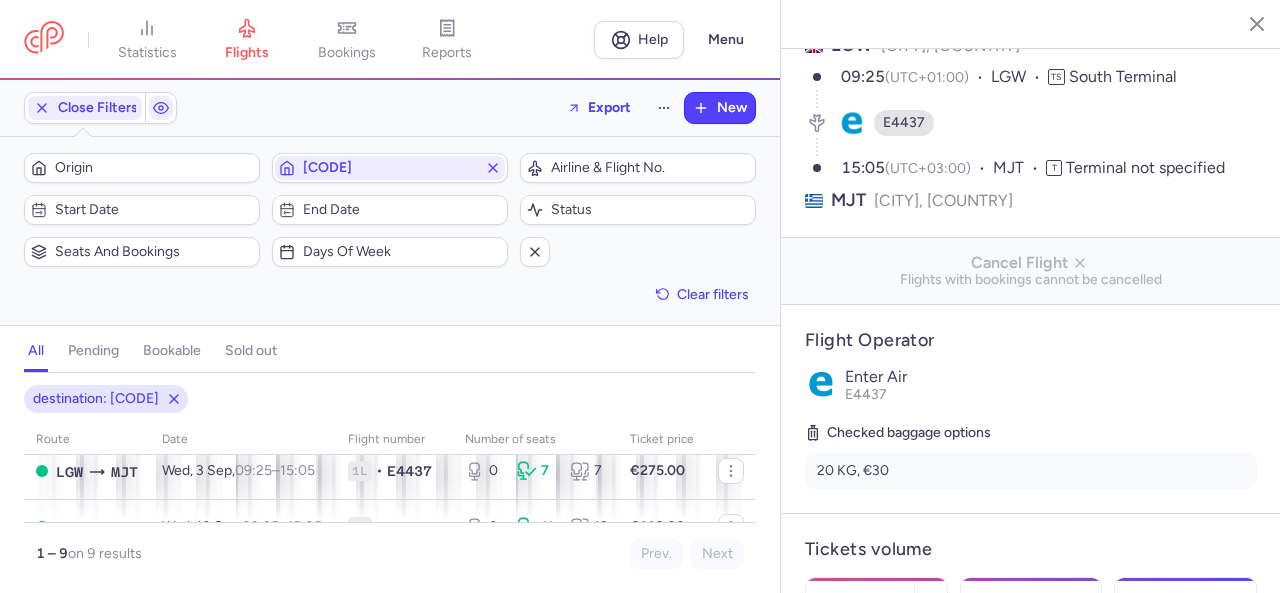 scroll, scrollTop: 300, scrollLeft: 0, axis: vertical 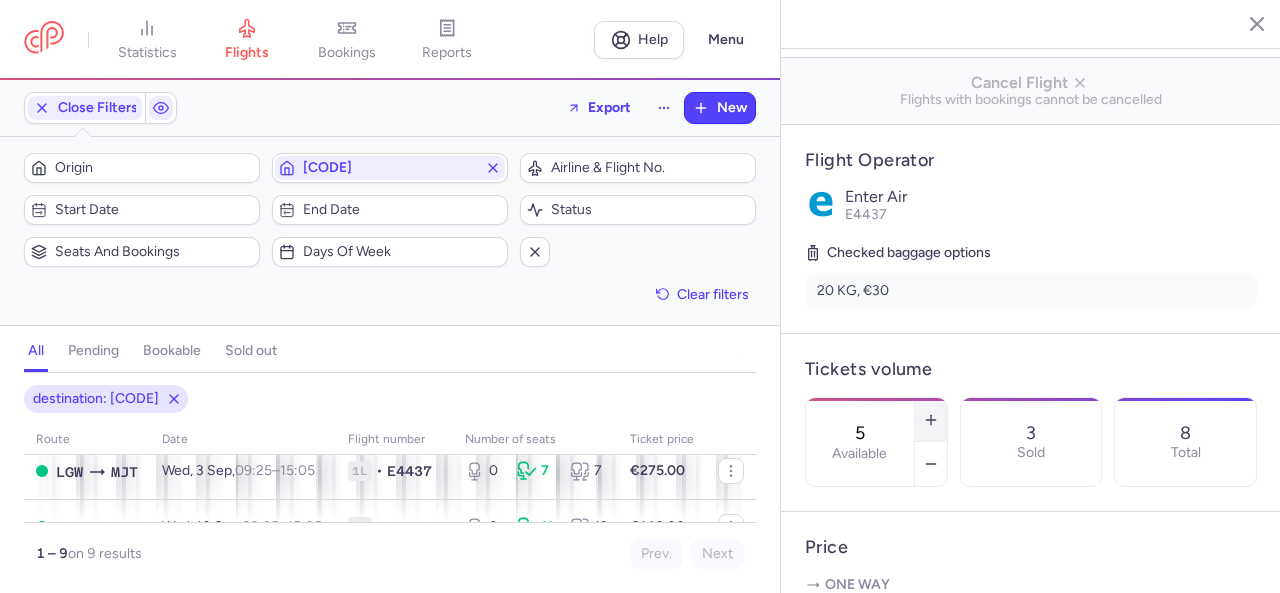 click 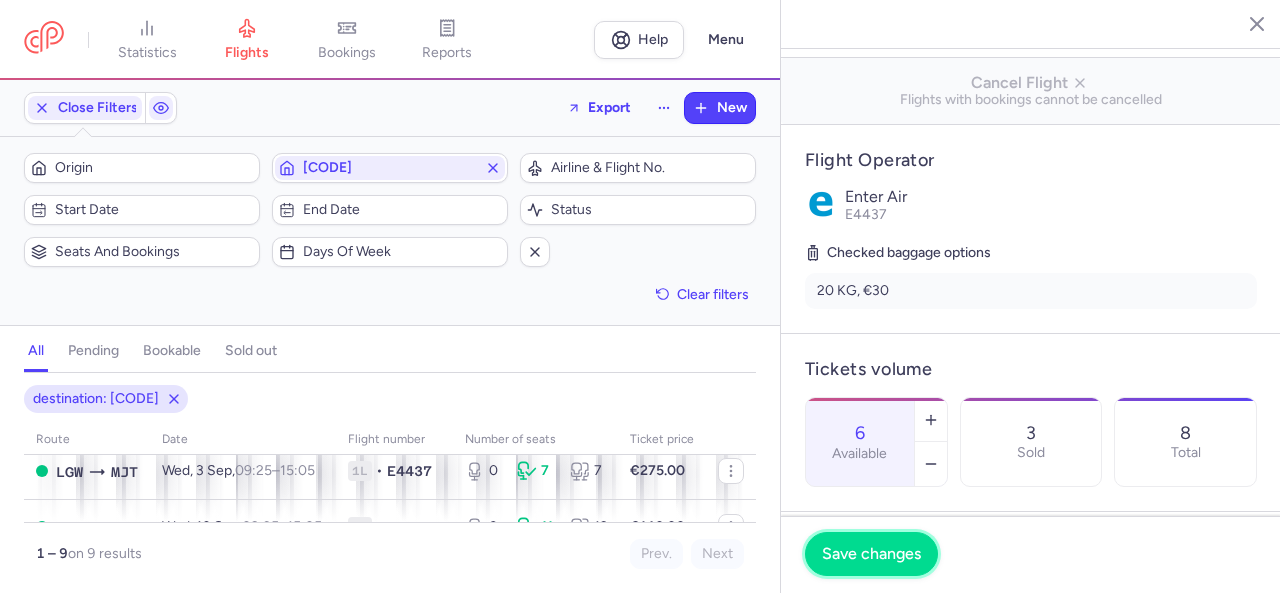 click on "Save changes" at bounding box center [871, 554] 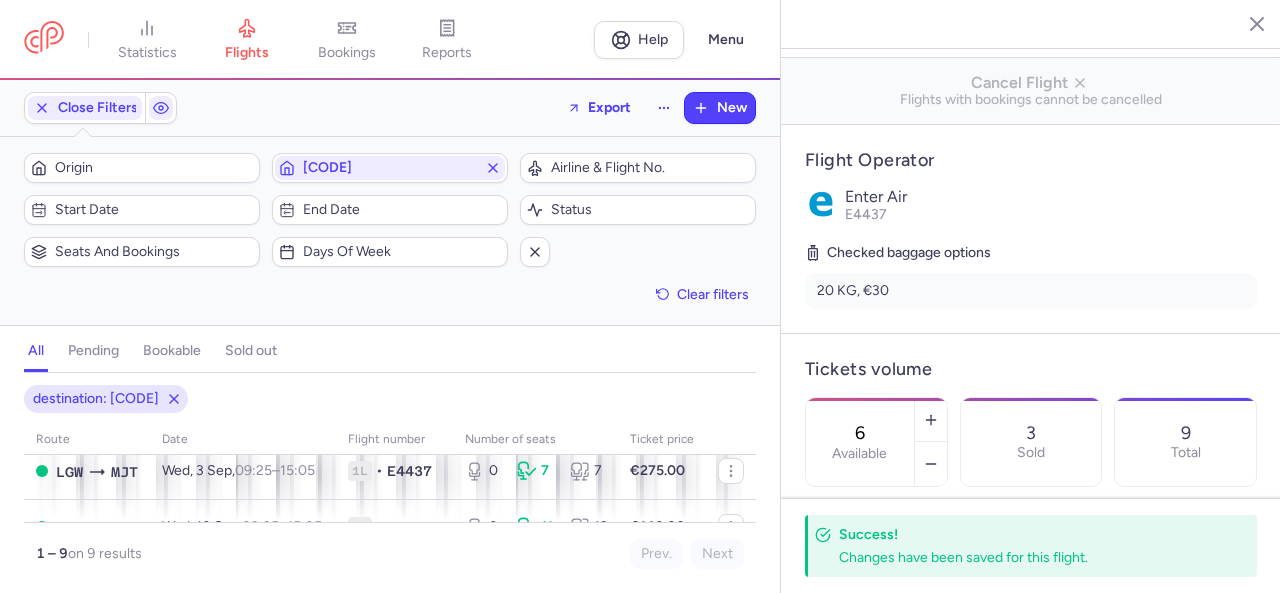click 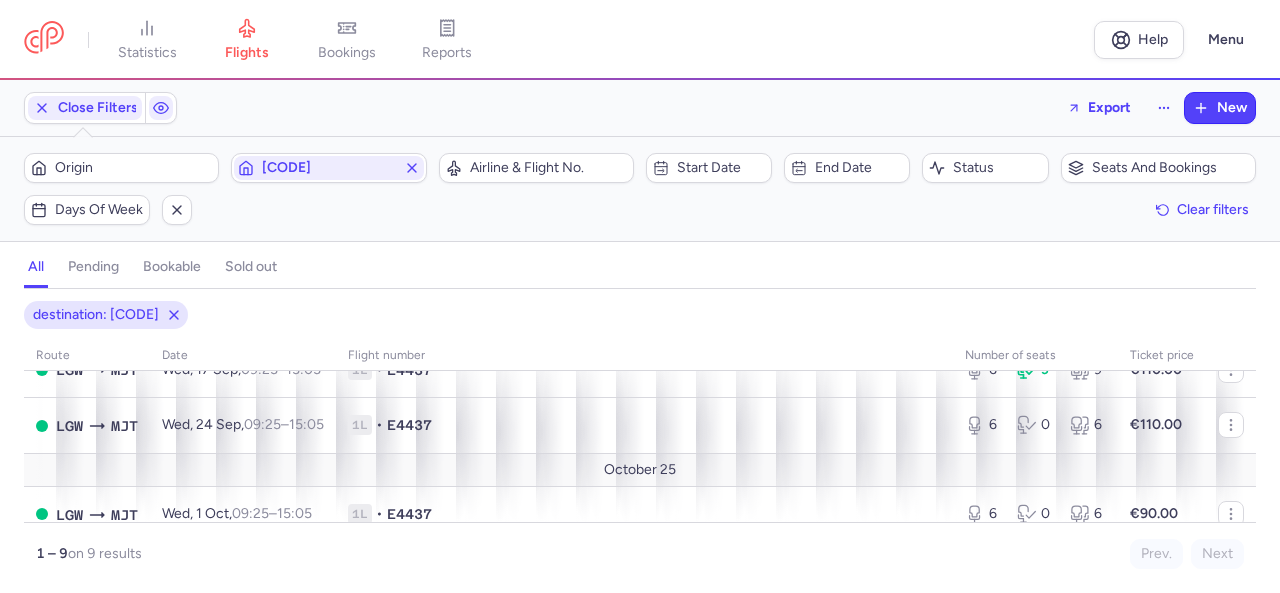 scroll, scrollTop: 454, scrollLeft: 0, axis: vertical 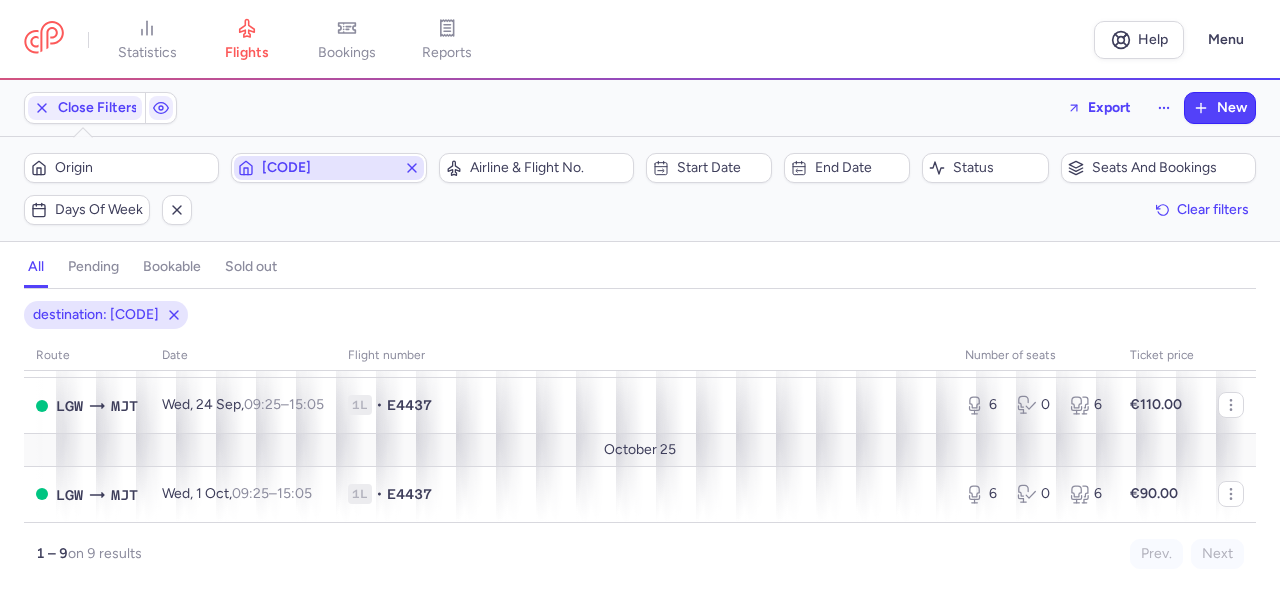click 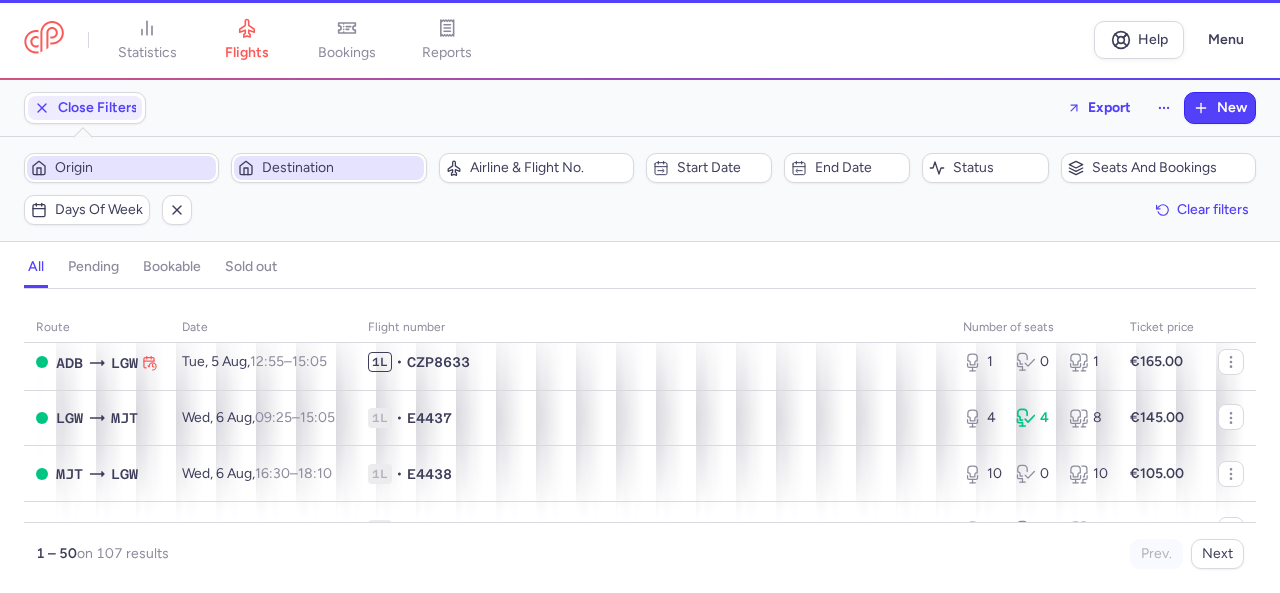scroll, scrollTop: 478, scrollLeft: 0, axis: vertical 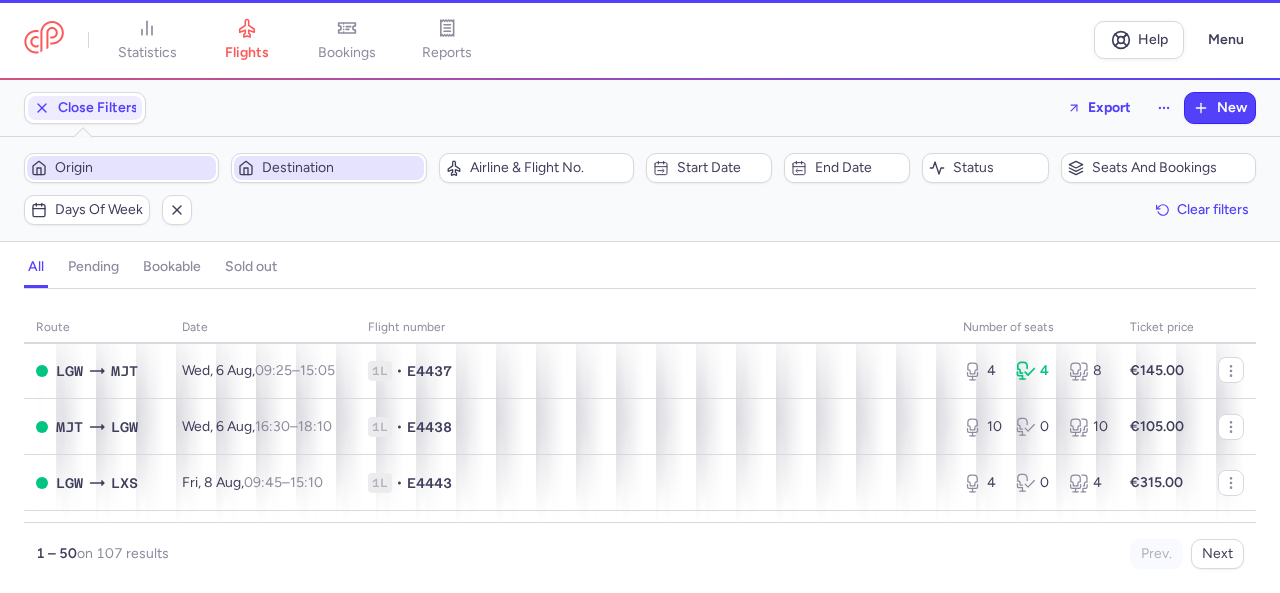click on "Origin" at bounding box center (121, 168) 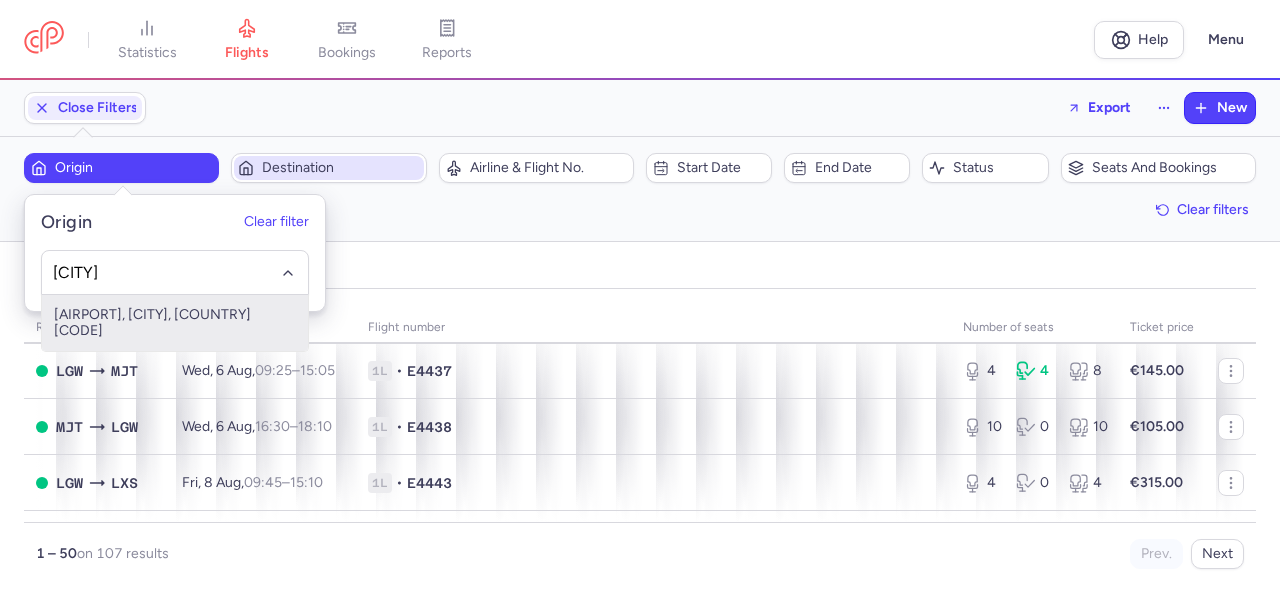 click on "[AIRPORT], [CITY], [COUNTRY] [CODE]" at bounding box center [175, 323] 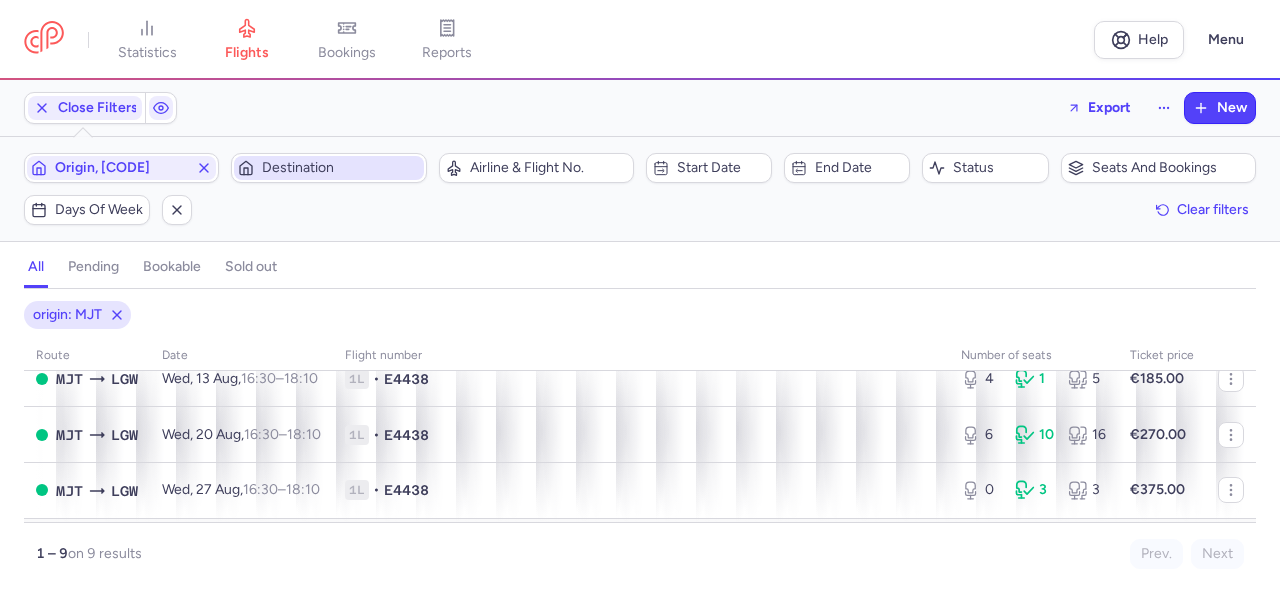 scroll, scrollTop: 0, scrollLeft: 0, axis: both 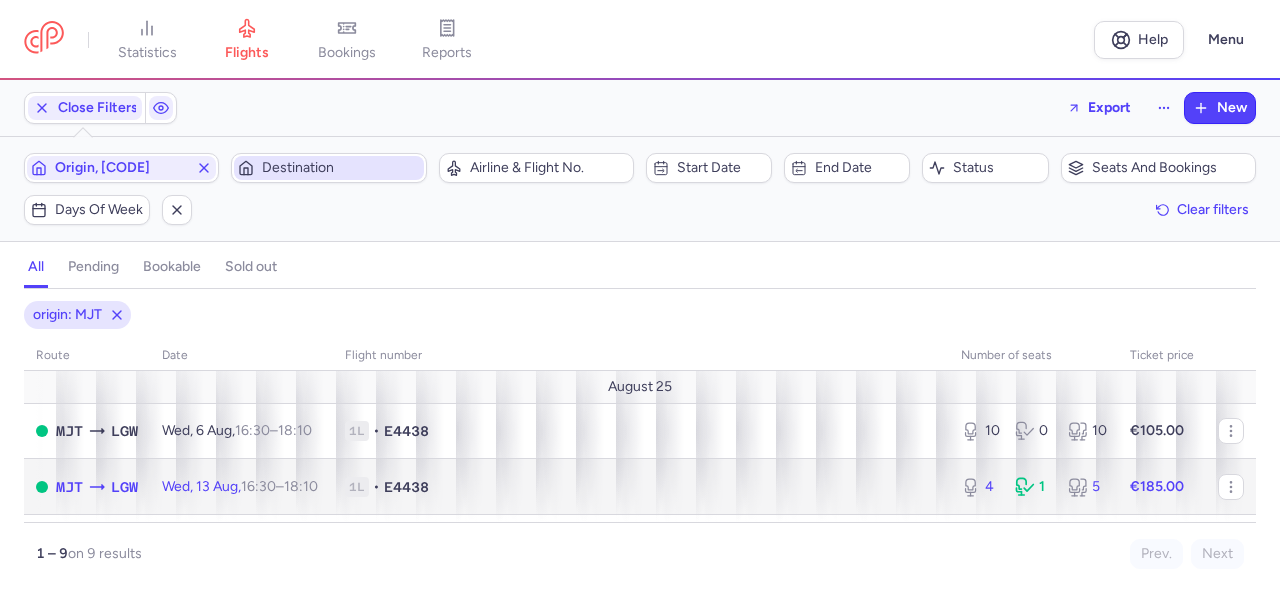 click on "1" at bounding box center [1034, 487] 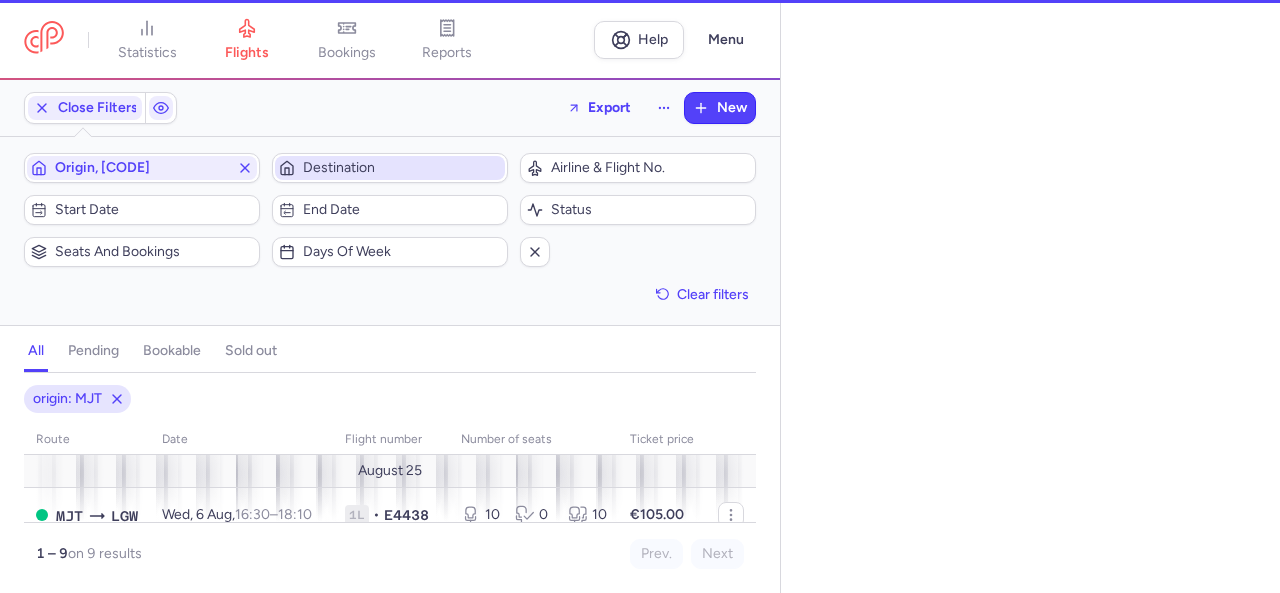 select on "days" 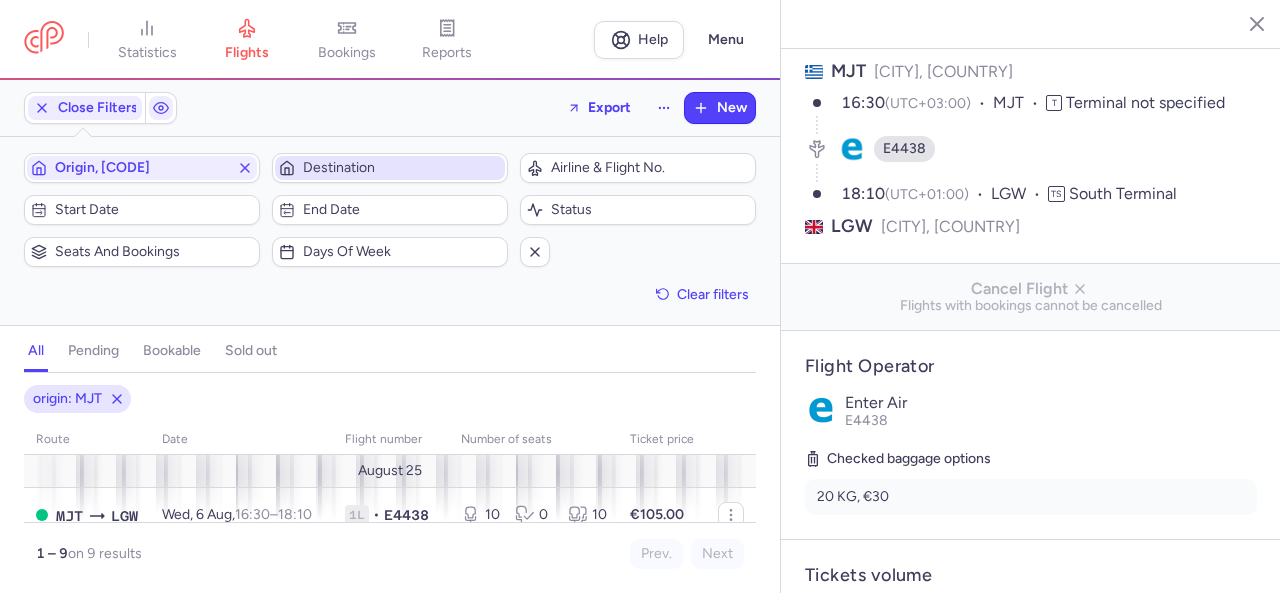 scroll, scrollTop: 200, scrollLeft: 0, axis: vertical 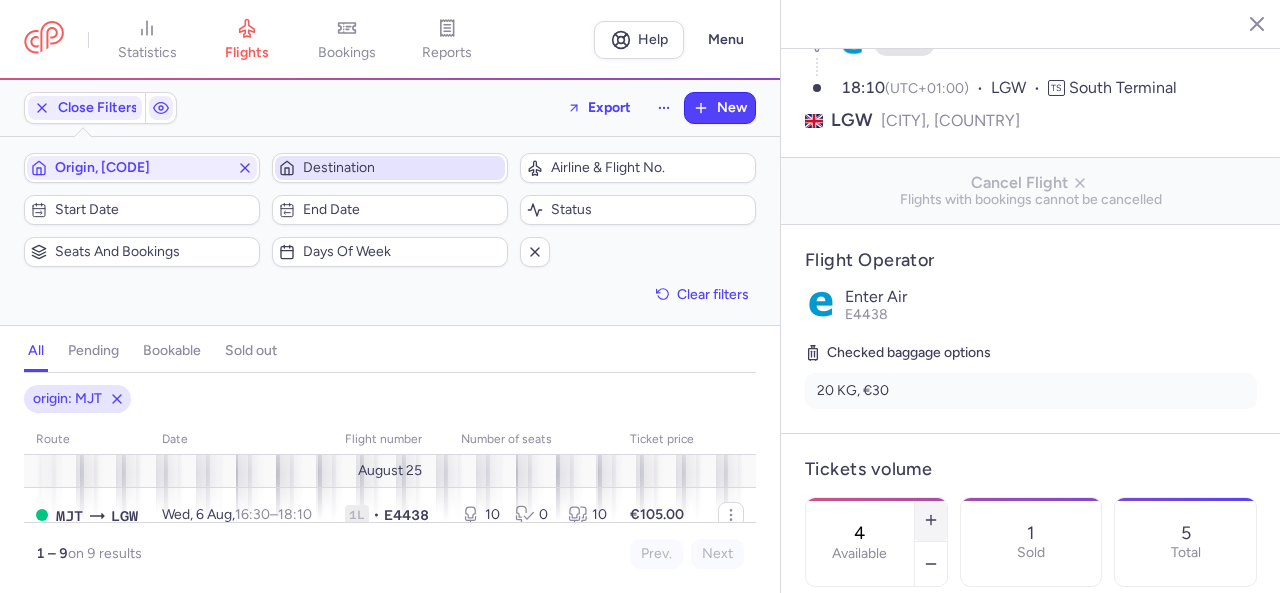 click 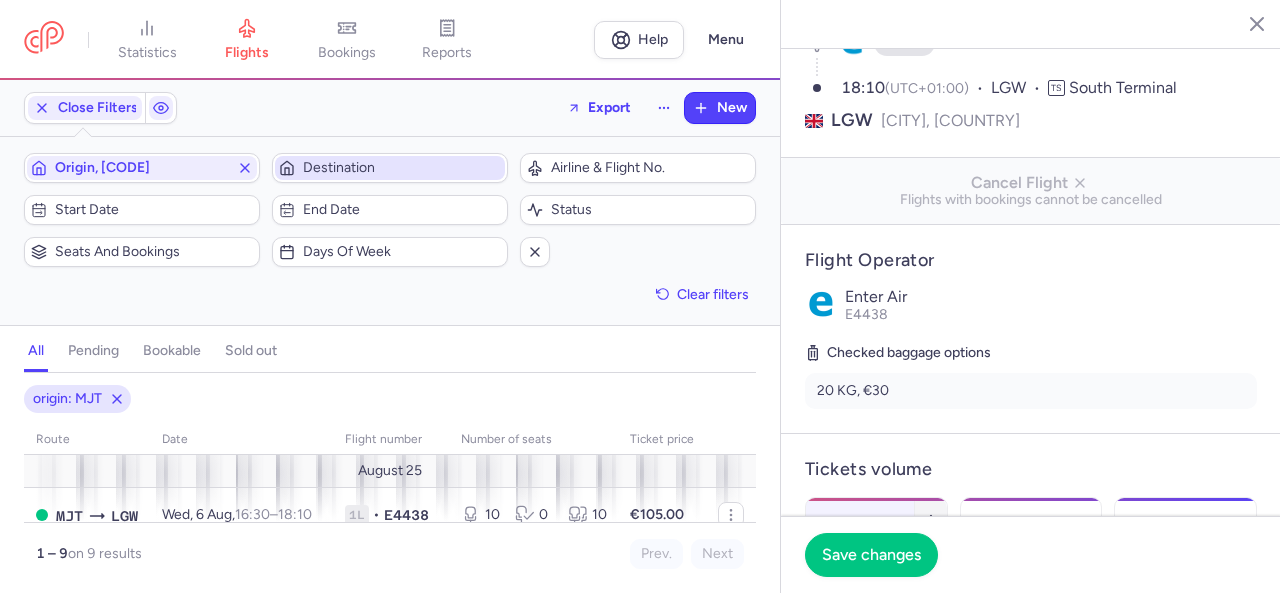 click 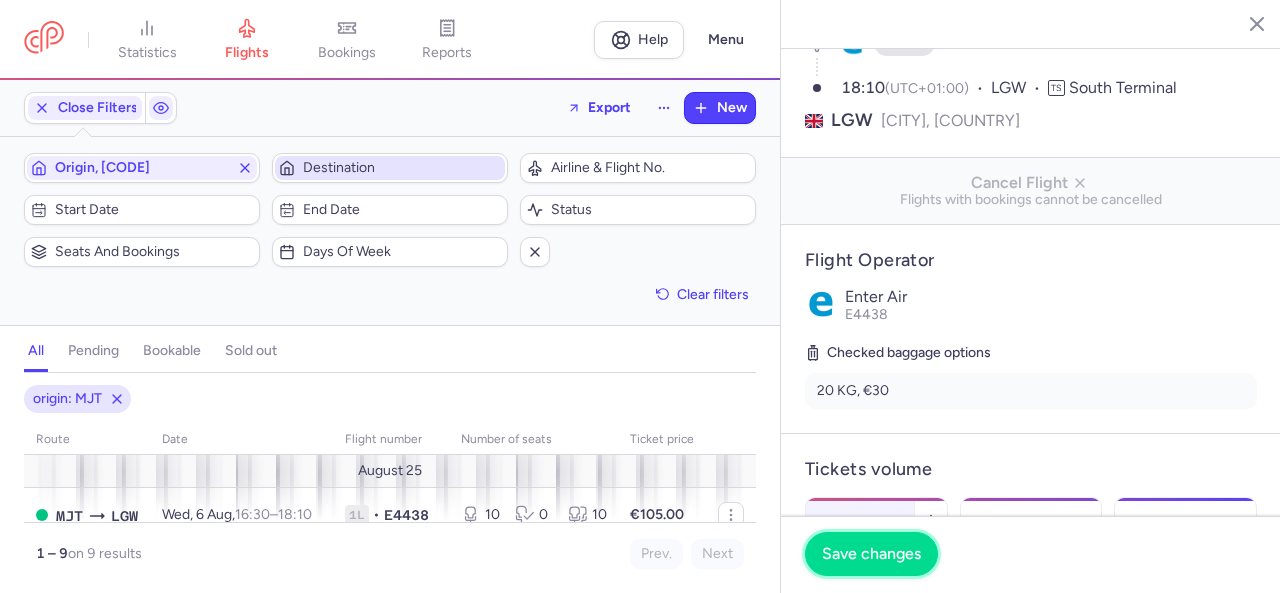 click on "Save changes" at bounding box center [871, 554] 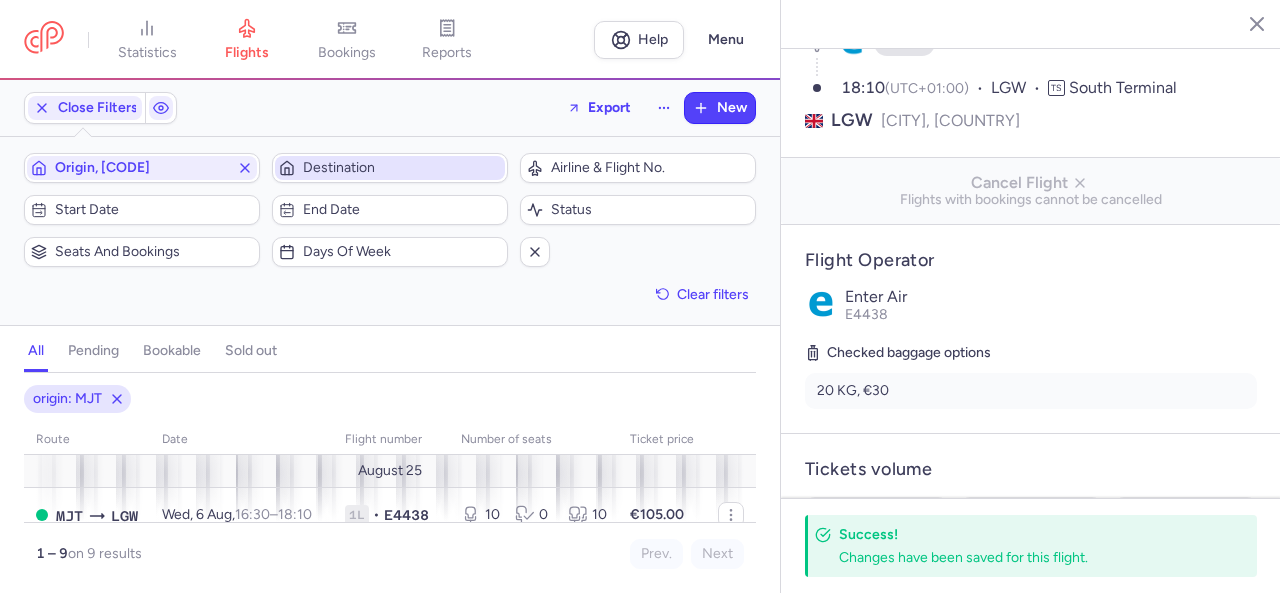 click at bounding box center [1242, 23] 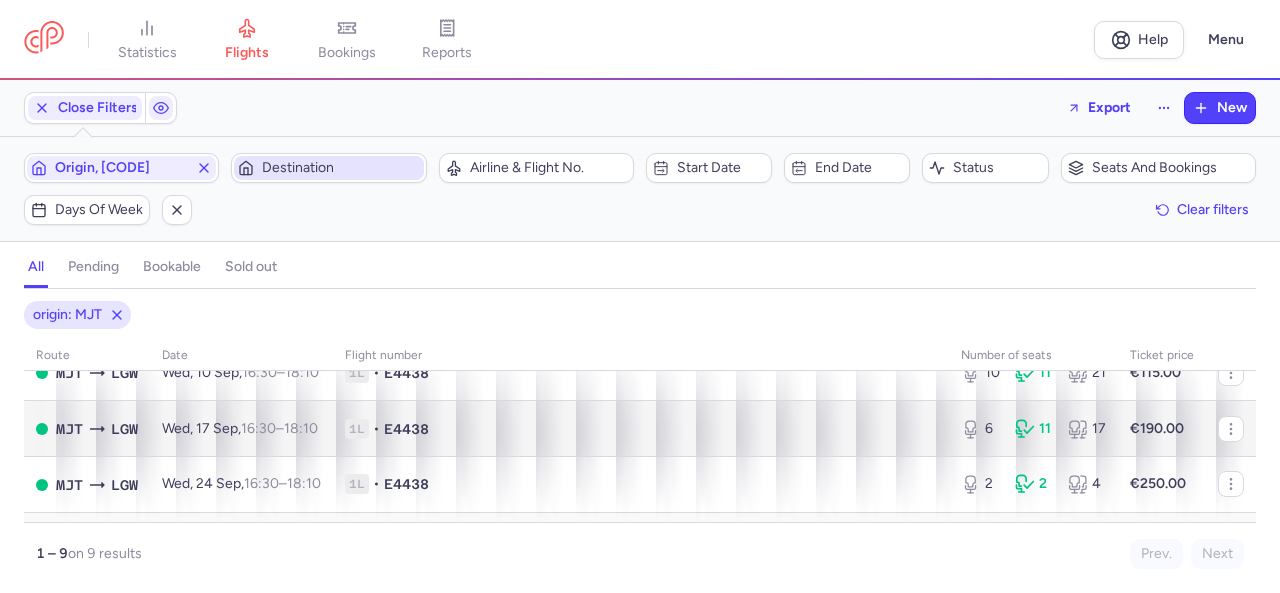 scroll, scrollTop: 454, scrollLeft: 0, axis: vertical 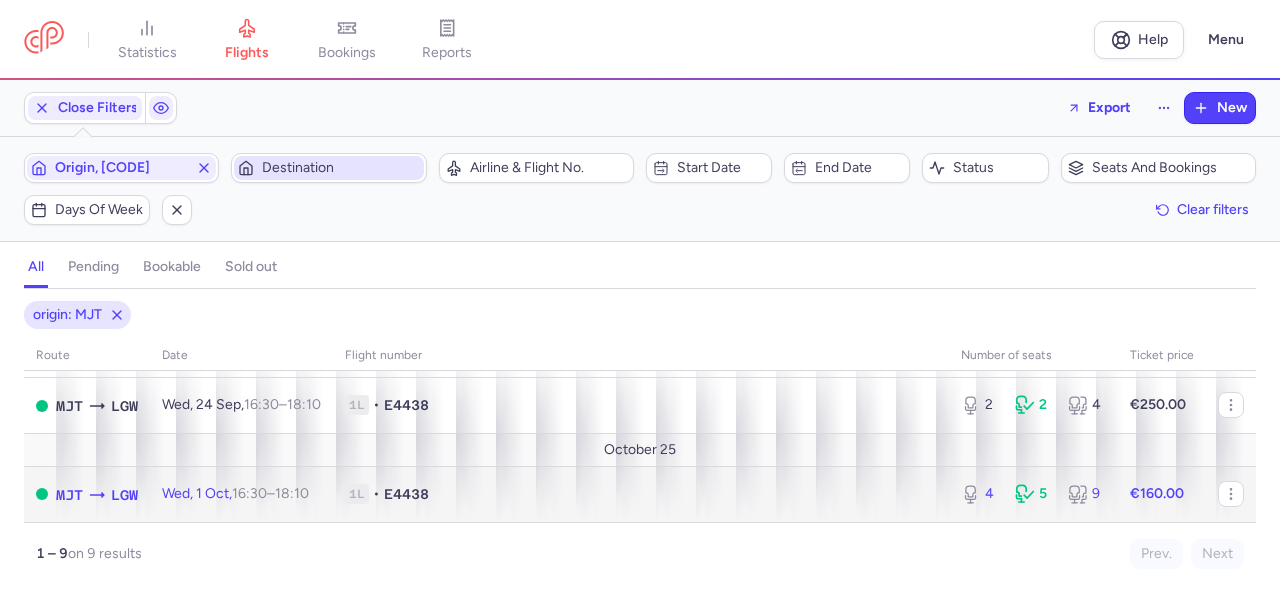 click on "4 5 9" 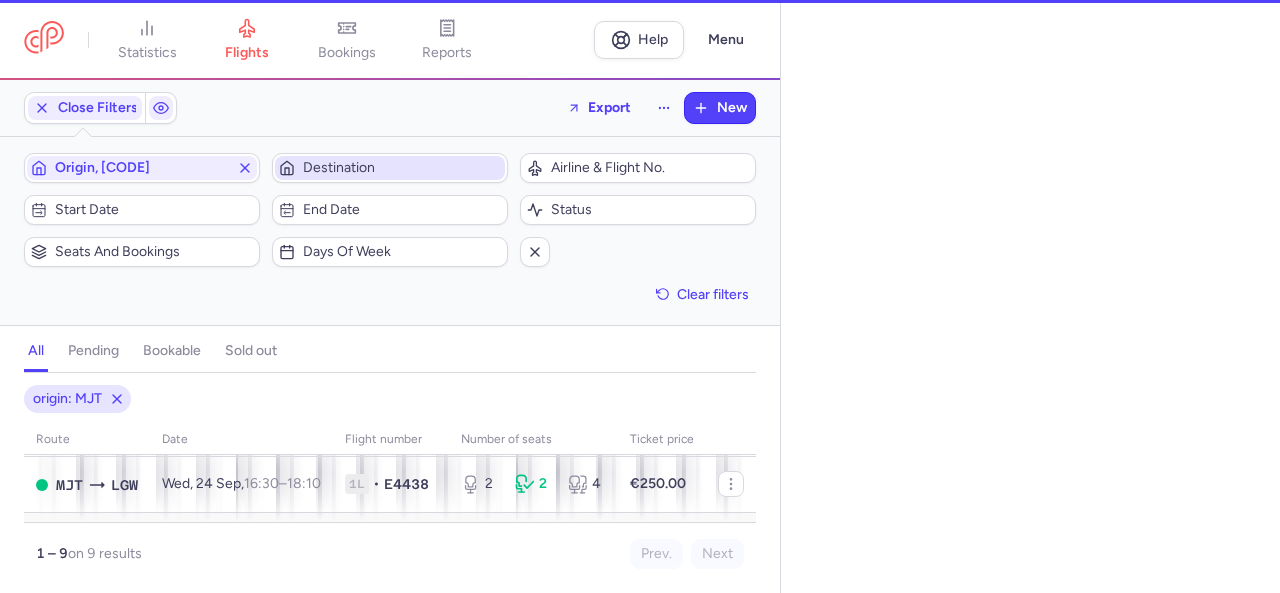 select on "days" 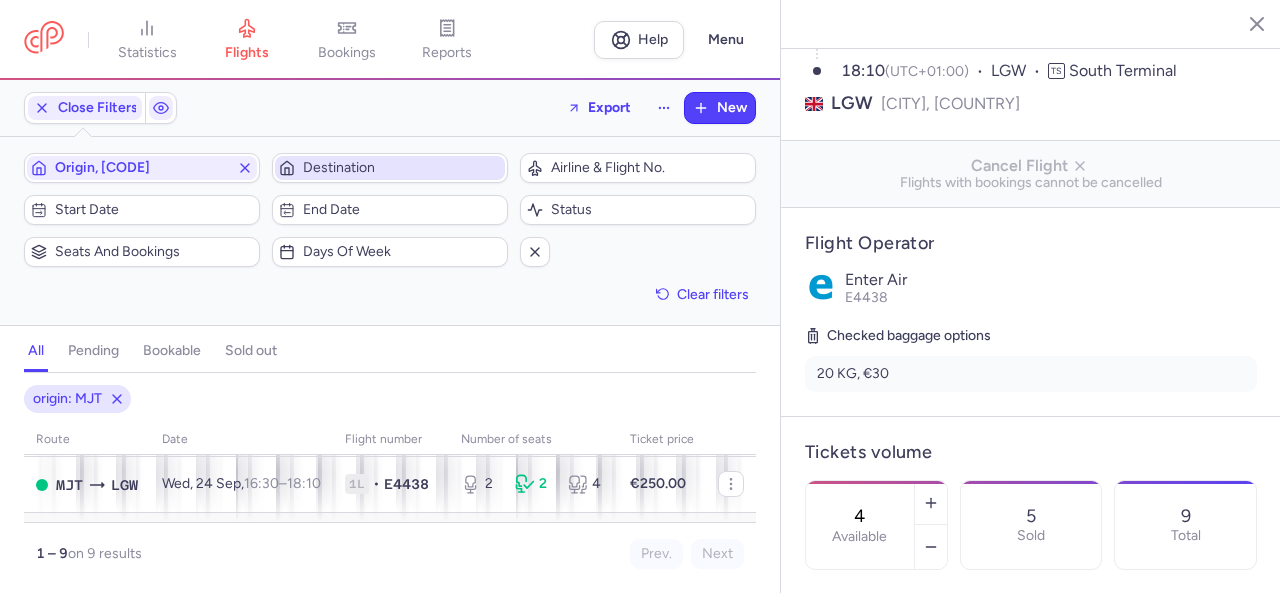 scroll, scrollTop: 400, scrollLeft: 0, axis: vertical 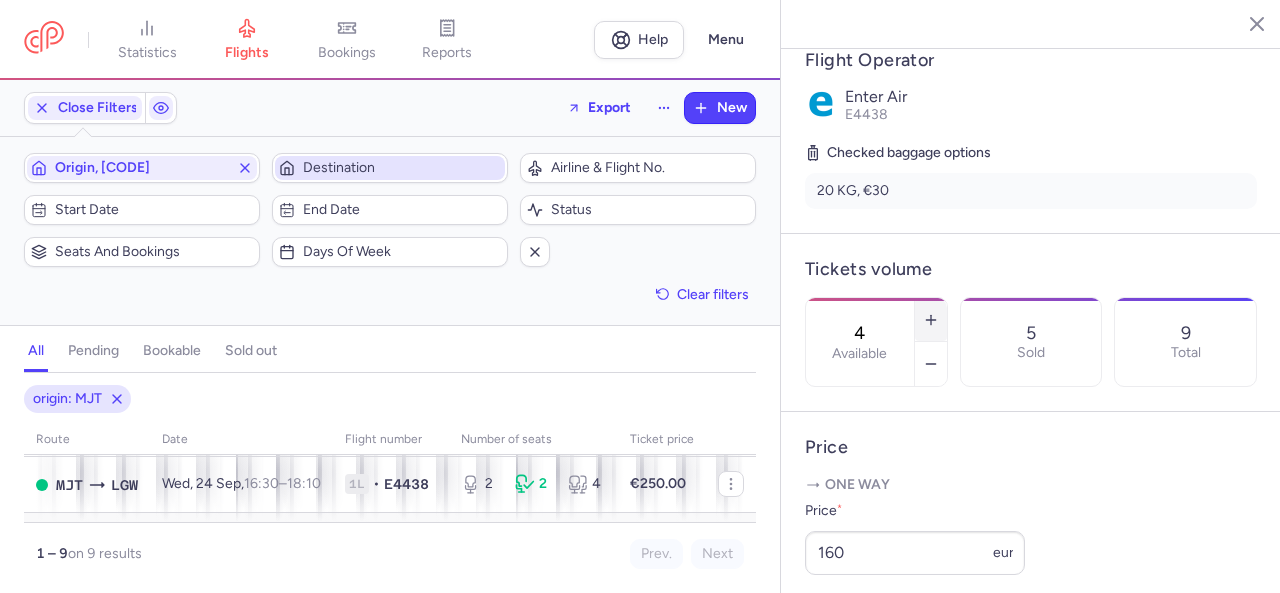 click 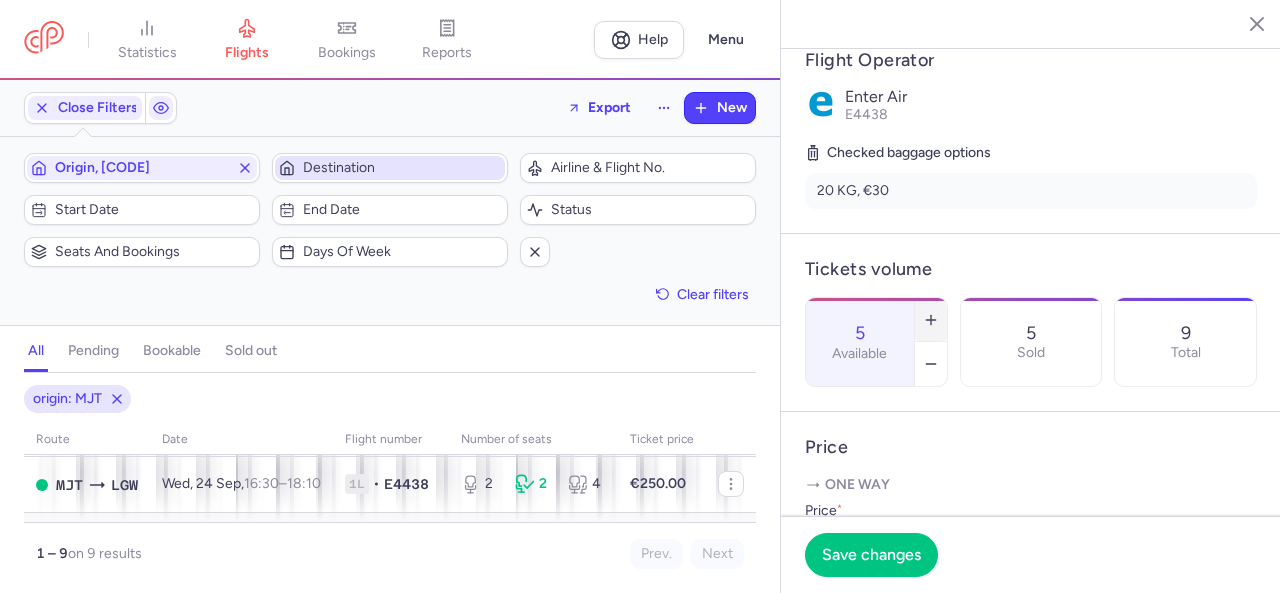 click 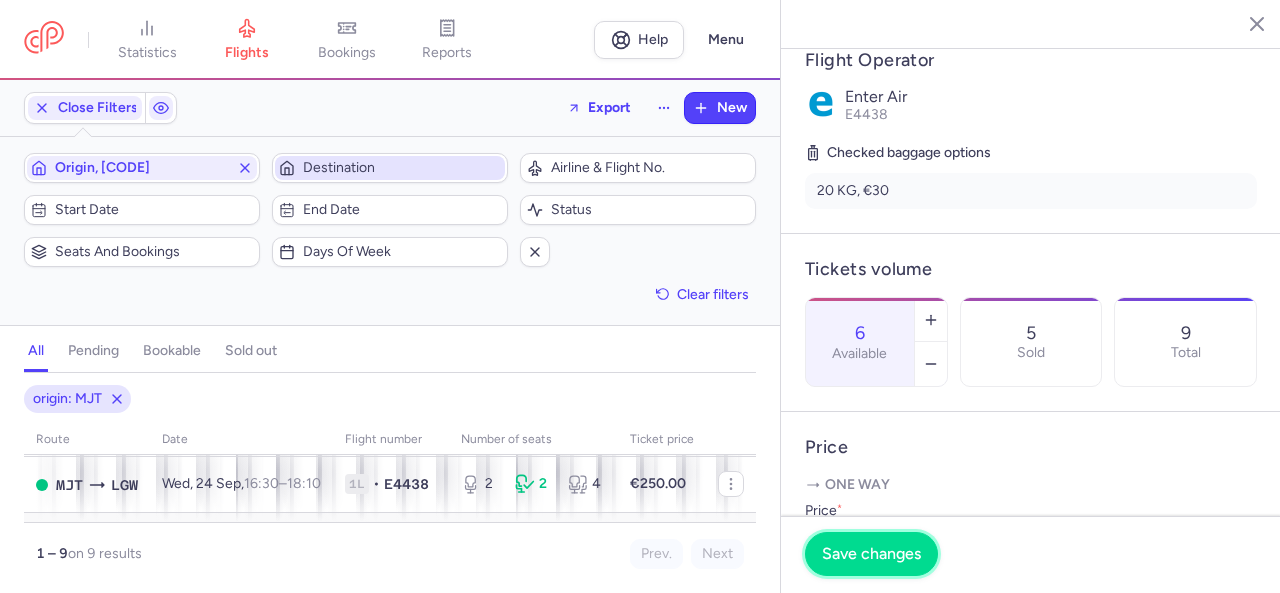click on "Save changes" at bounding box center [871, 554] 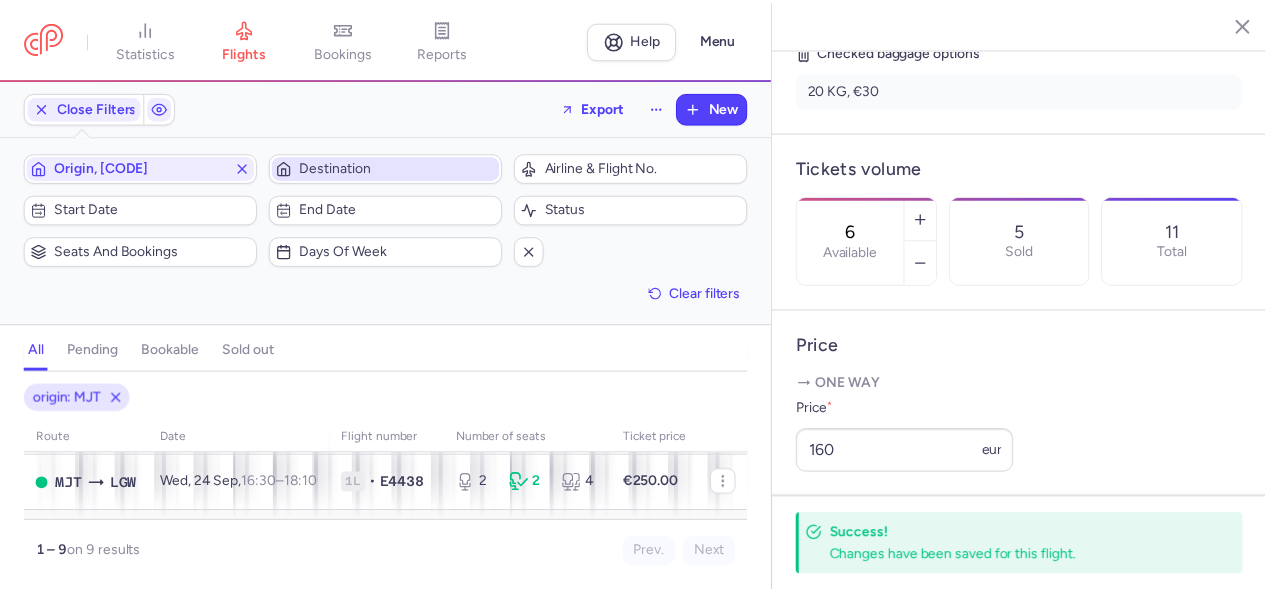 scroll, scrollTop: 600, scrollLeft: 0, axis: vertical 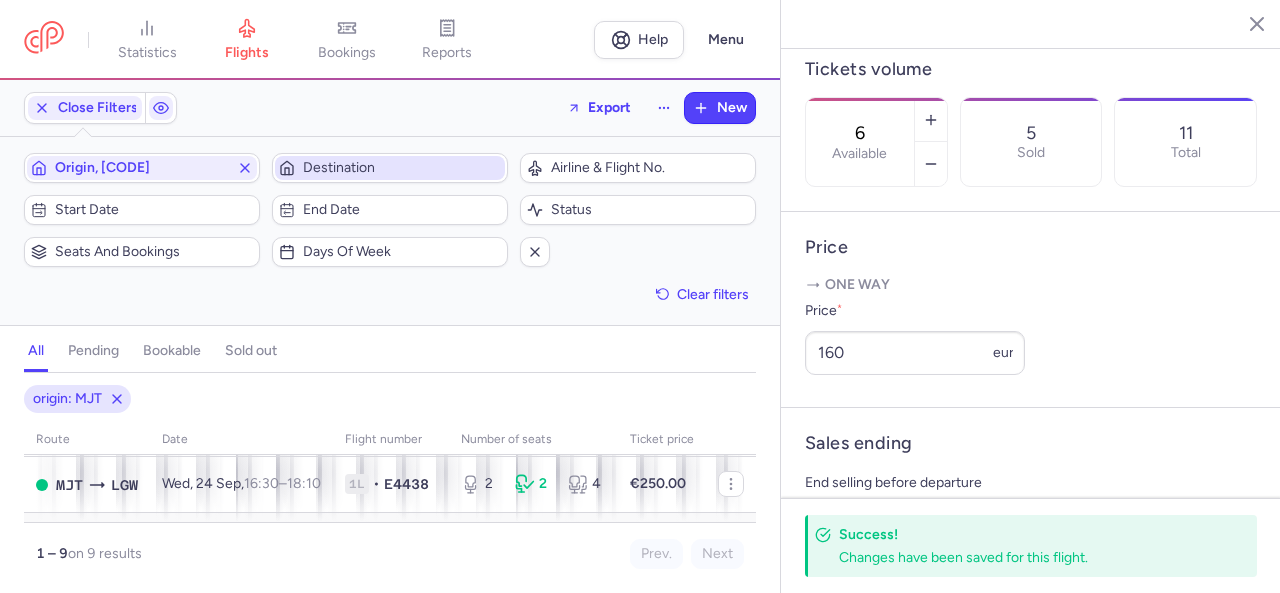 click 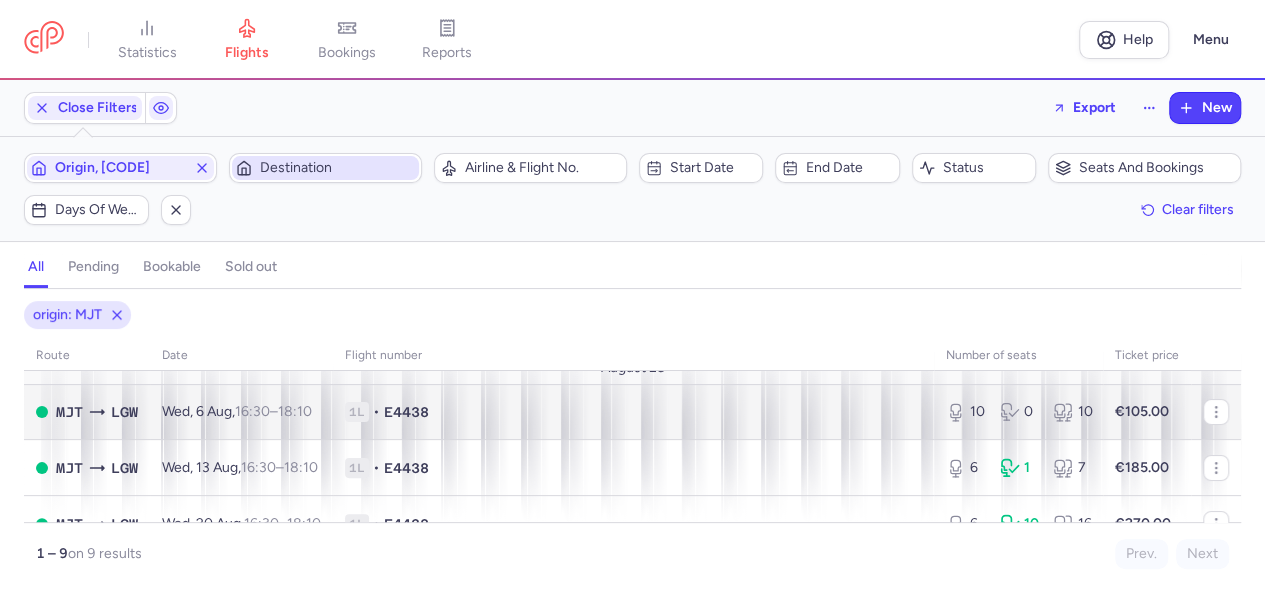 scroll, scrollTop: 0, scrollLeft: 0, axis: both 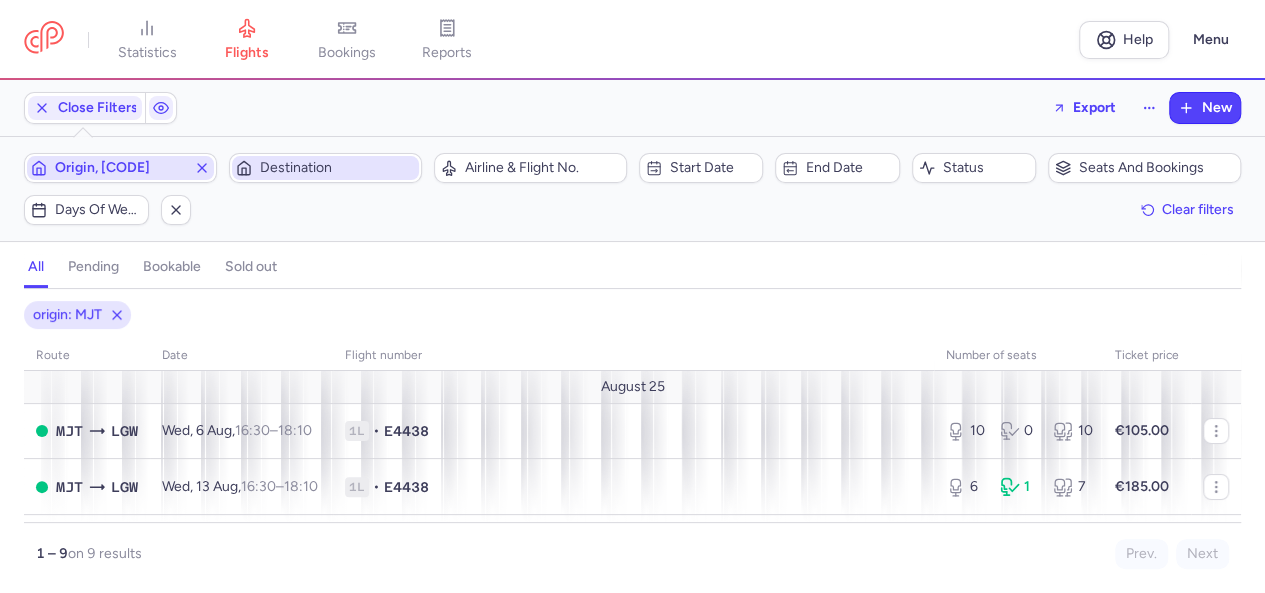 click 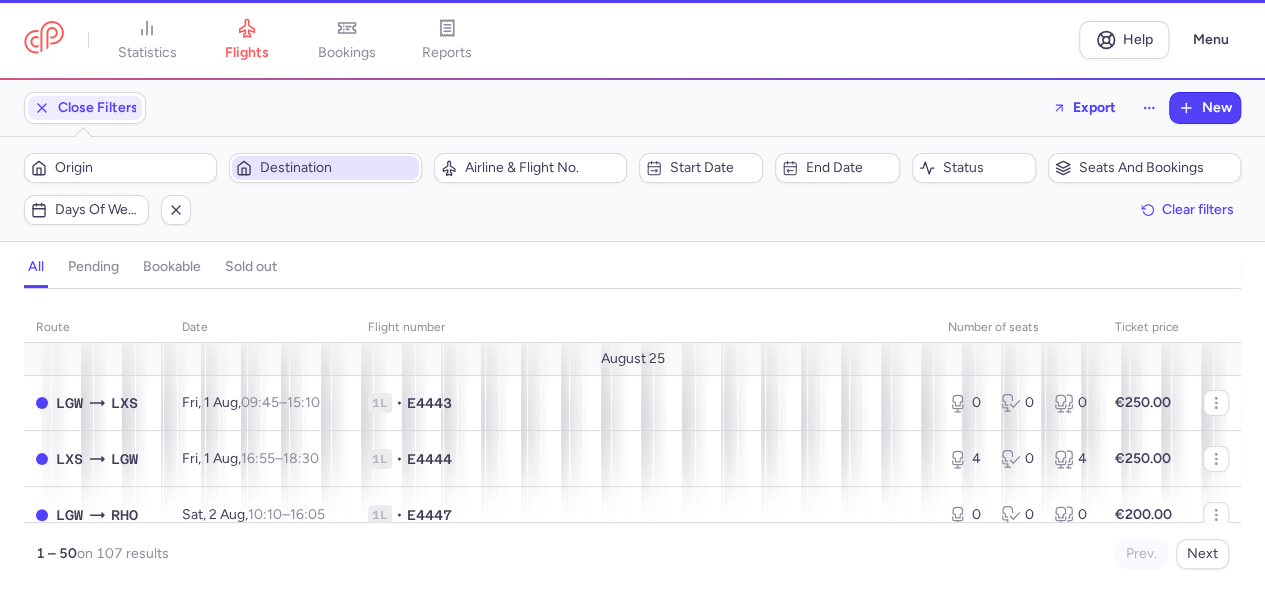 click on "Destination" at bounding box center [337, 168] 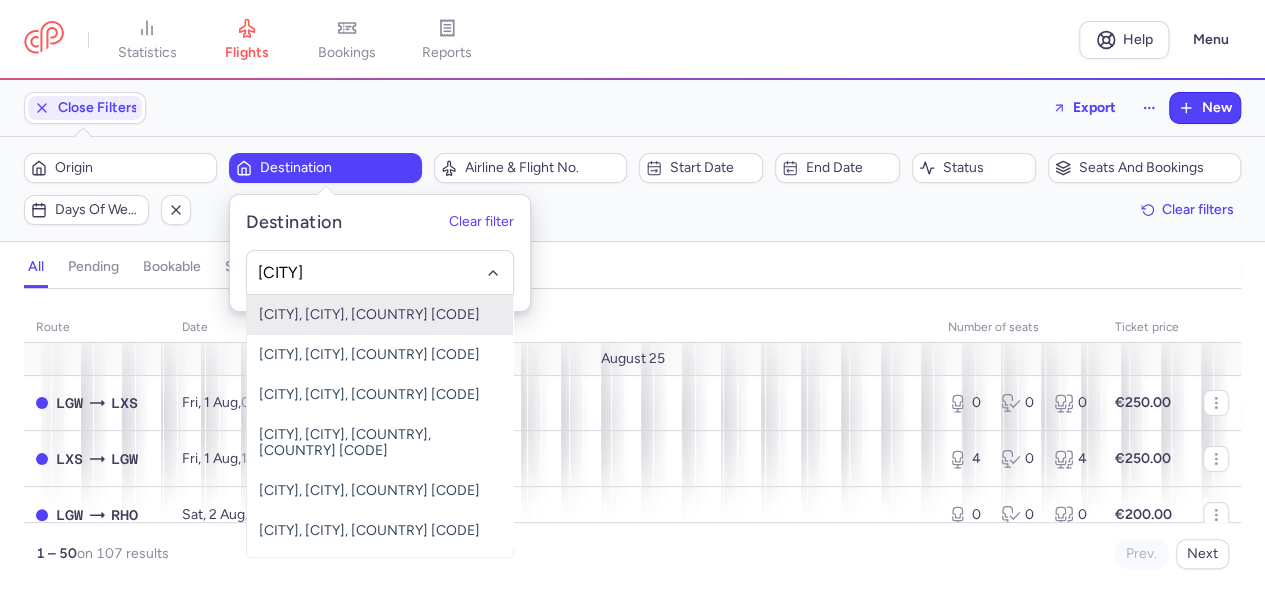 type on "[CITY]" 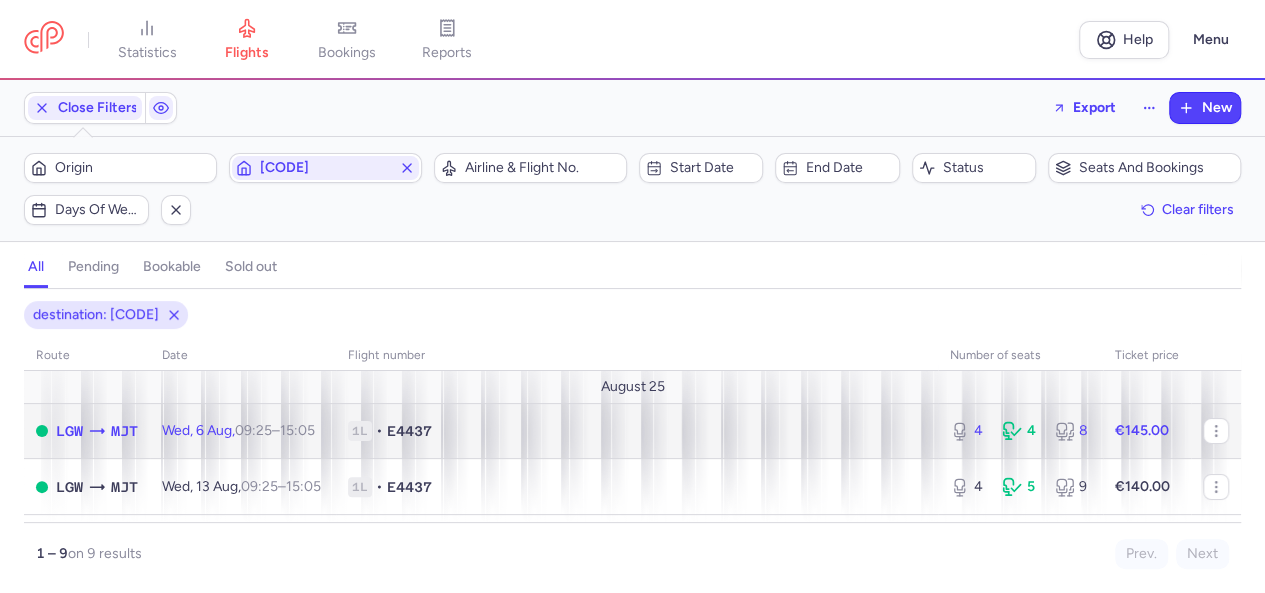 click on "€145.00" 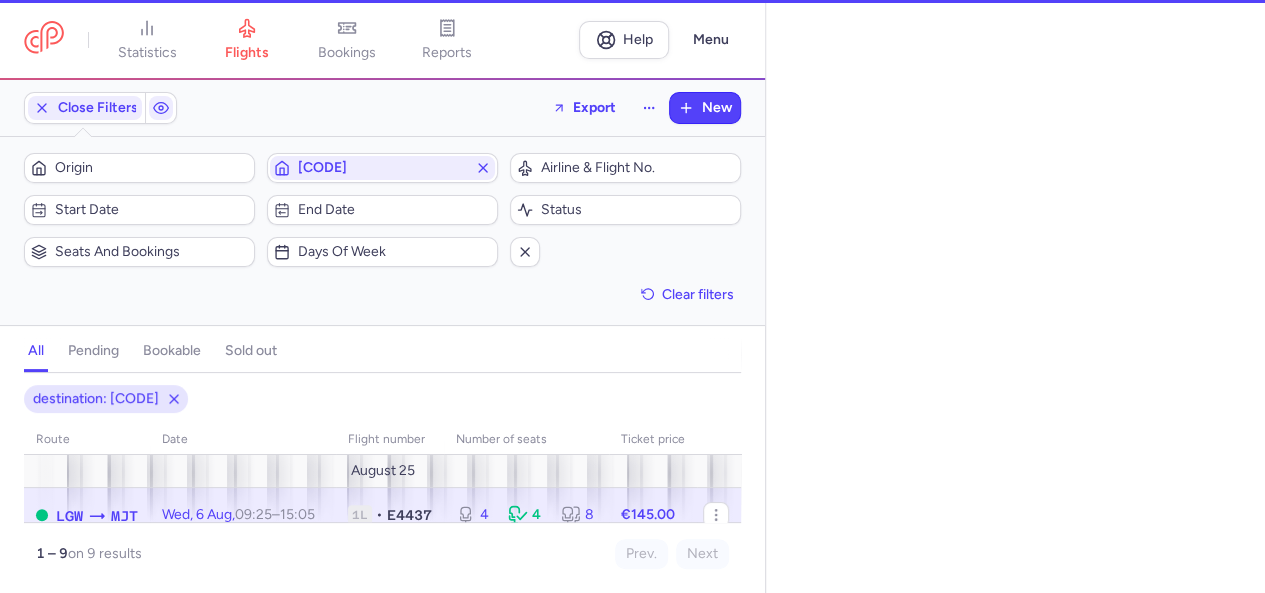 select on "days" 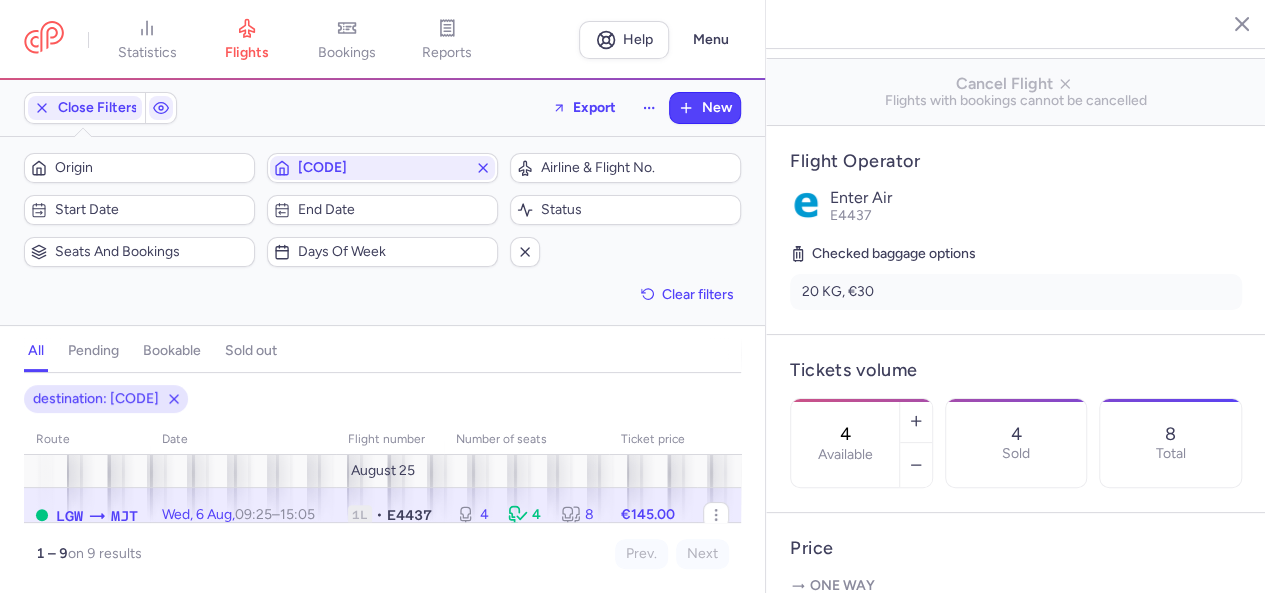 scroll, scrollTop: 500, scrollLeft: 0, axis: vertical 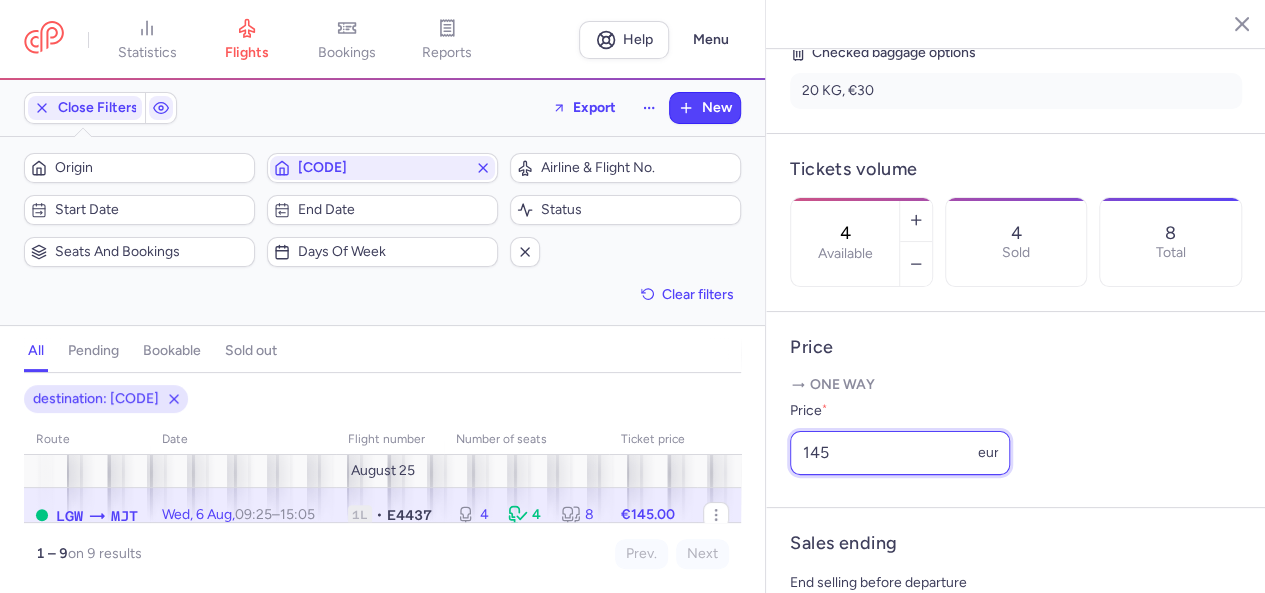 click on "145" at bounding box center (900, 453) 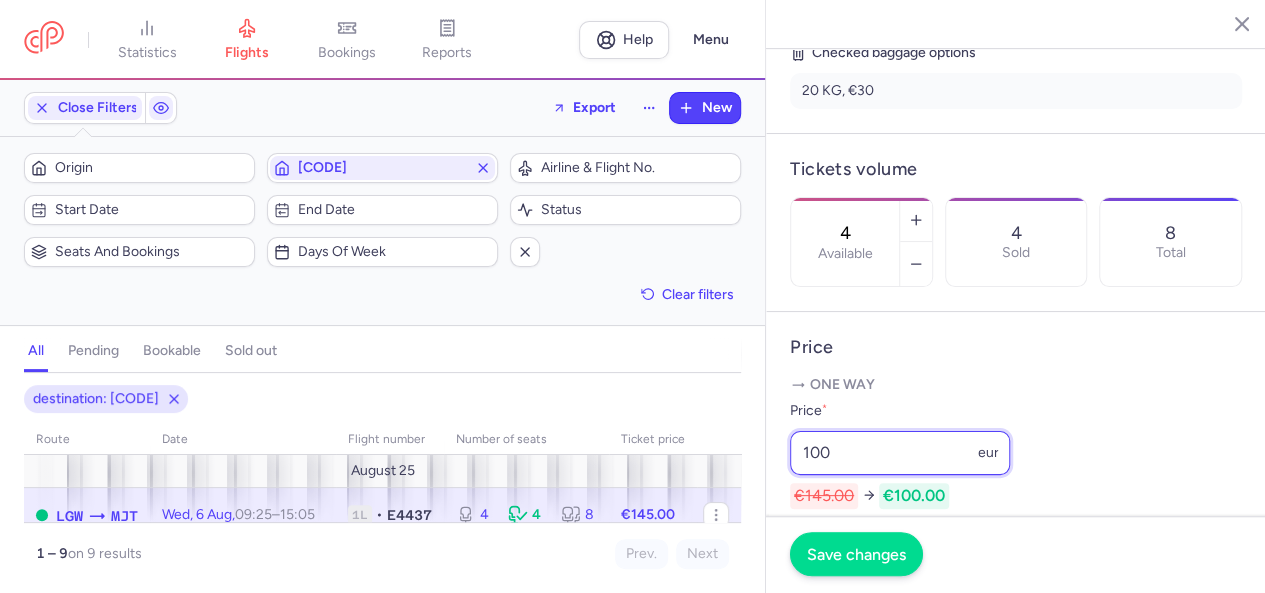 type on "100" 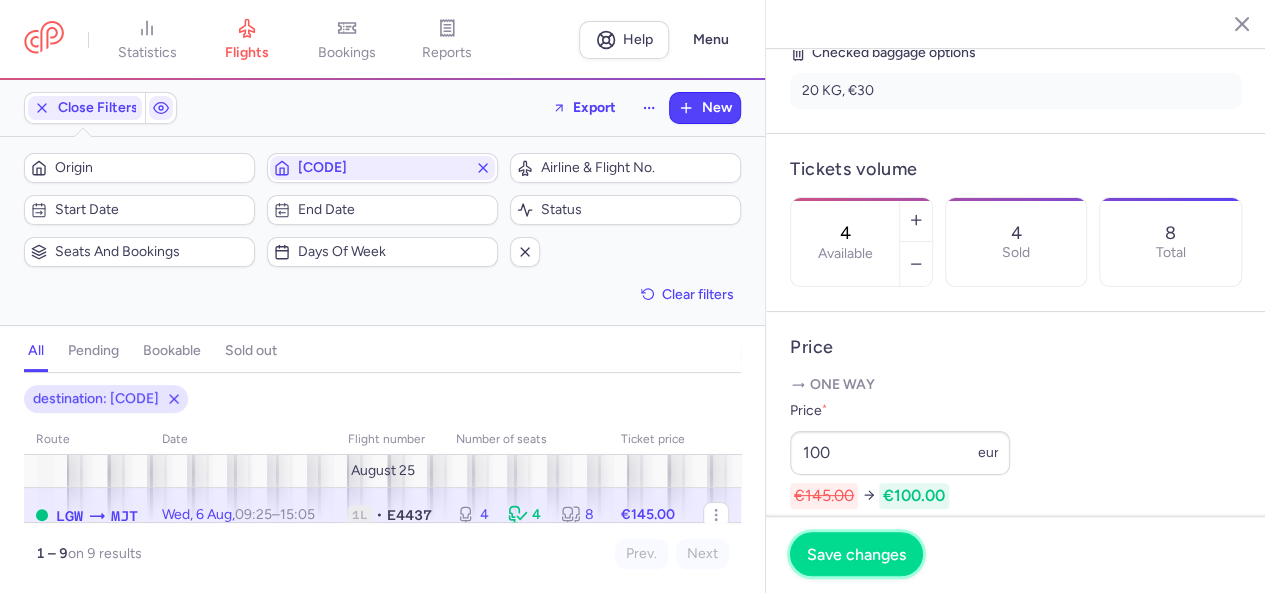 click on "Save changes" at bounding box center [856, 554] 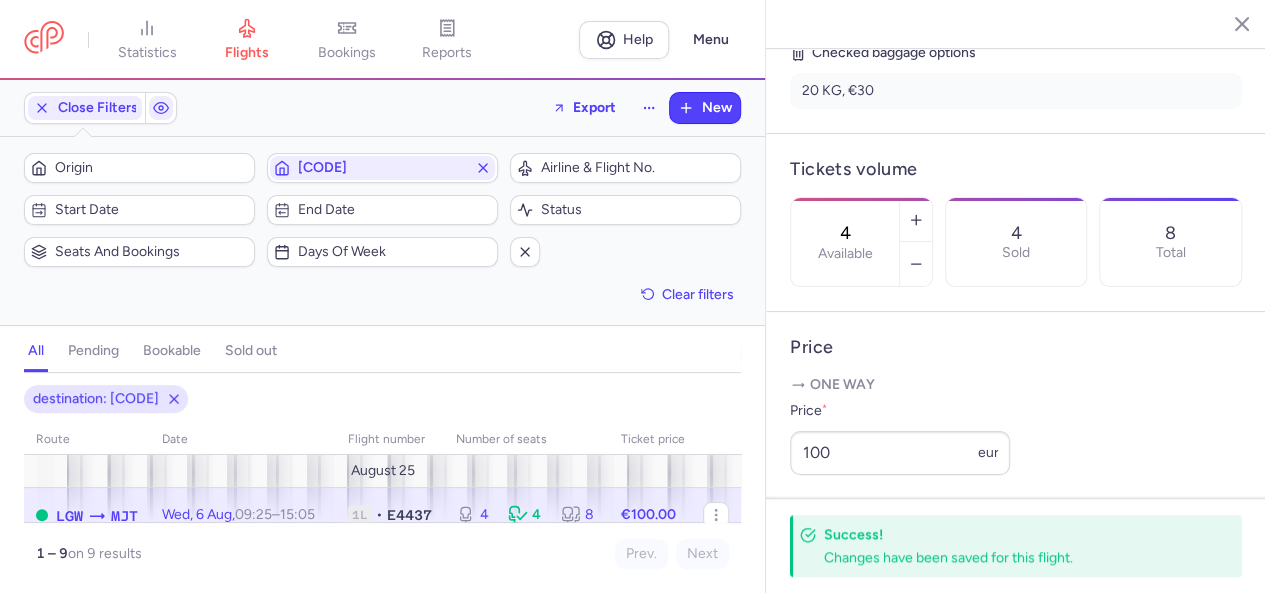 click 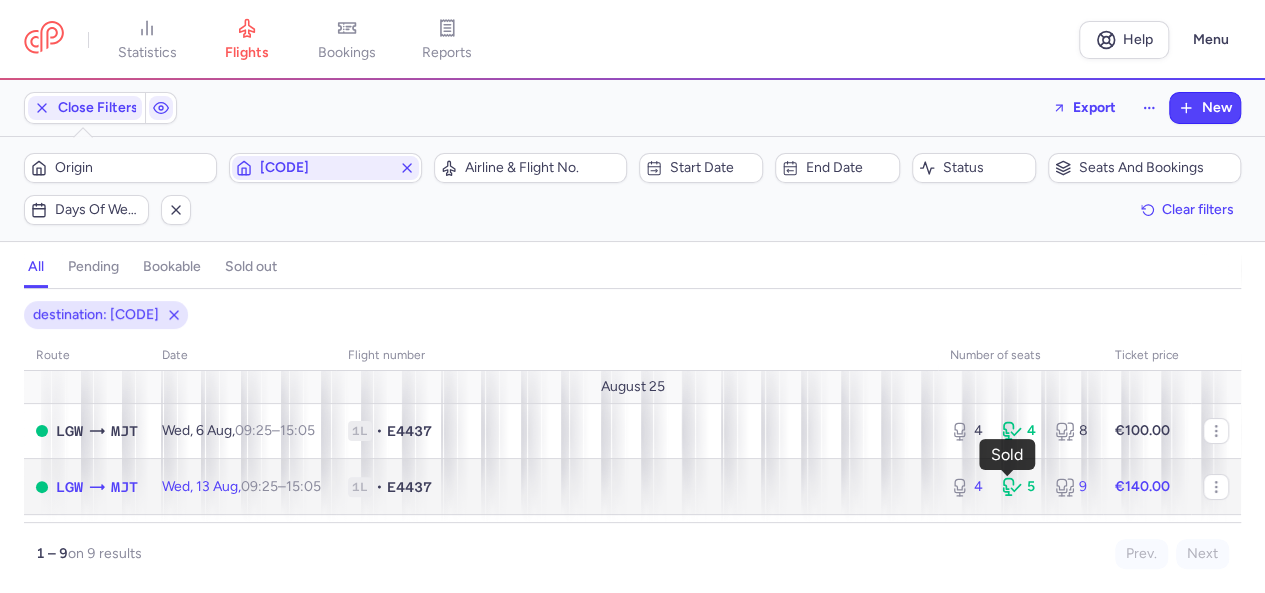 click 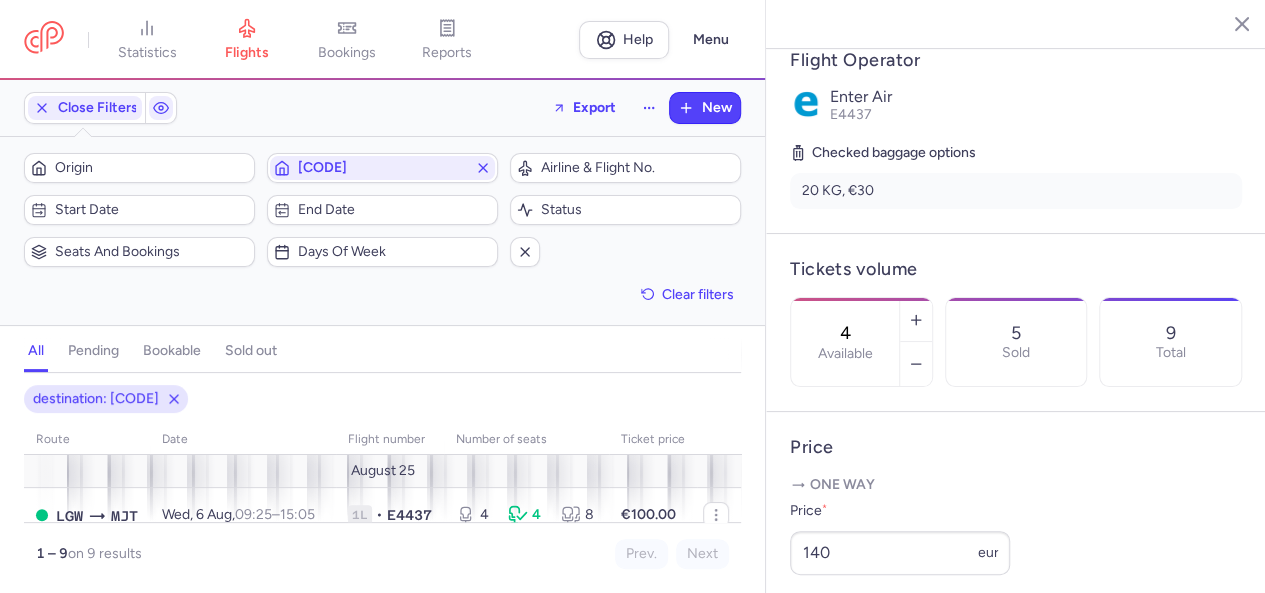 scroll, scrollTop: 500, scrollLeft: 0, axis: vertical 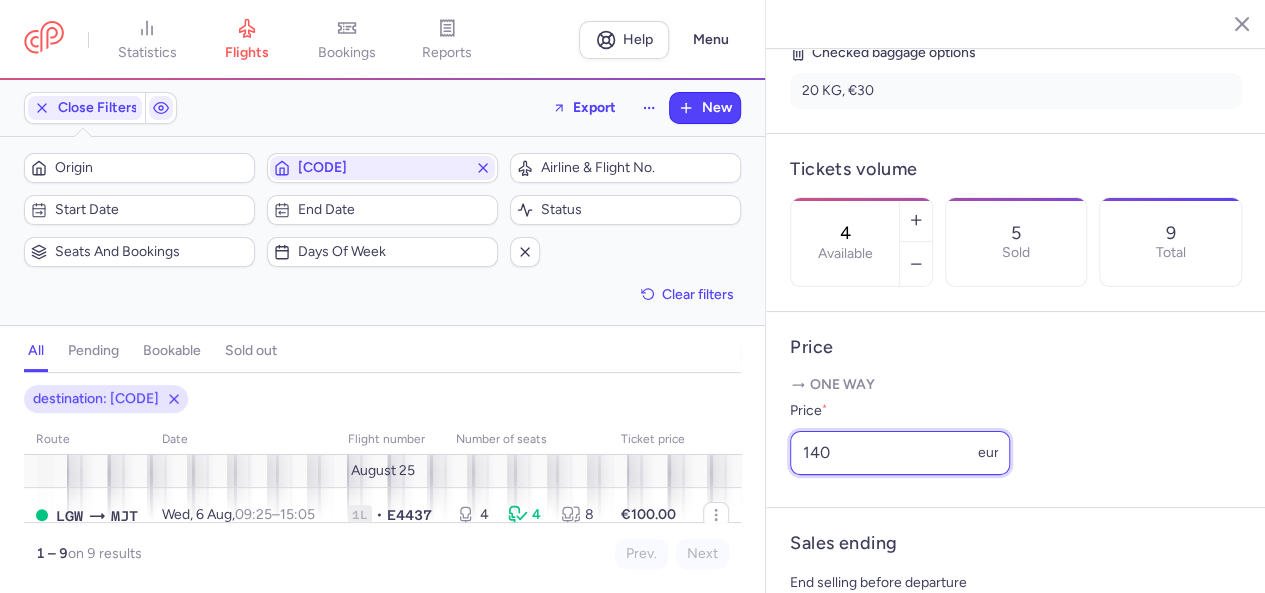 click on "140" at bounding box center [900, 453] 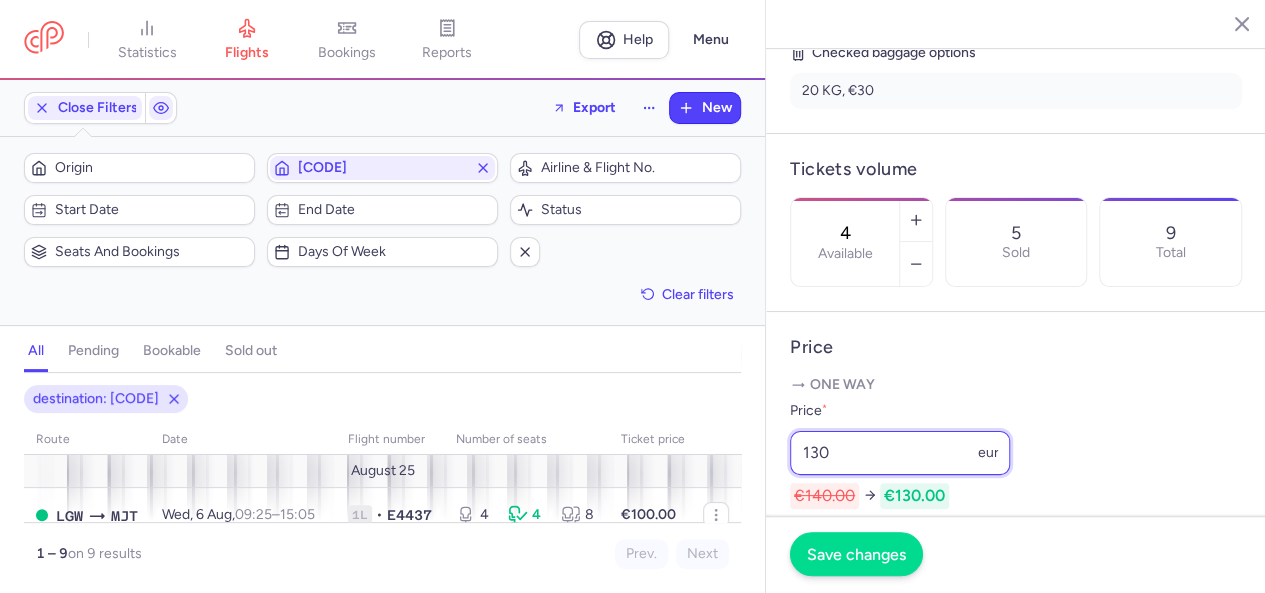 type on "130" 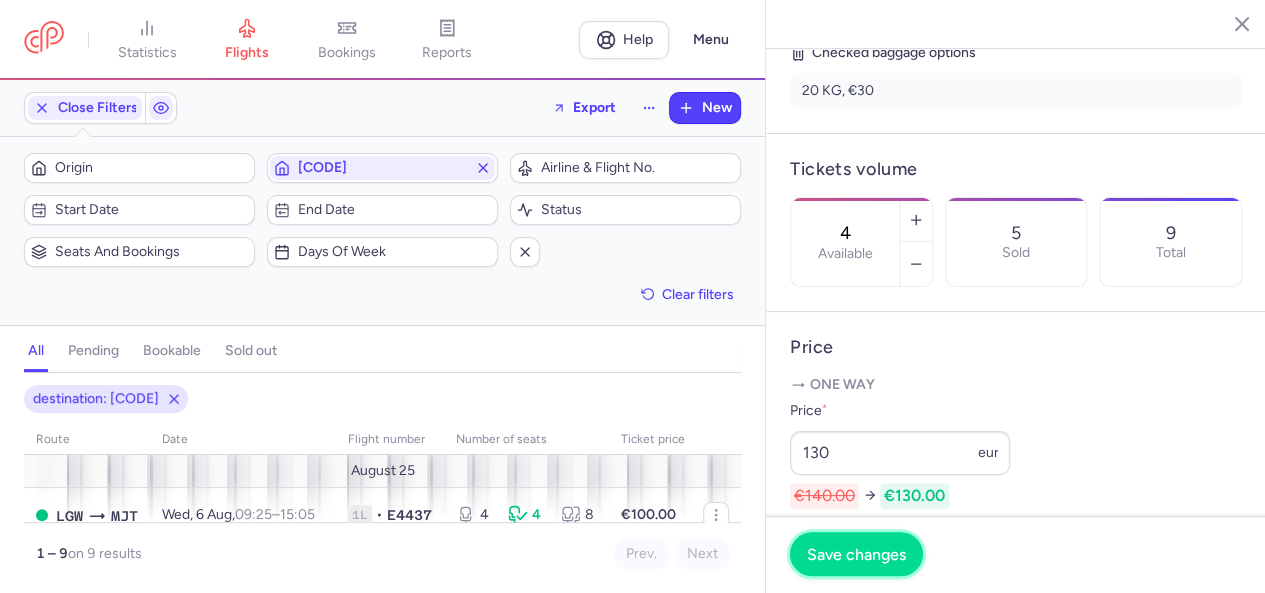 click on "Save changes" at bounding box center (856, 554) 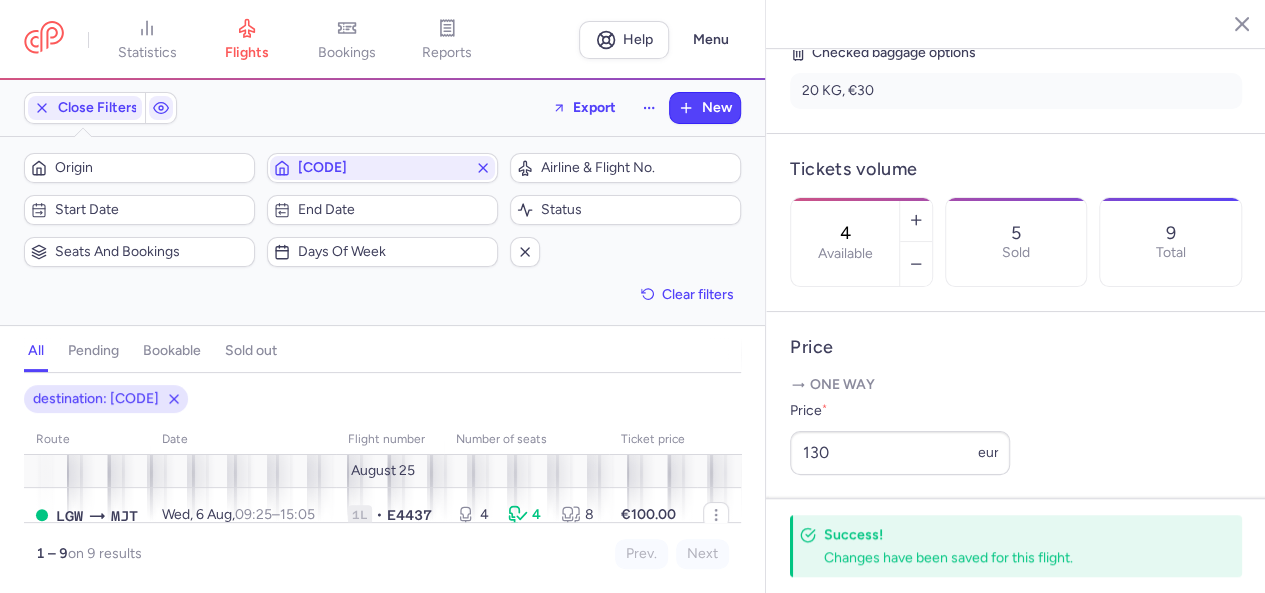 click 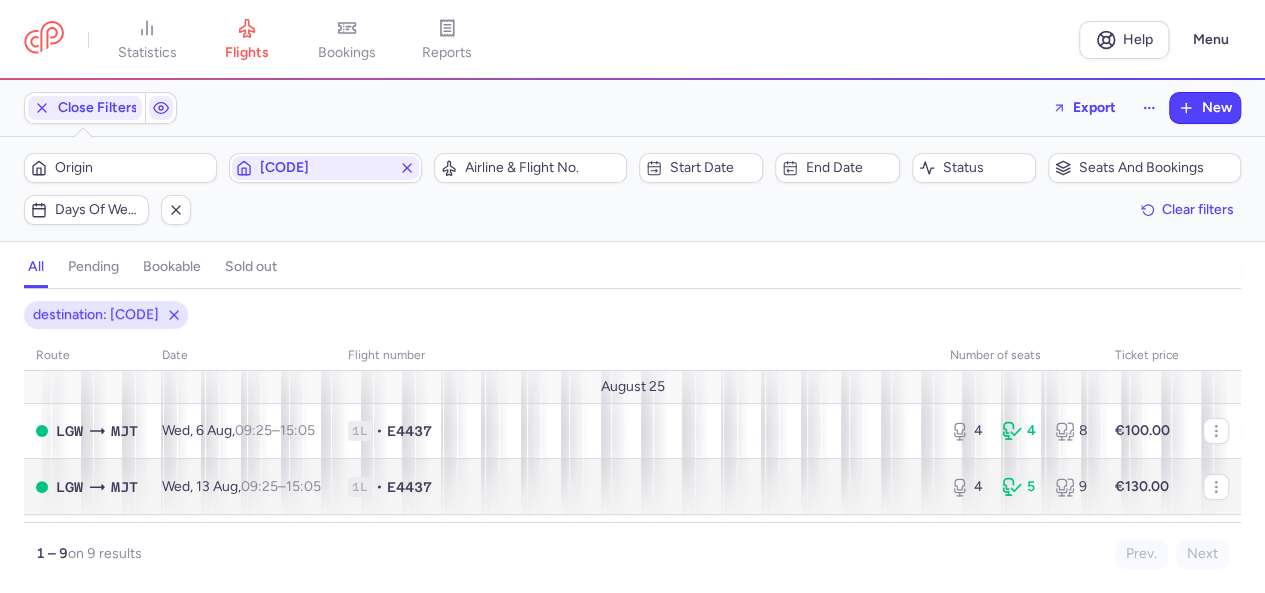 scroll, scrollTop: 100, scrollLeft: 0, axis: vertical 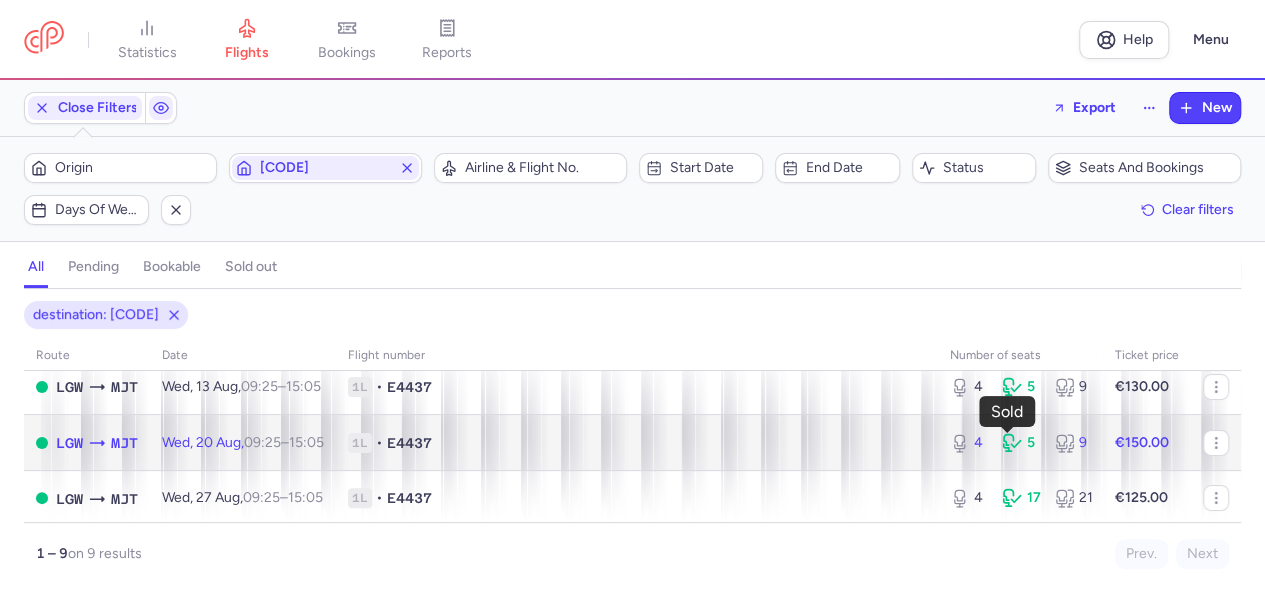 click 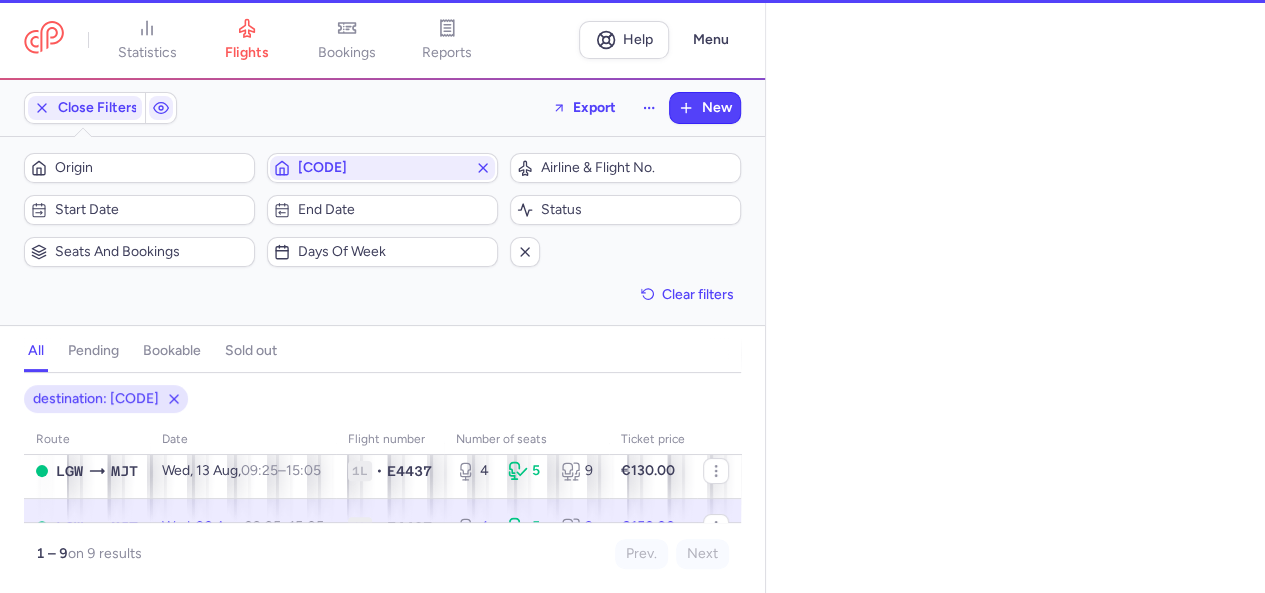 select on "days" 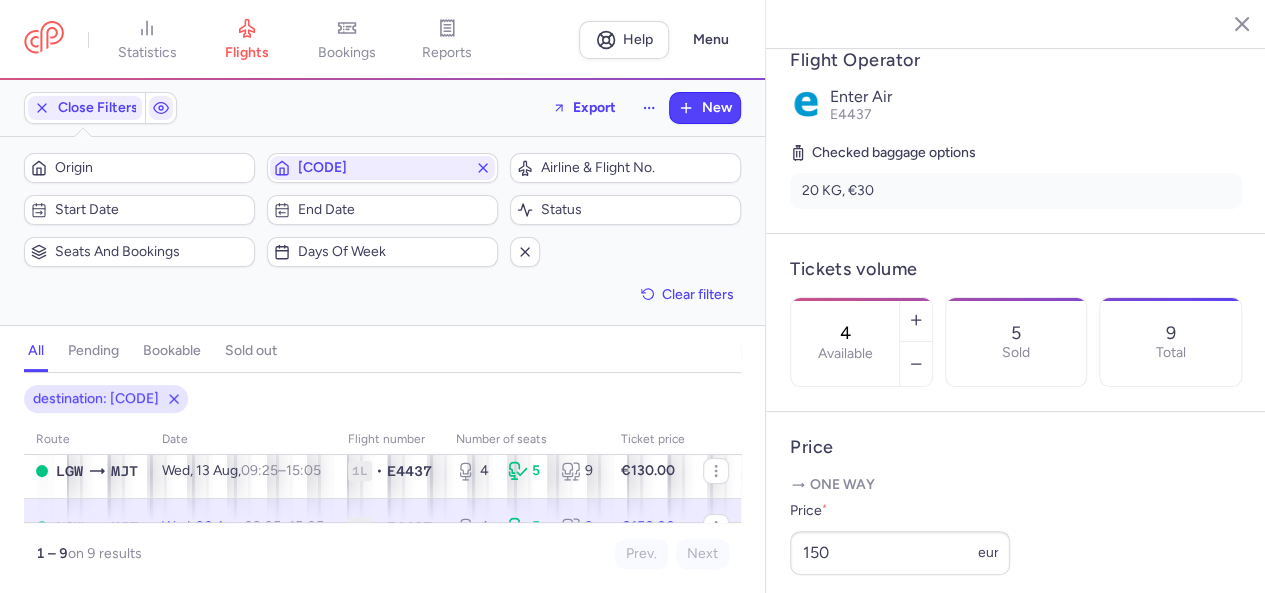 scroll, scrollTop: 500, scrollLeft: 0, axis: vertical 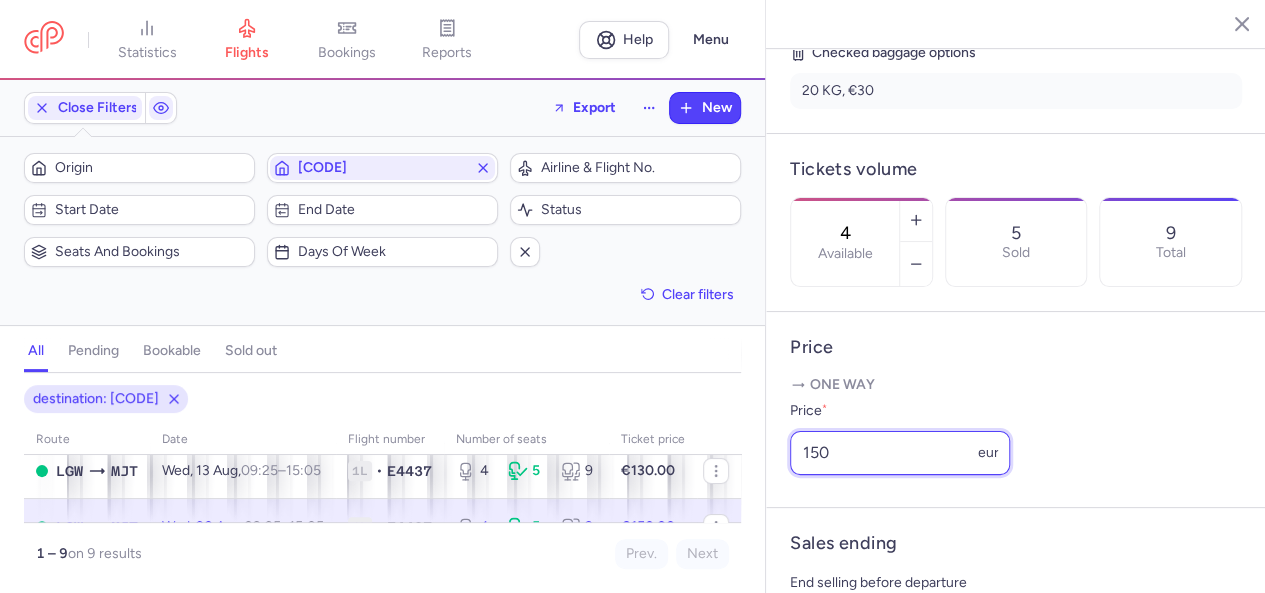 click on "150" at bounding box center [900, 453] 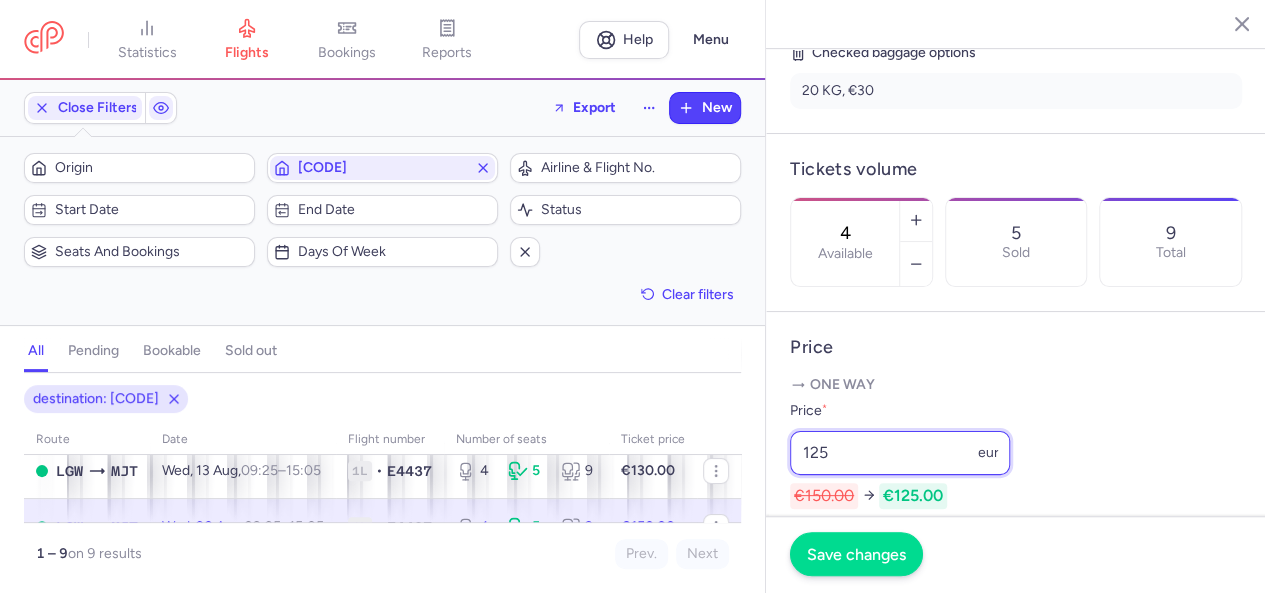 type on "125" 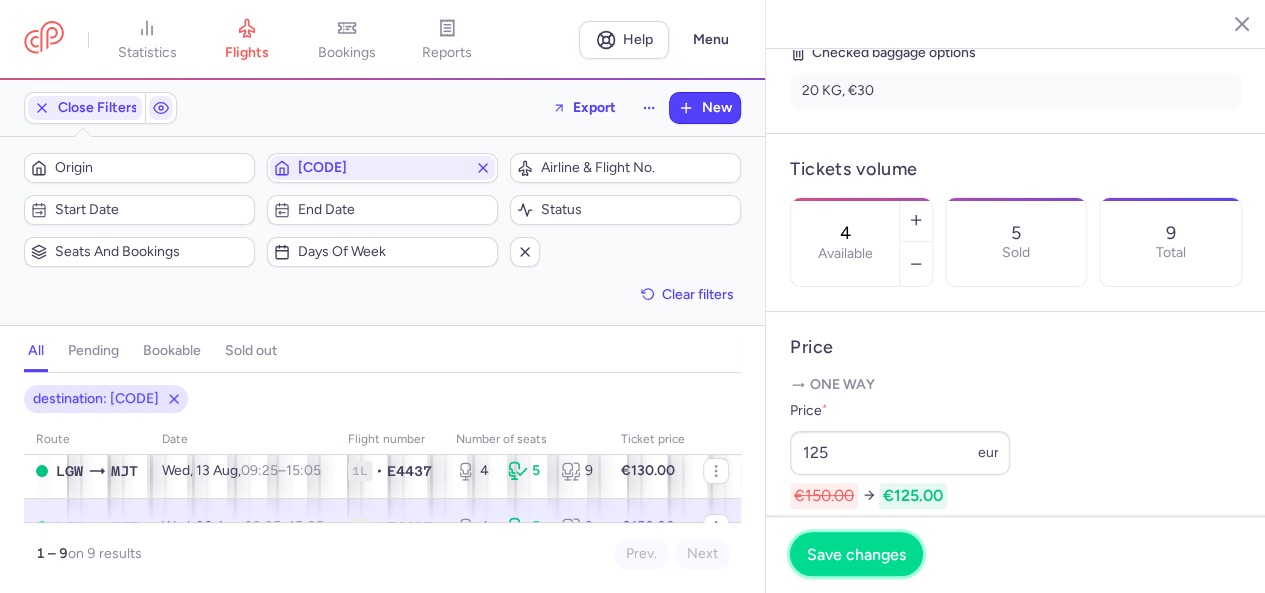 click on "Save changes" at bounding box center [856, 554] 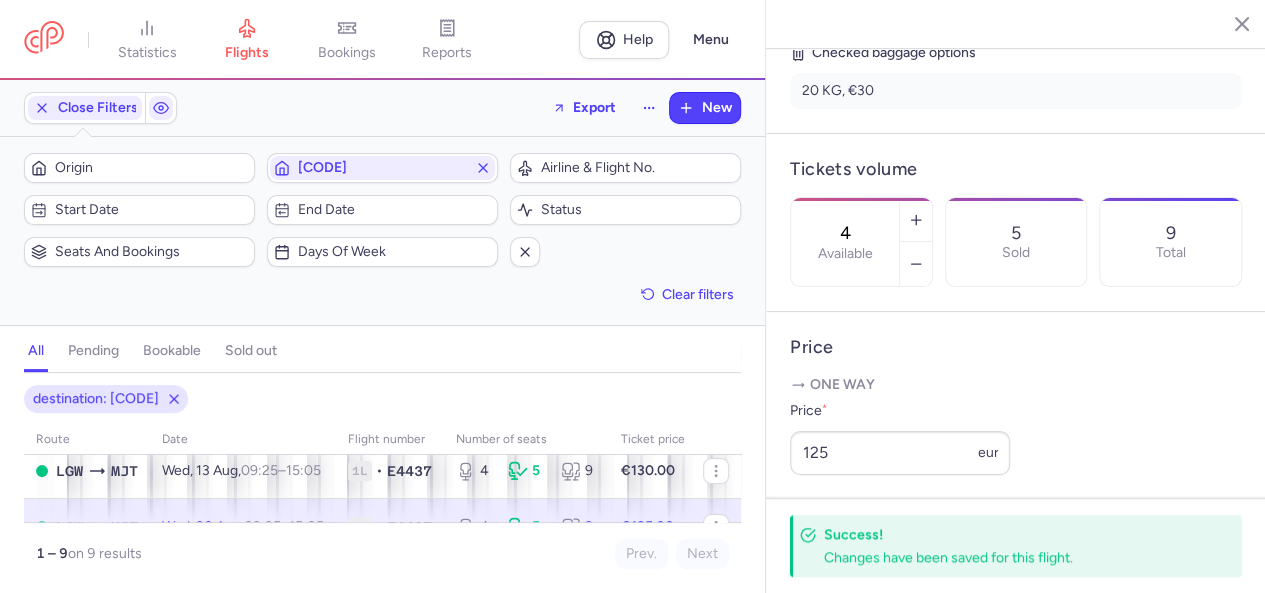 click 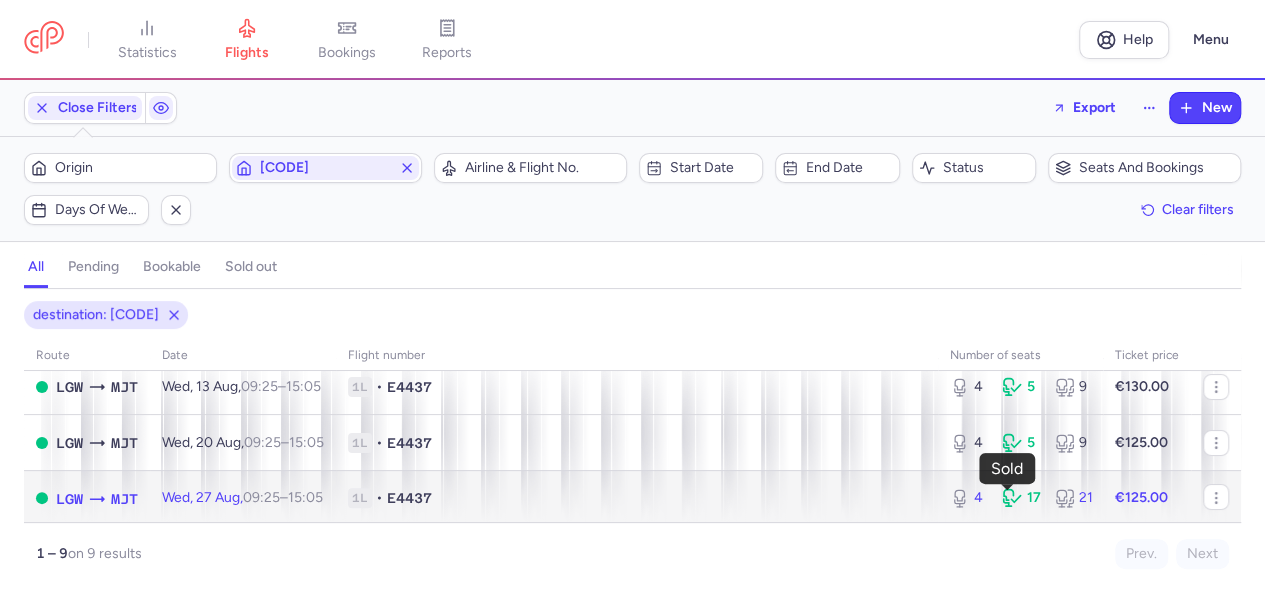 click 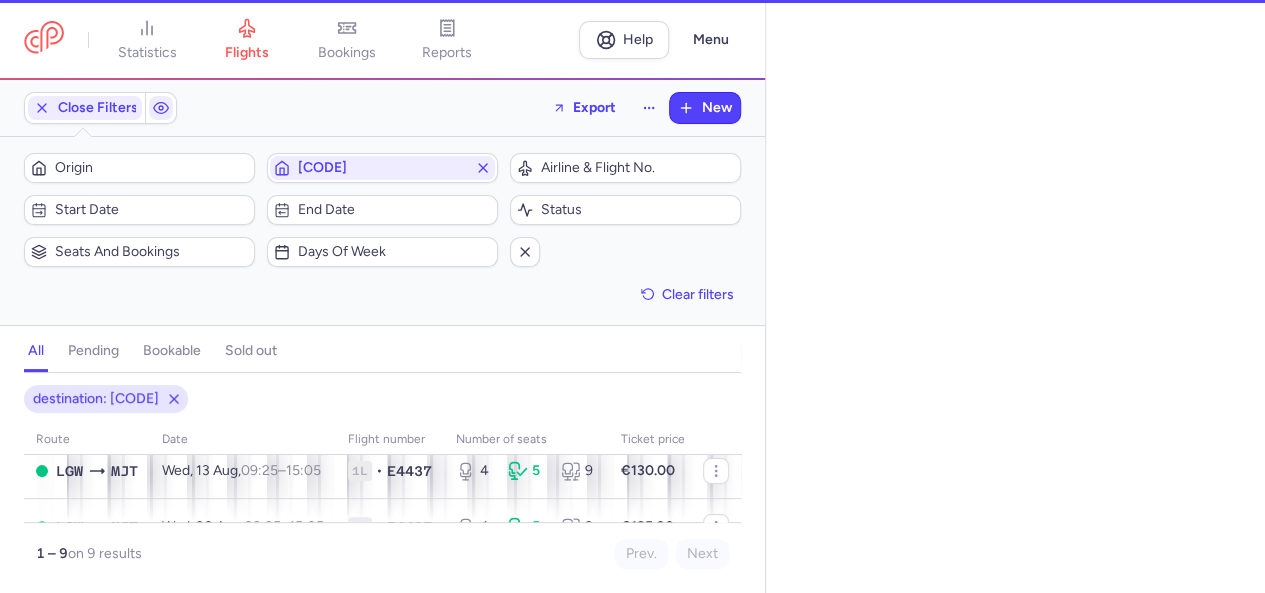 select on "days" 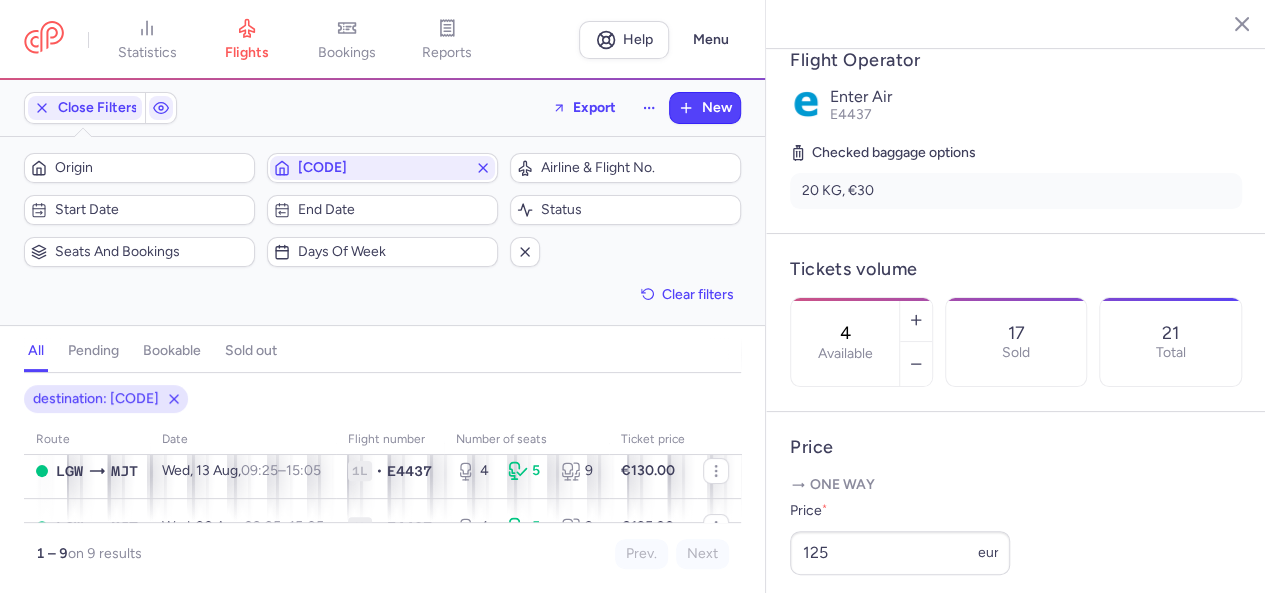 scroll, scrollTop: 500, scrollLeft: 0, axis: vertical 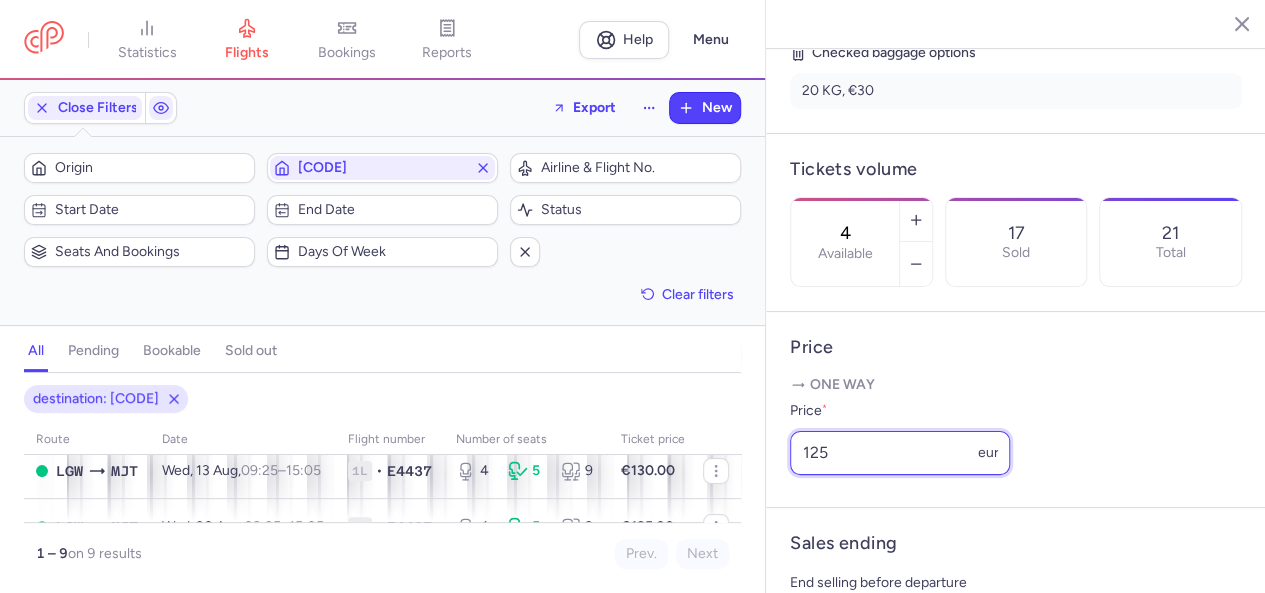 click on "125" at bounding box center (900, 453) 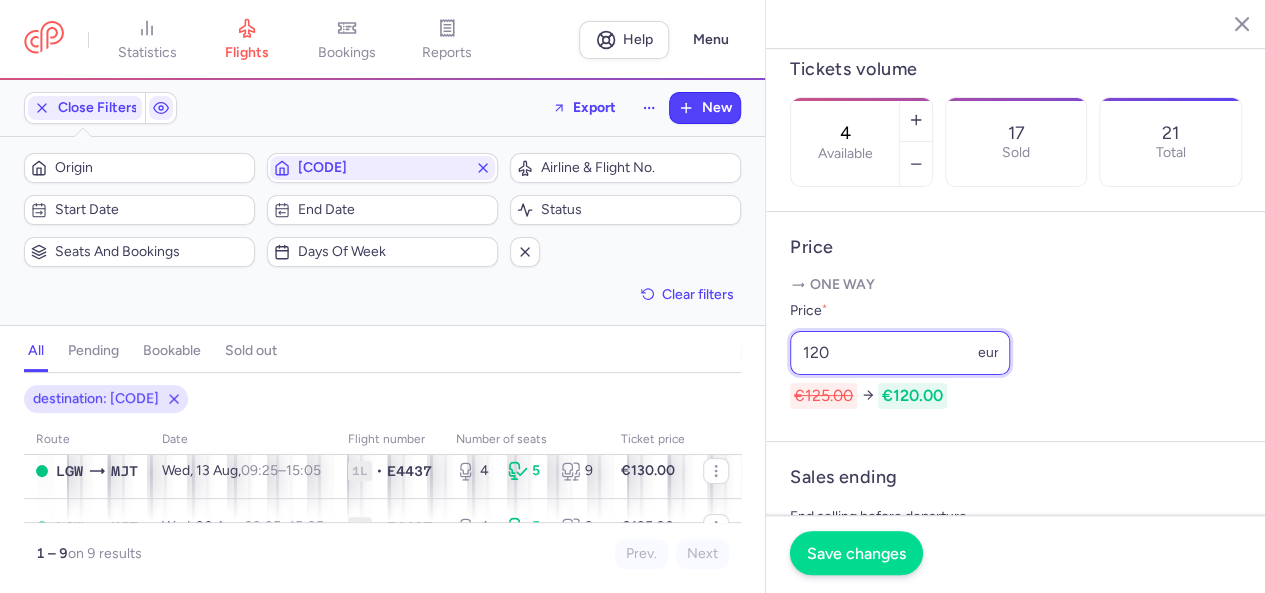 type on "120" 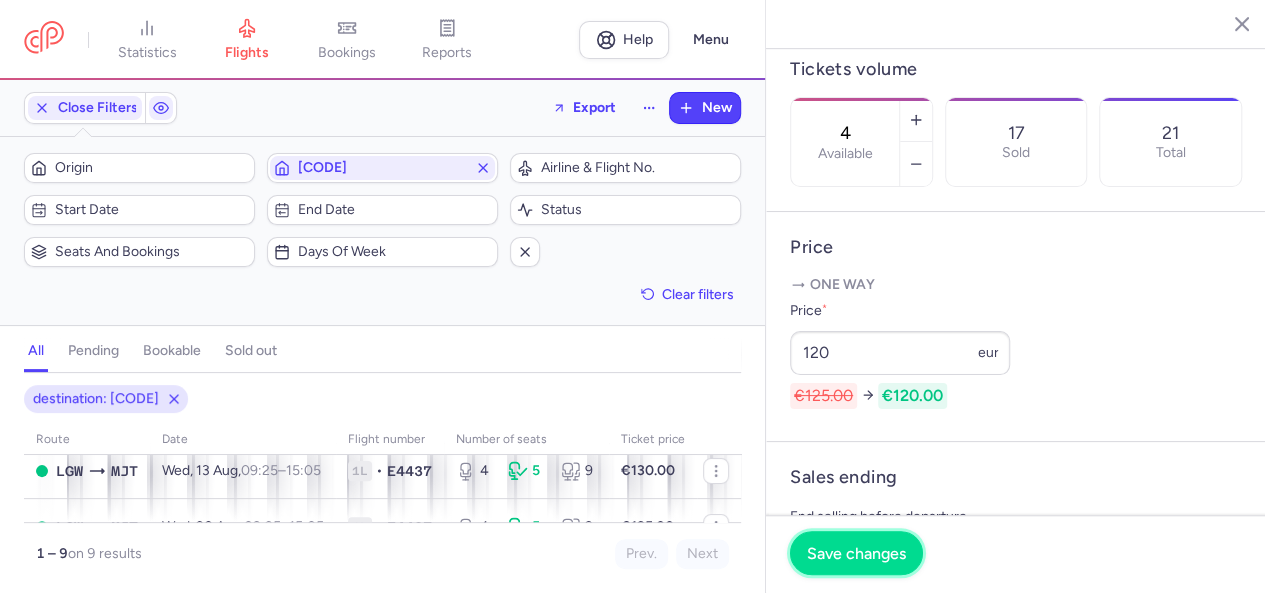 click on "Save changes" at bounding box center [856, 554] 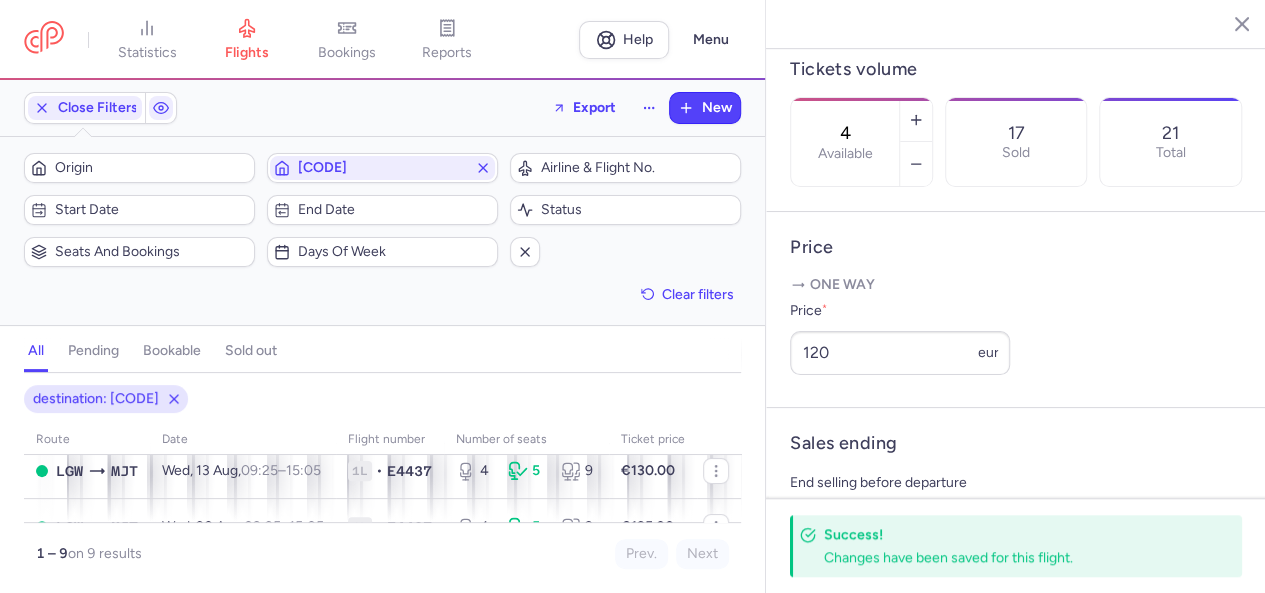 click 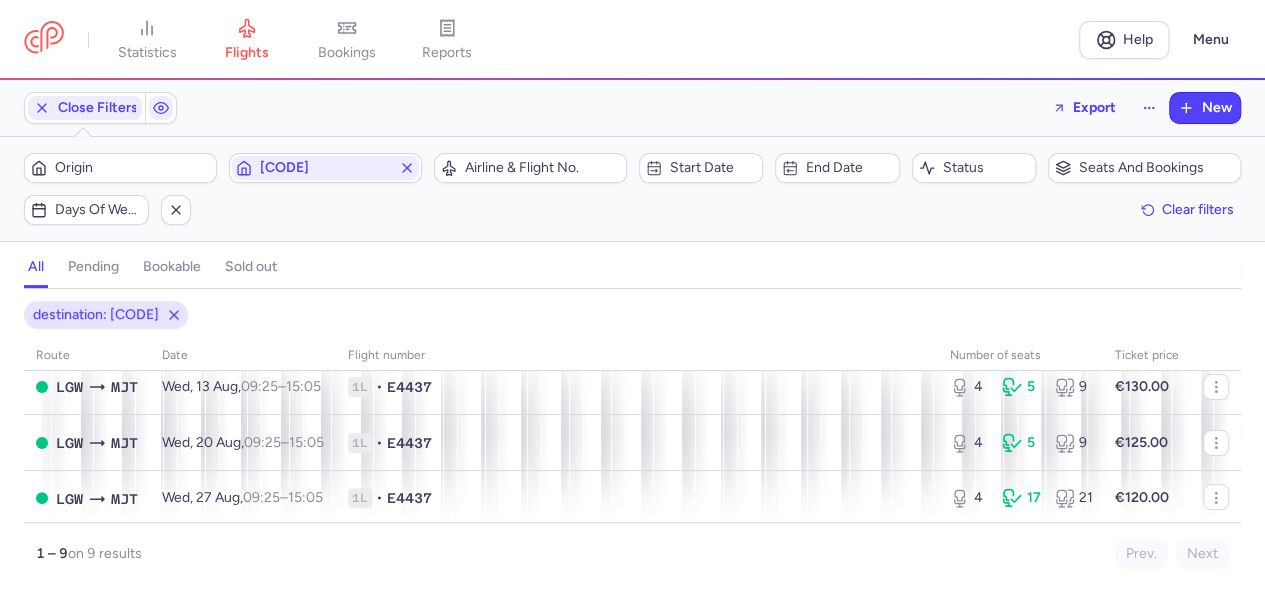 scroll, scrollTop: 300, scrollLeft: 0, axis: vertical 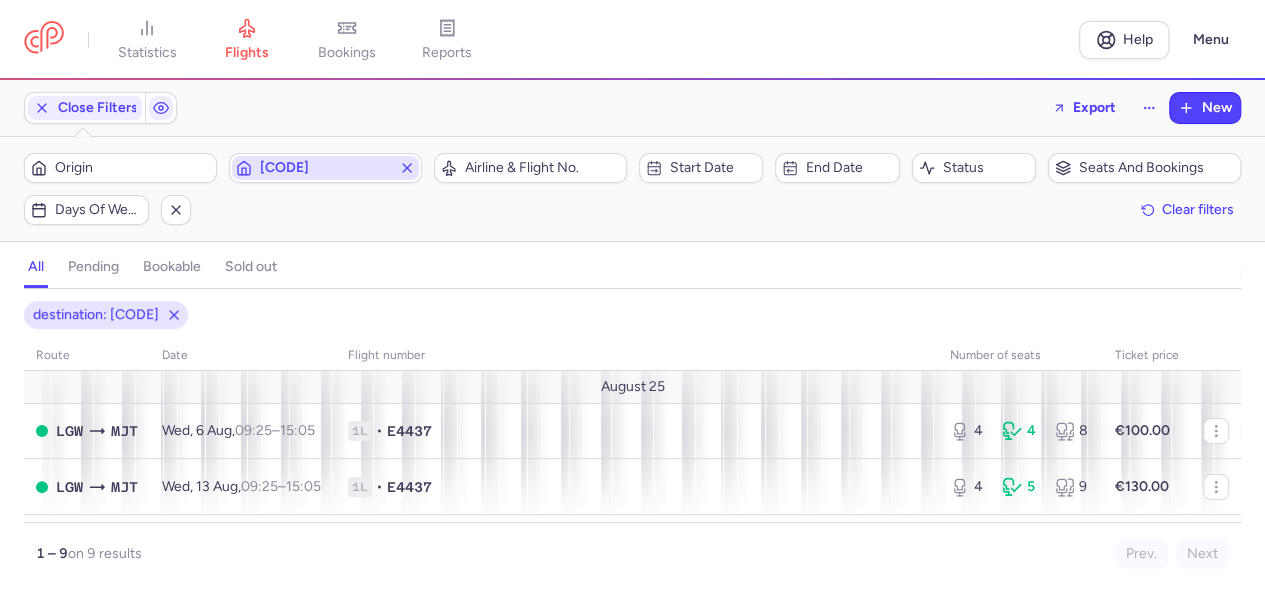 click 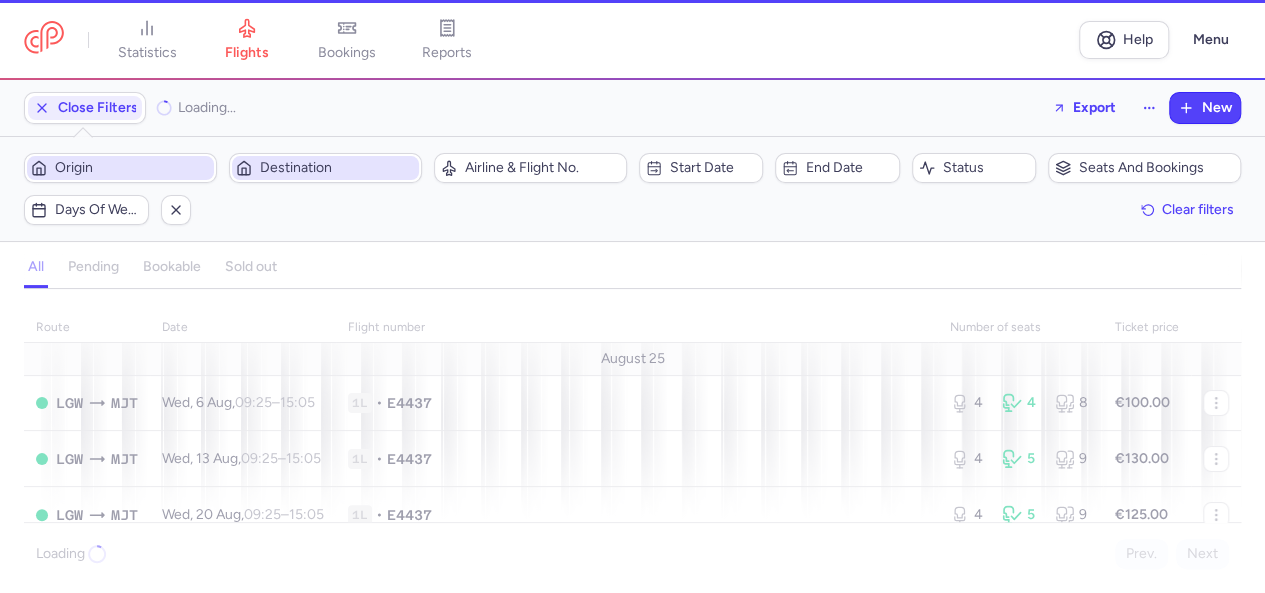 click on "Origin" at bounding box center [120, 168] 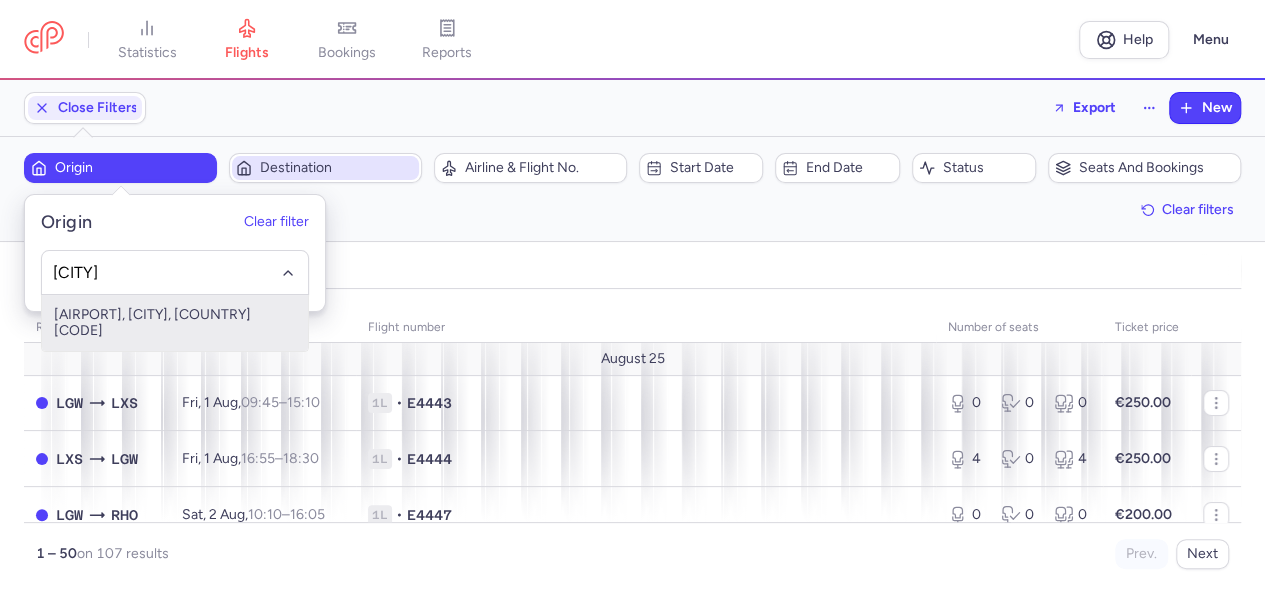 click on "[AIRPORT], [CITY], [COUNTRY] [CODE]" at bounding box center [175, 323] 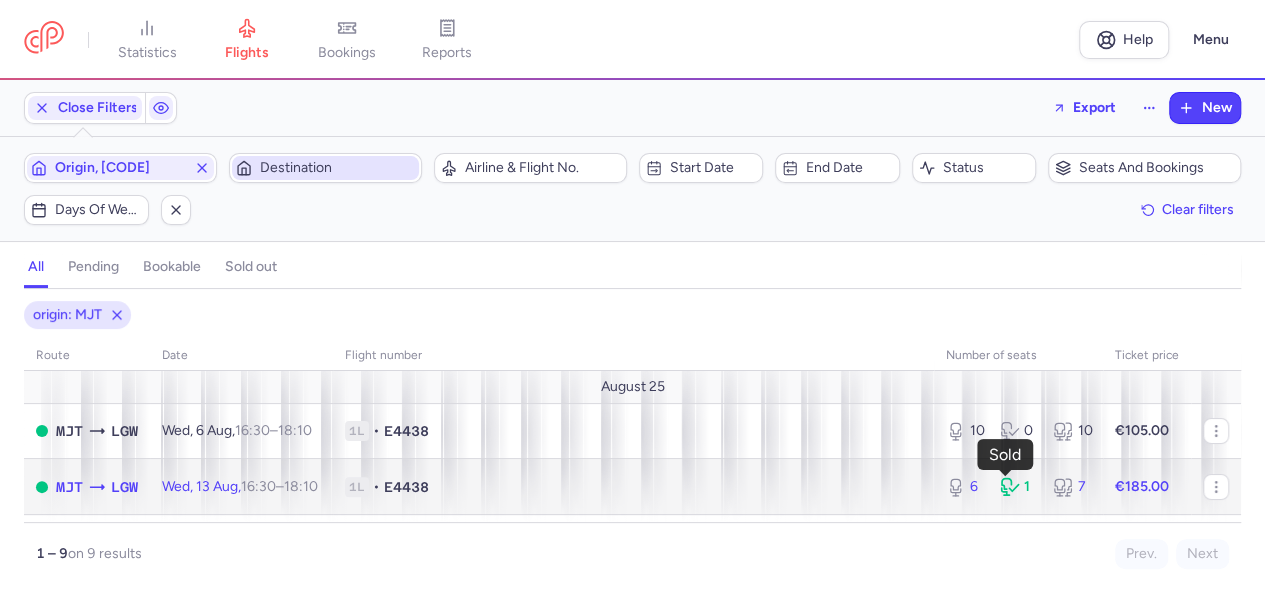 click 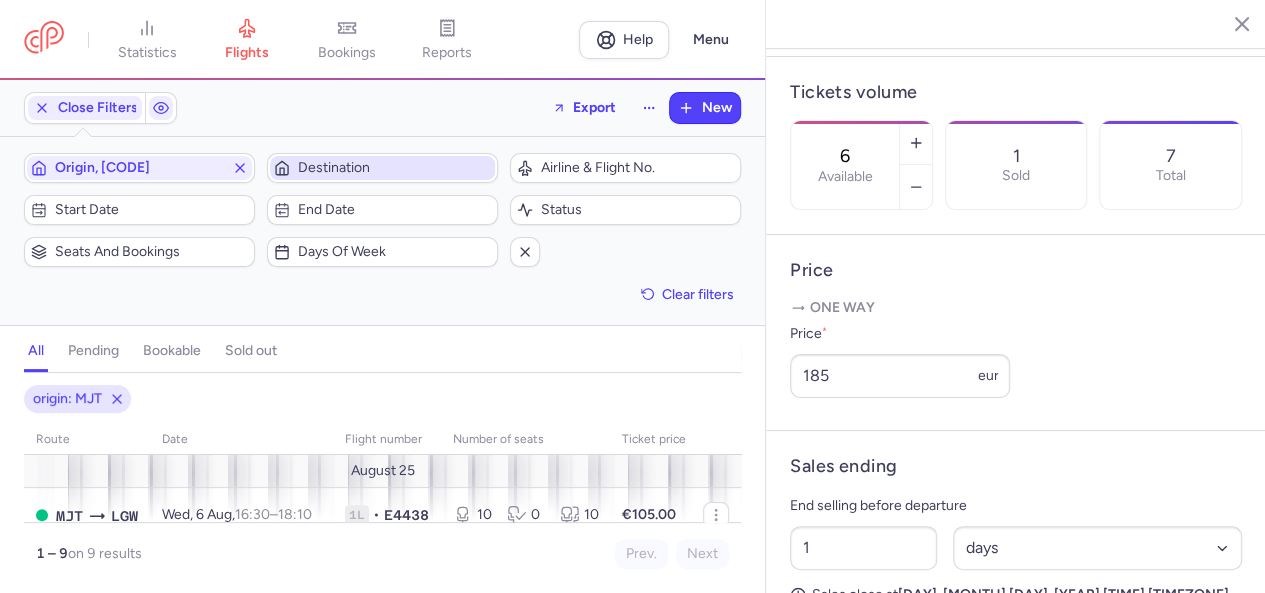 scroll, scrollTop: 700, scrollLeft: 0, axis: vertical 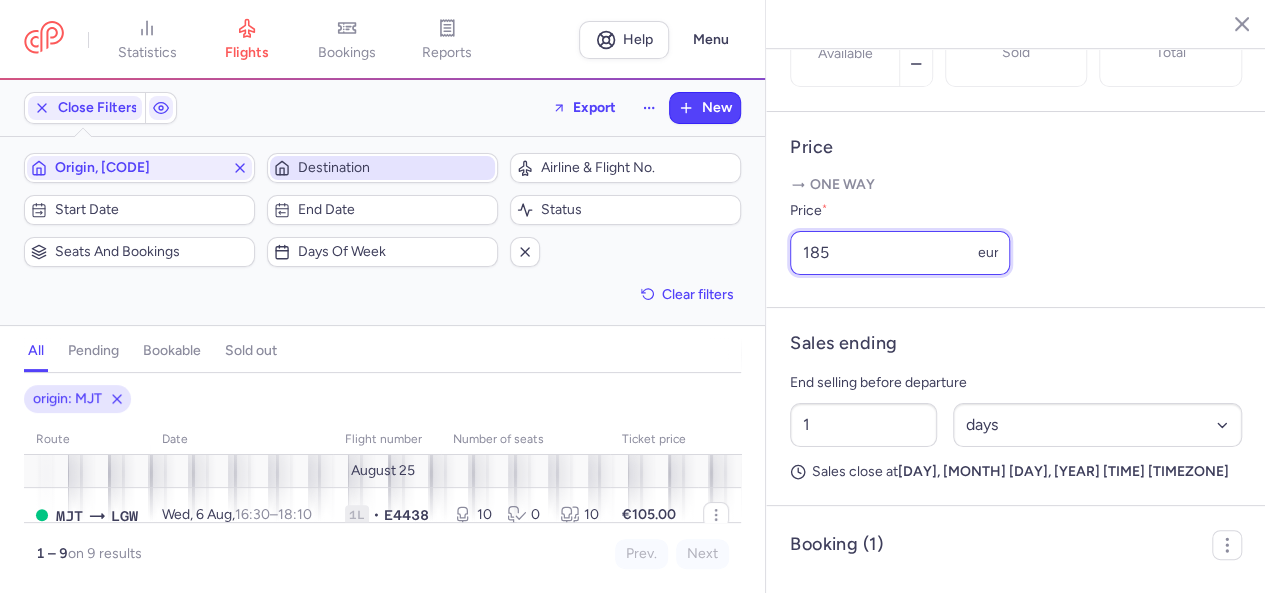 click on "185" at bounding box center [900, 253] 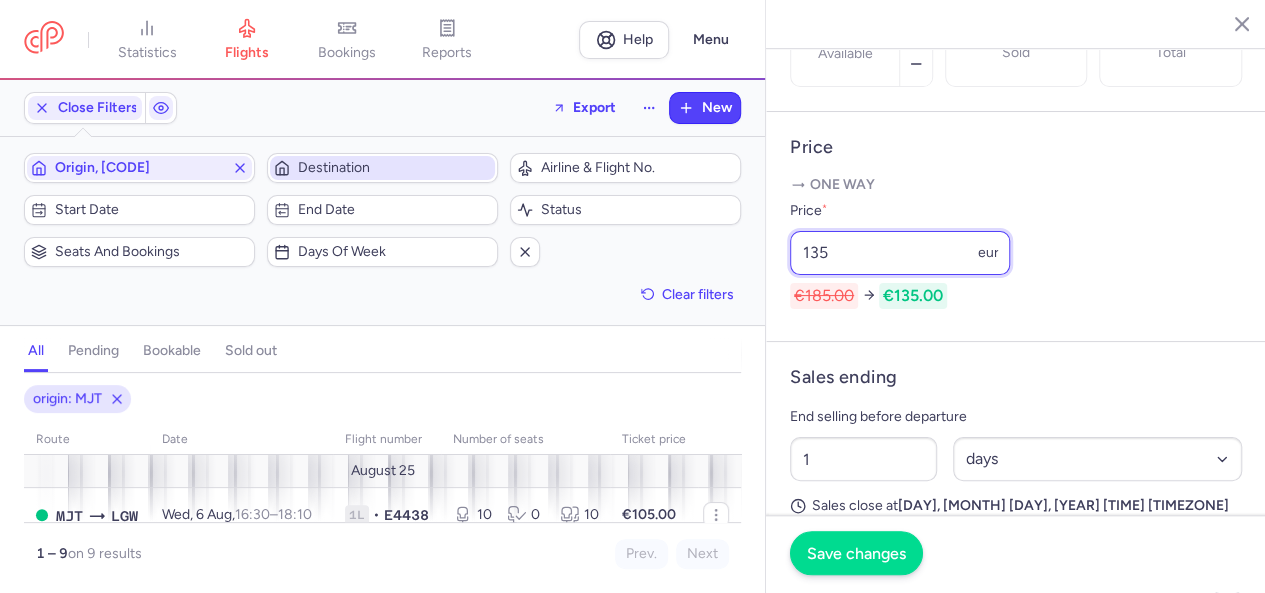 type on "135" 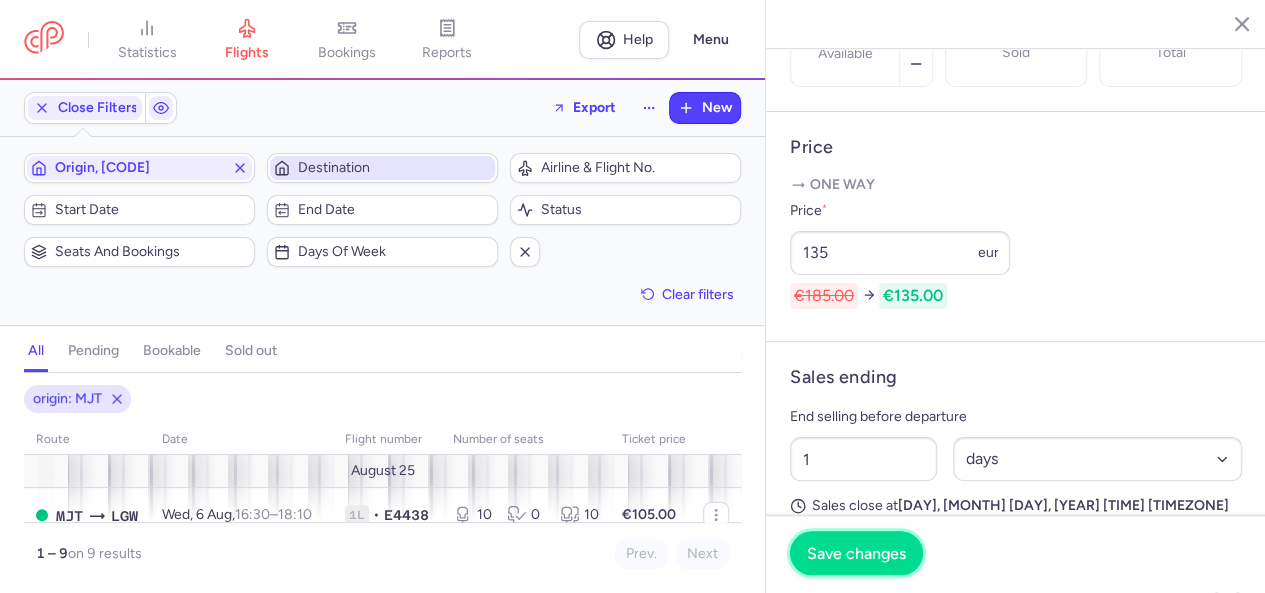 click on "Save changes" at bounding box center [856, 554] 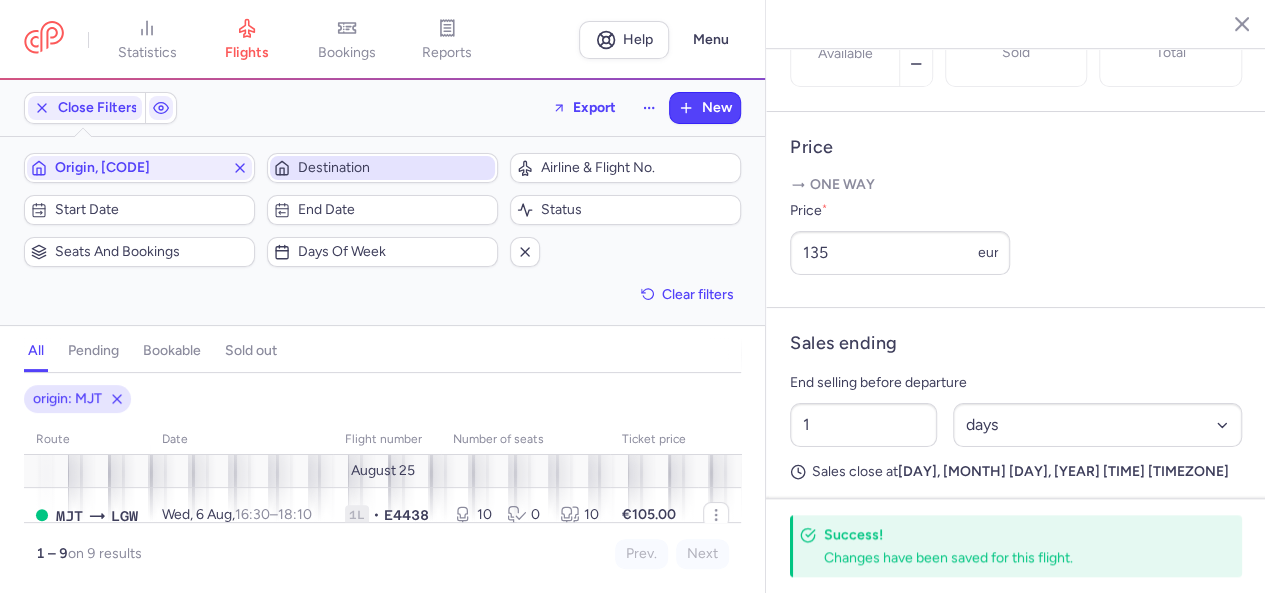 click 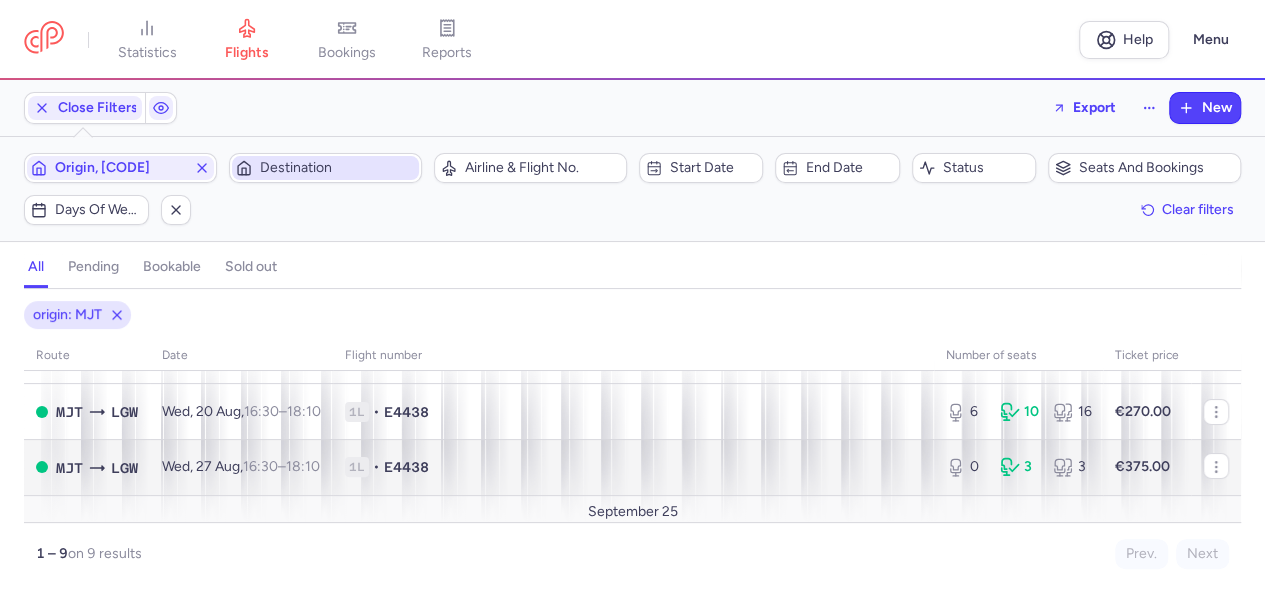 scroll, scrollTop: 100, scrollLeft: 0, axis: vertical 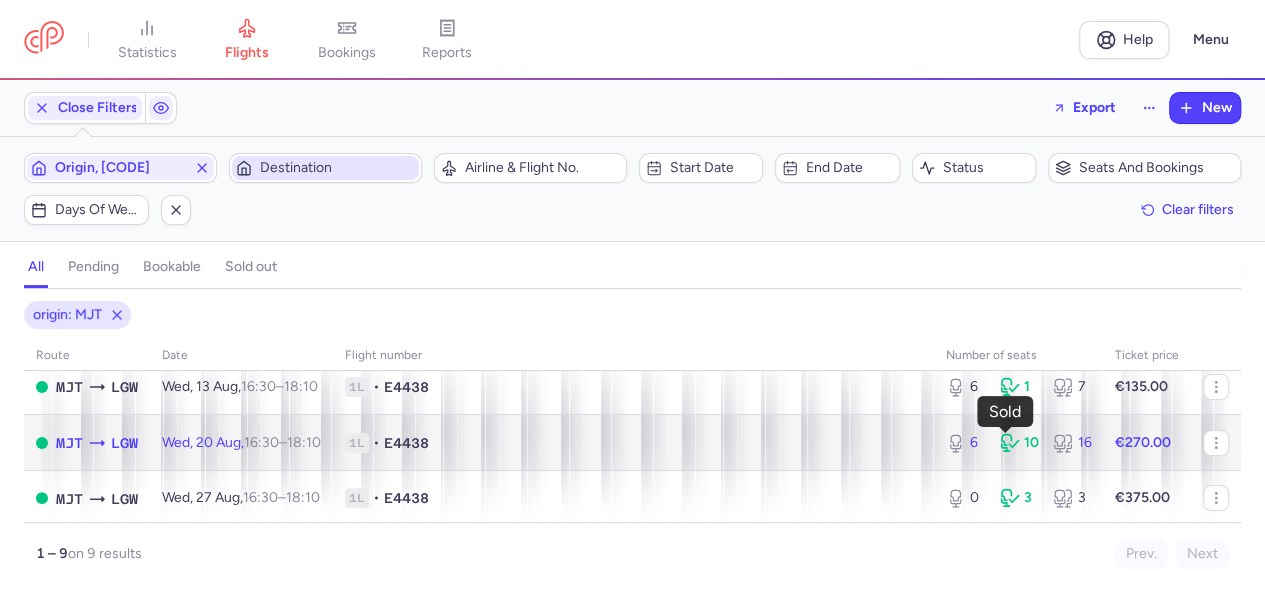 click 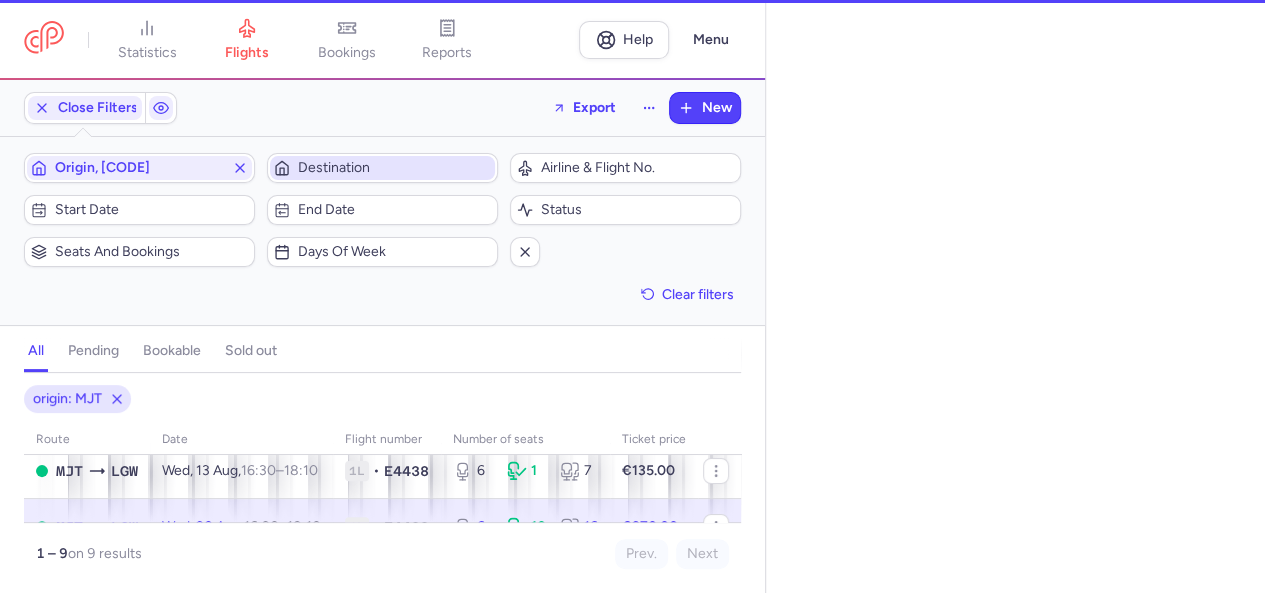 select on "days" 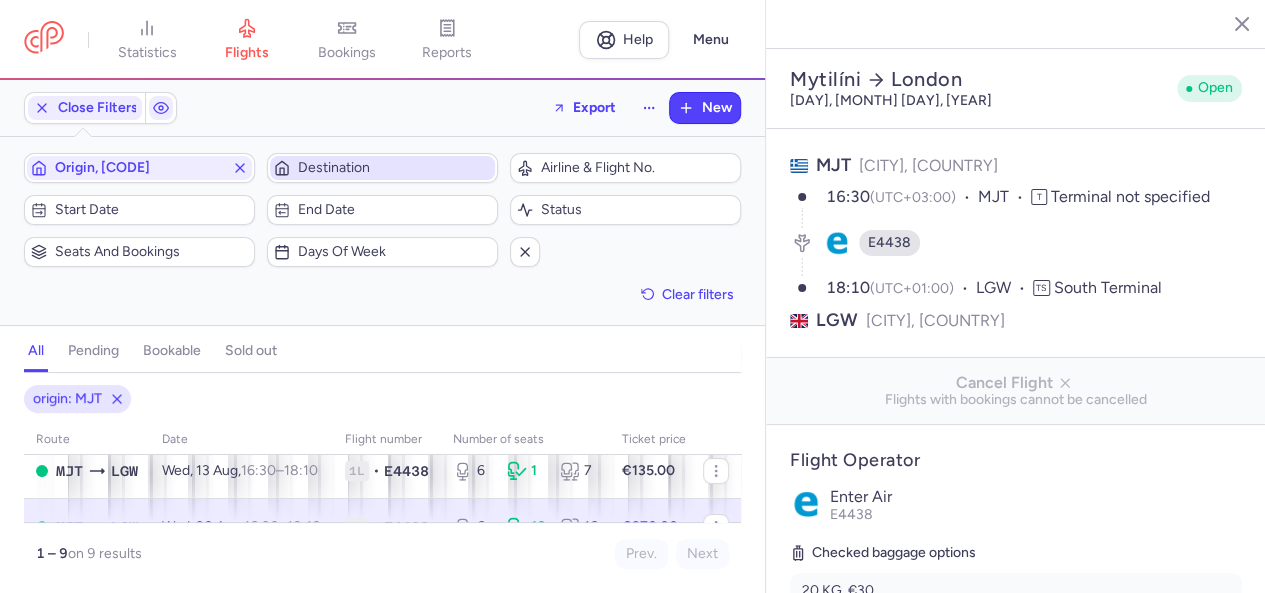scroll, scrollTop: 500, scrollLeft: 0, axis: vertical 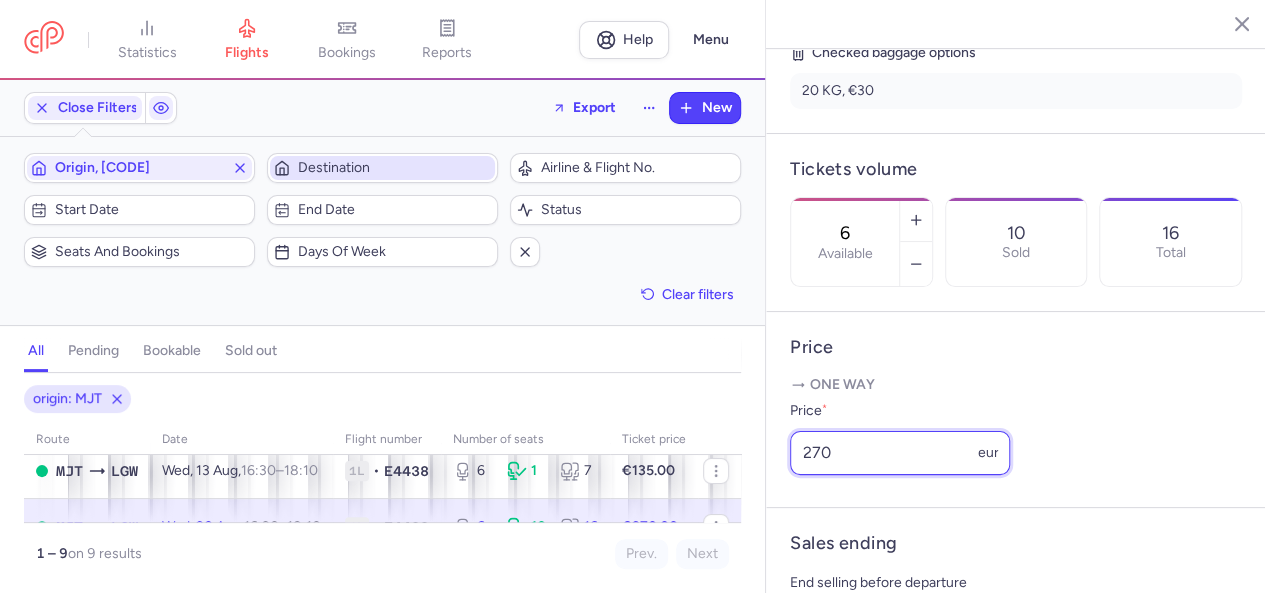 click on "270" at bounding box center (900, 453) 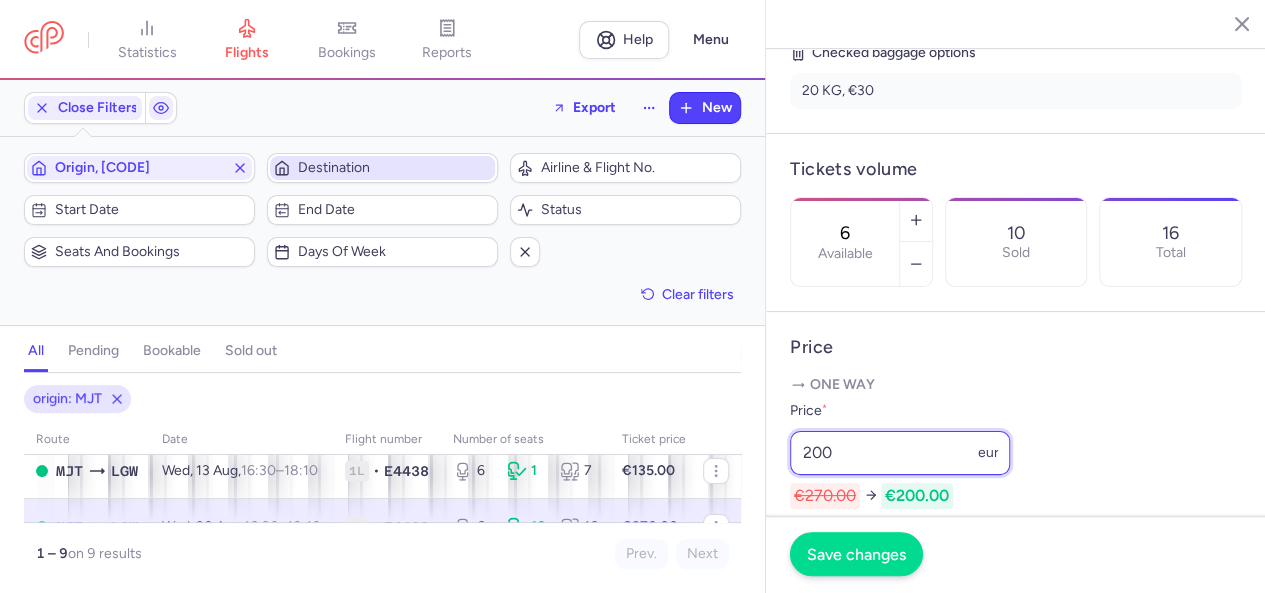 type on "200" 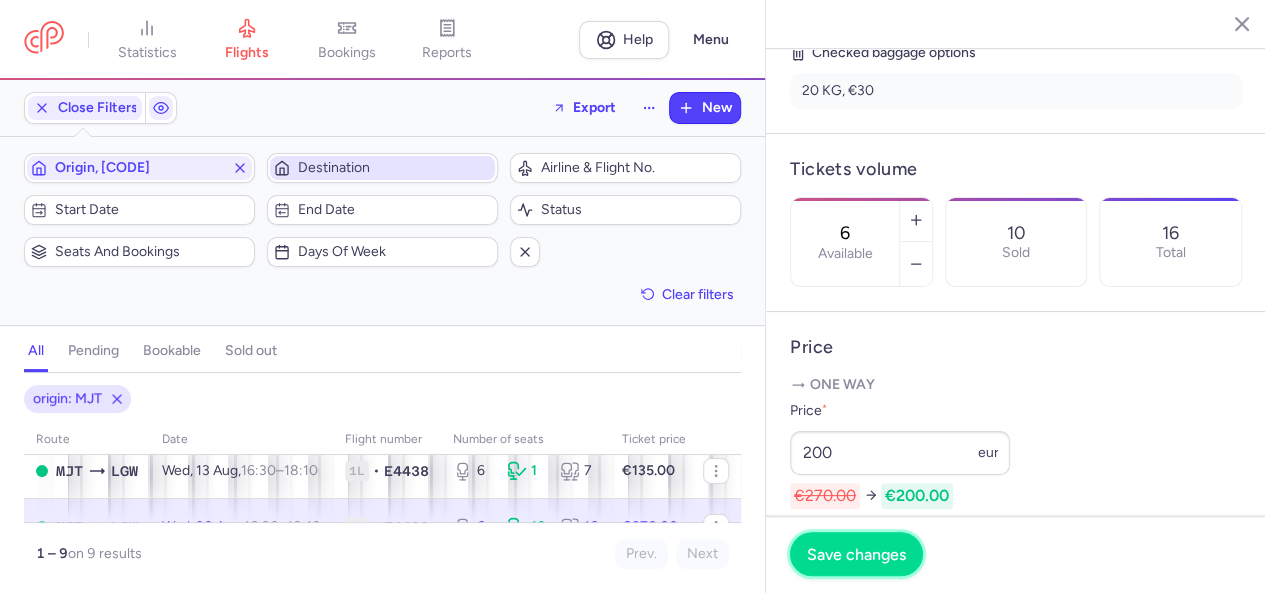 click on "Save changes" at bounding box center [856, 554] 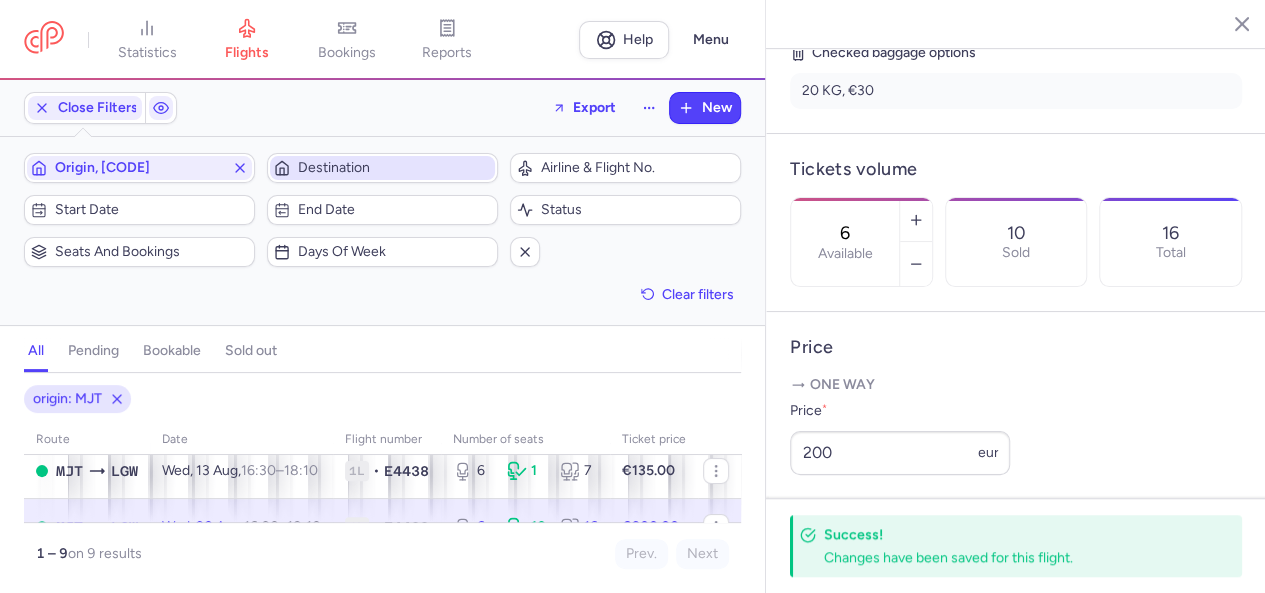 click at bounding box center (1227, 23) 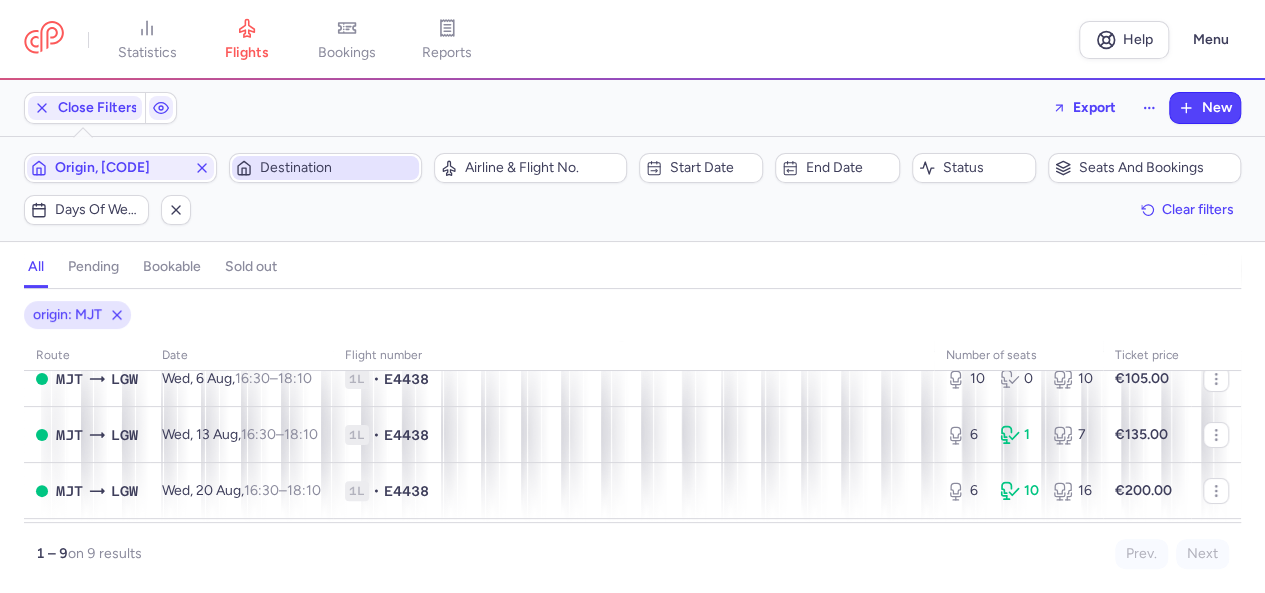 scroll, scrollTop: 0, scrollLeft: 0, axis: both 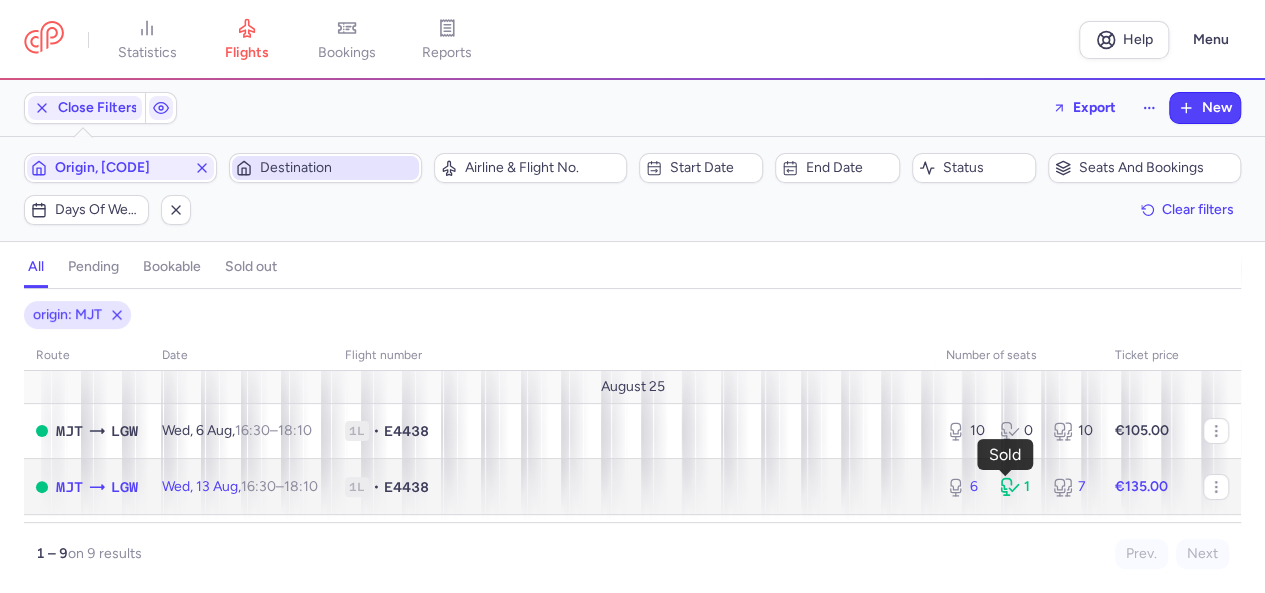 click on "1" at bounding box center (1019, 487) 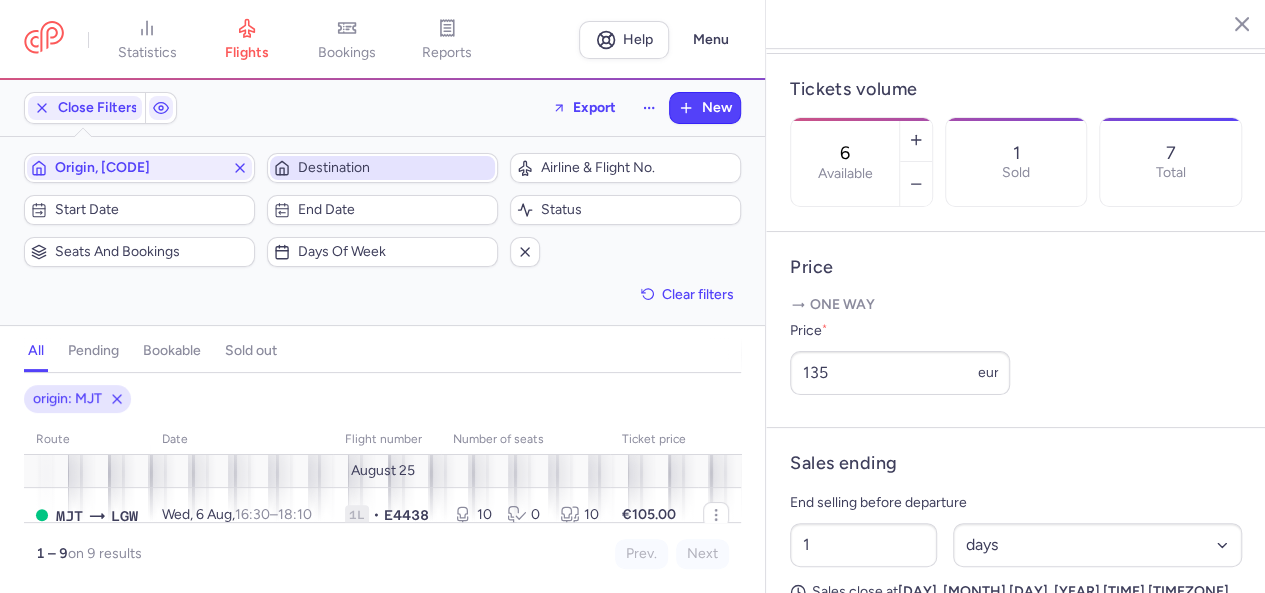 scroll, scrollTop: 700, scrollLeft: 0, axis: vertical 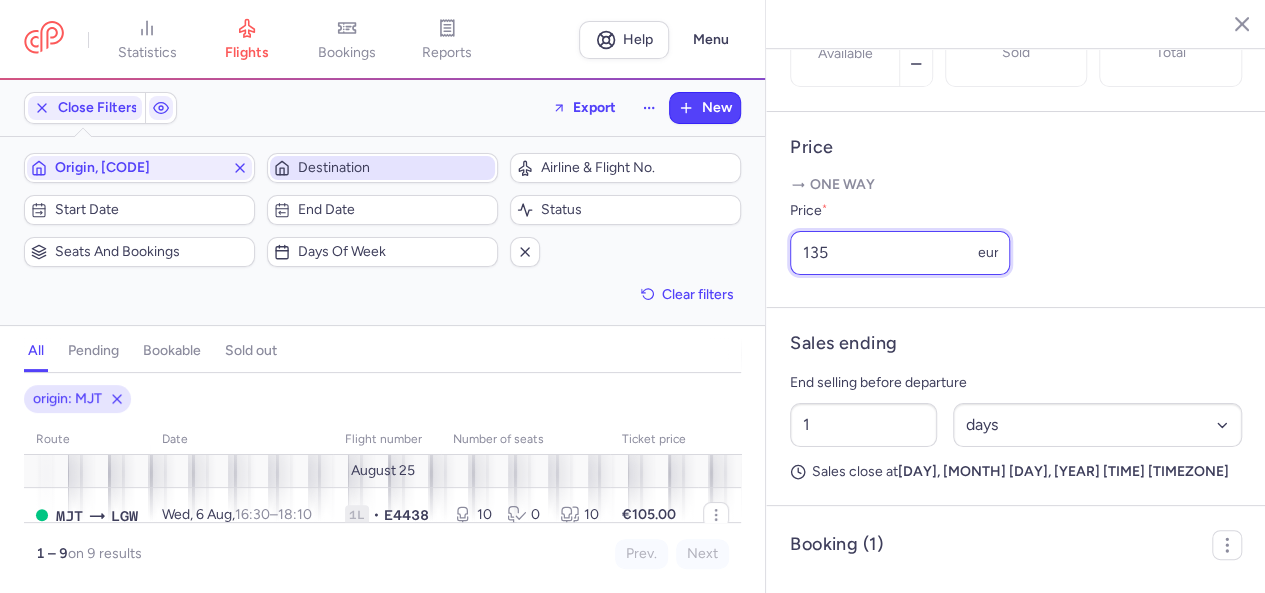 click on "135" at bounding box center (900, 253) 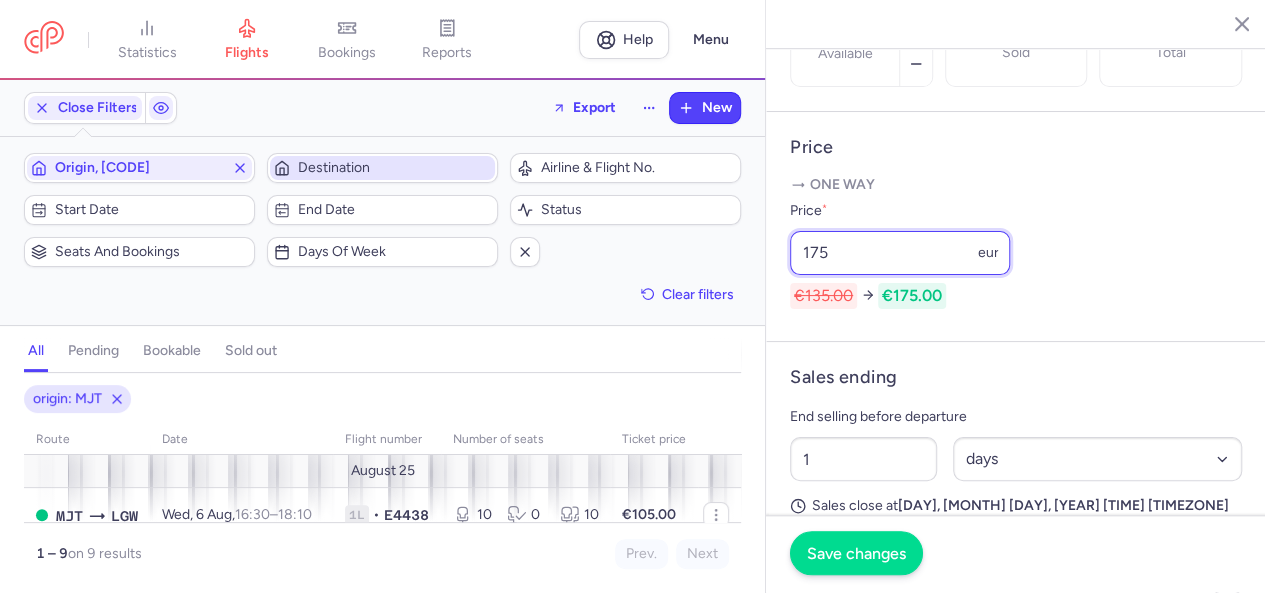 type on "175" 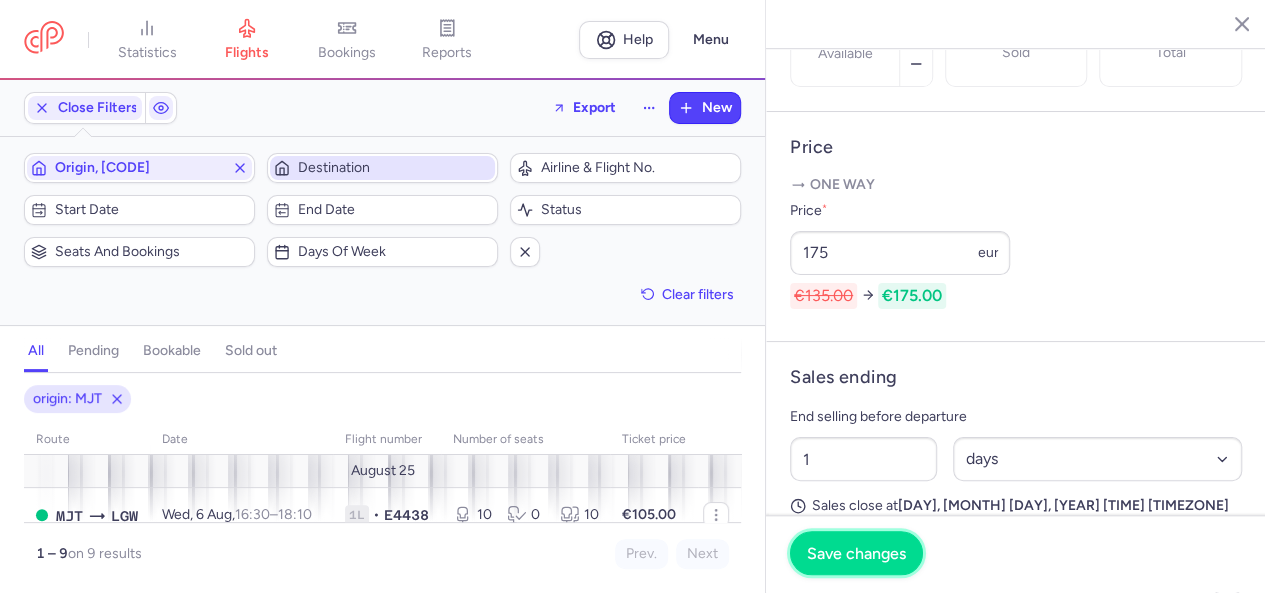 click on "Save changes" at bounding box center (856, 554) 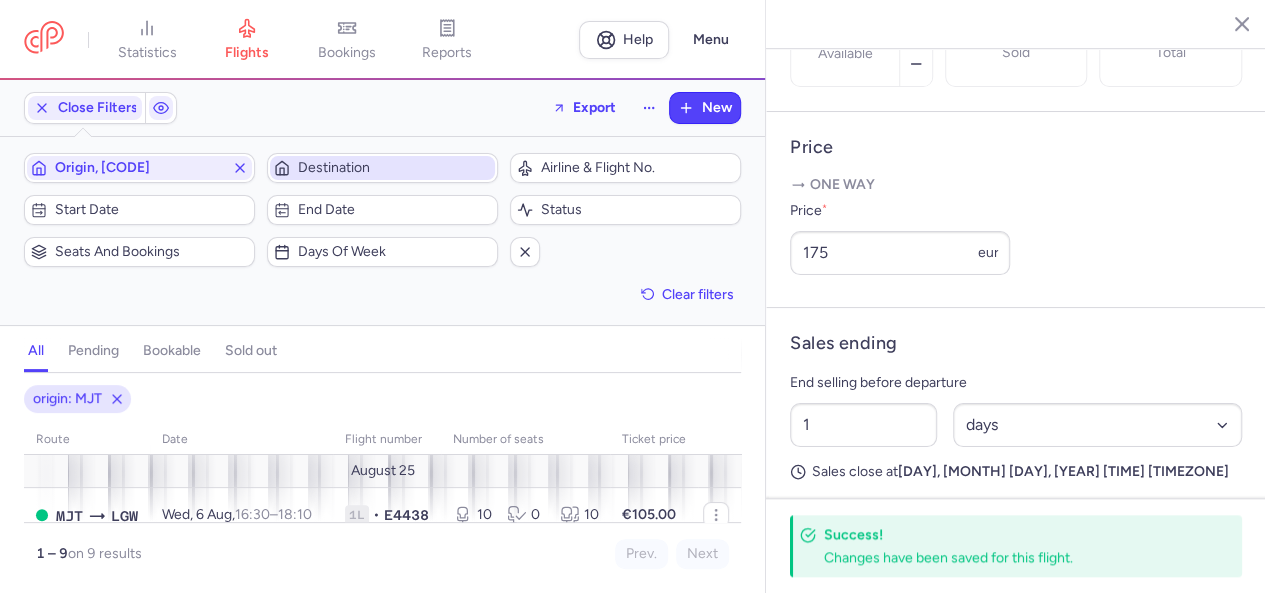 click 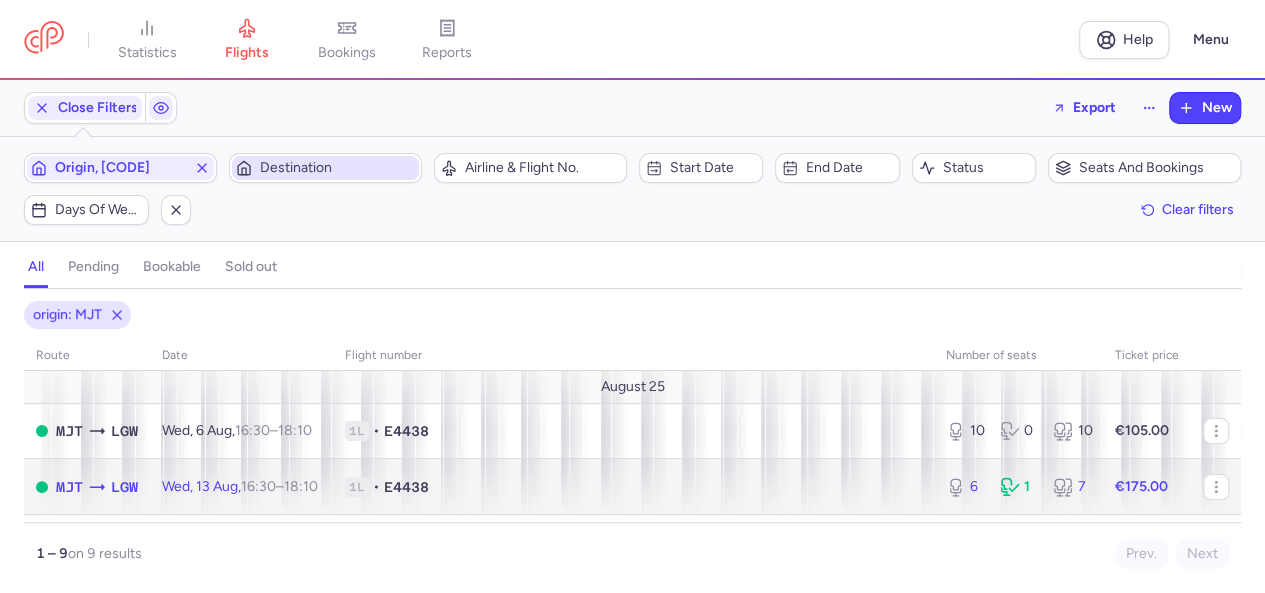 click 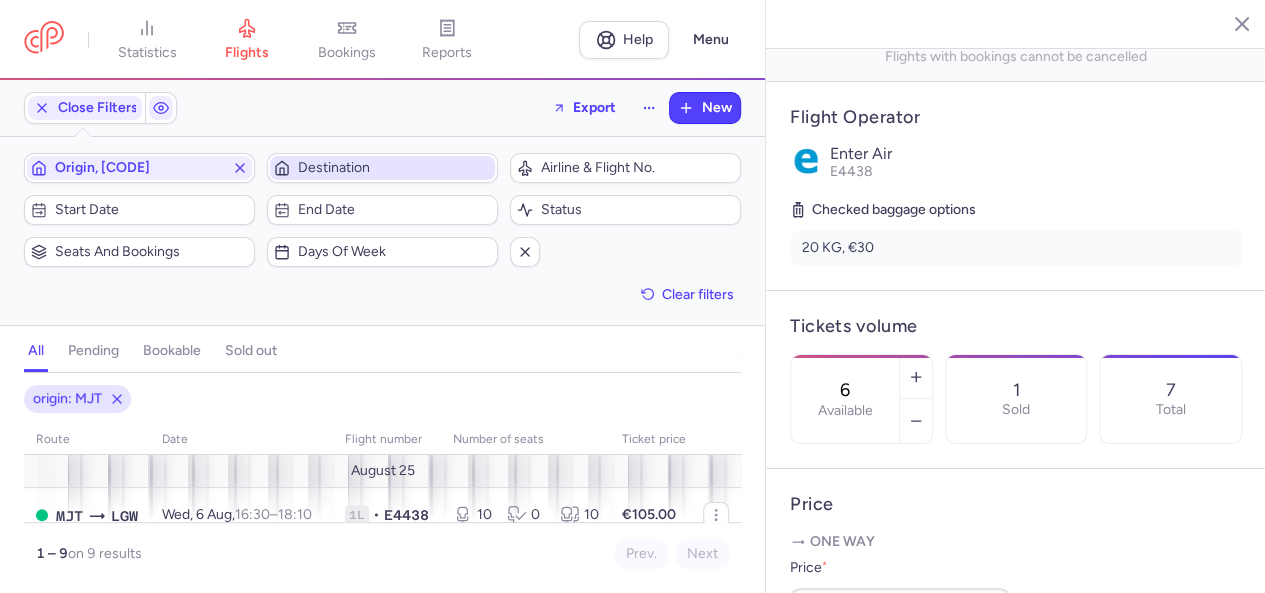 scroll, scrollTop: 500, scrollLeft: 0, axis: vertical 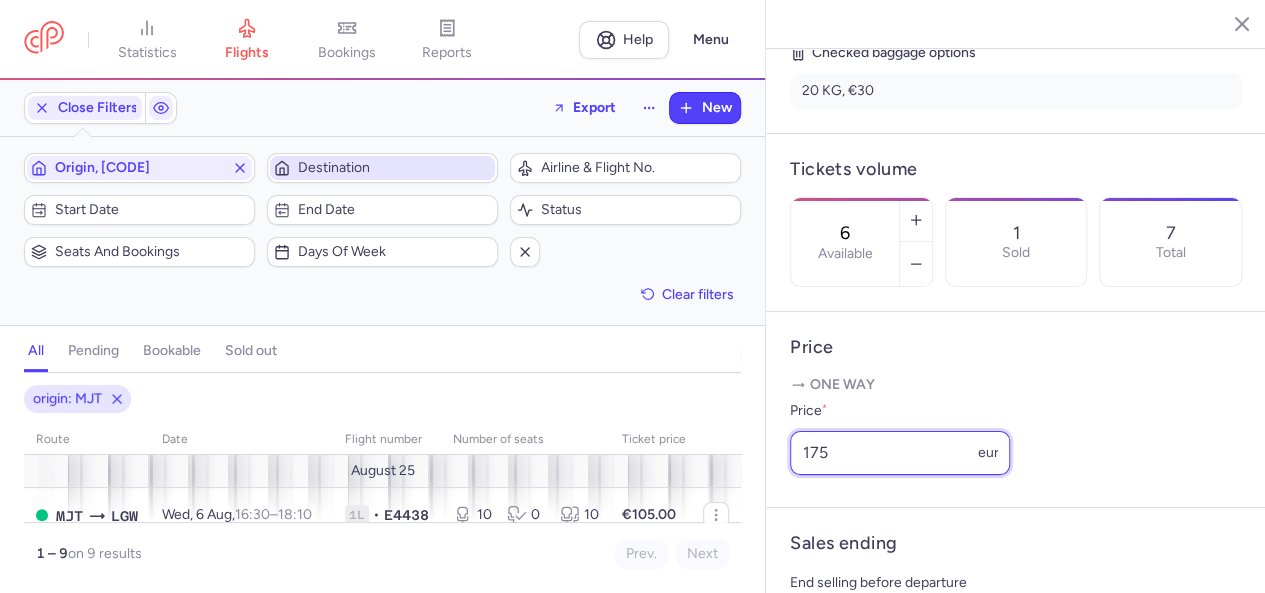 click on "175" at bounding box center (900, 453) 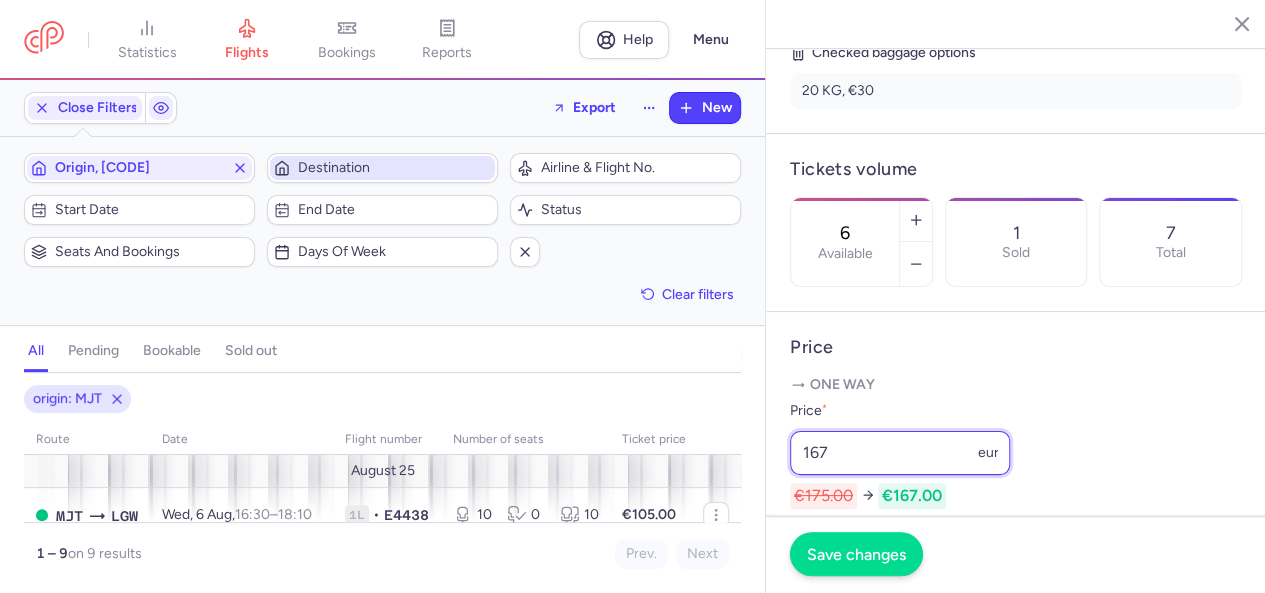 type on "167" 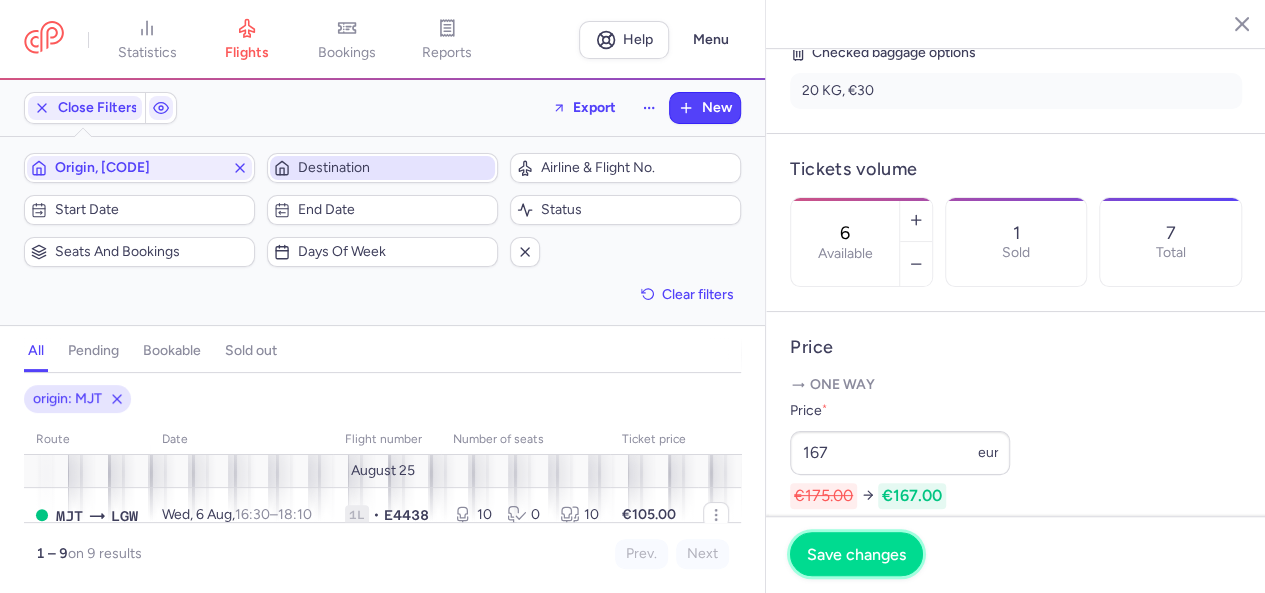 click on "Save changes" at bounding box center (856, 554) 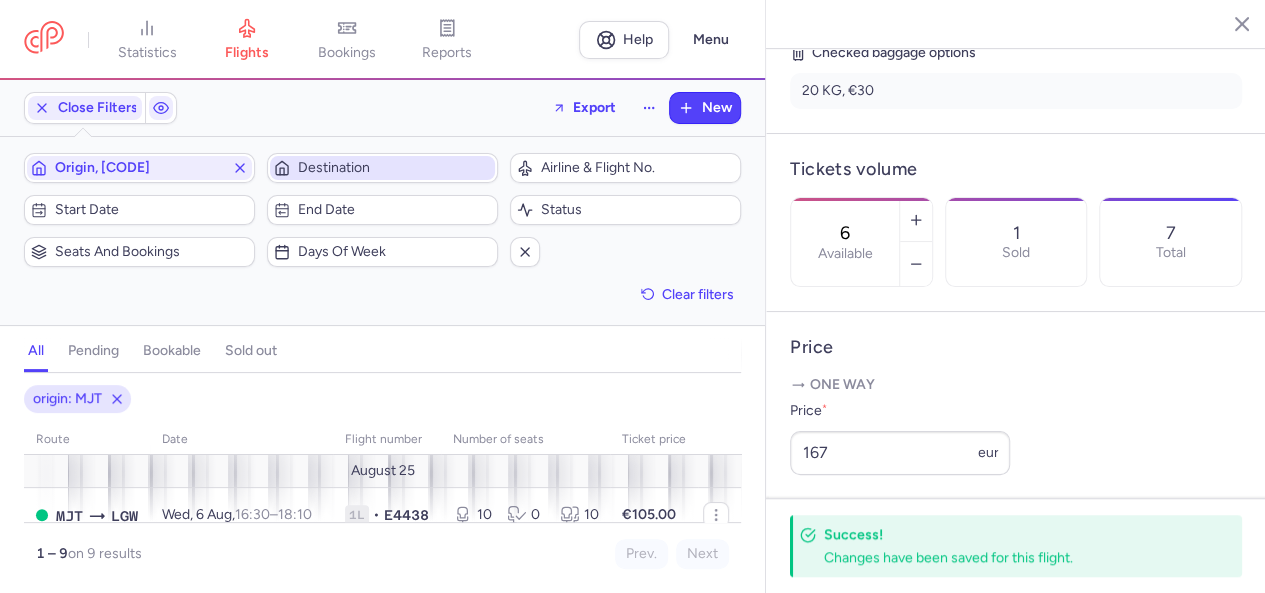 click 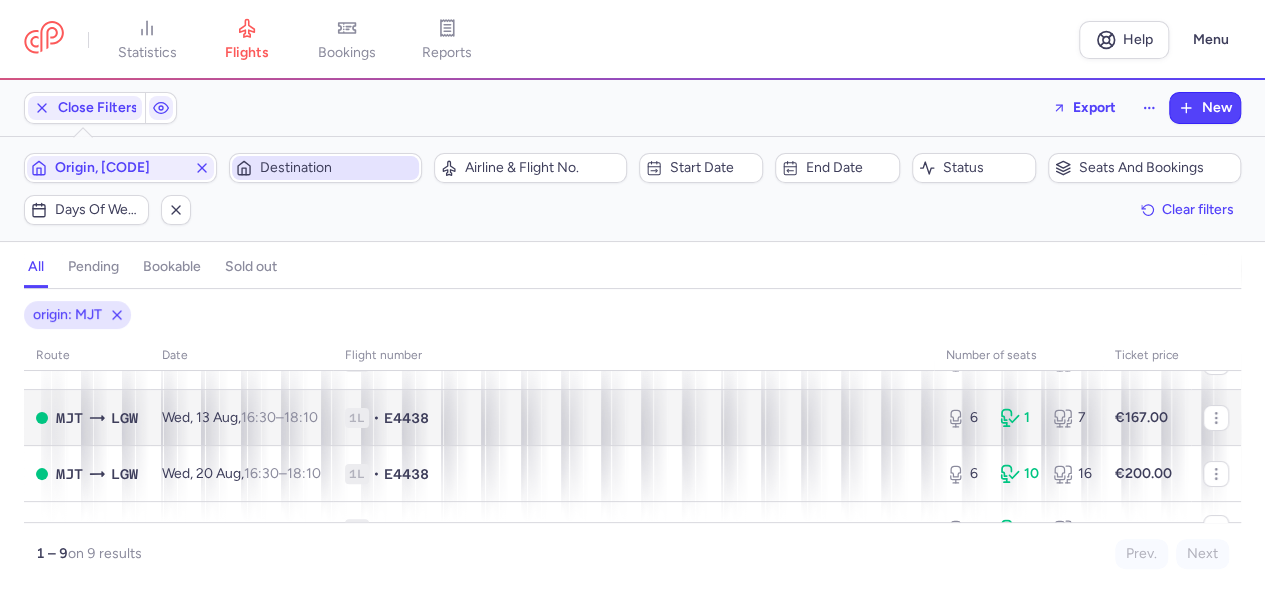 scroll, scrollTop: 100, scrollLeft: 0, axis: vertical 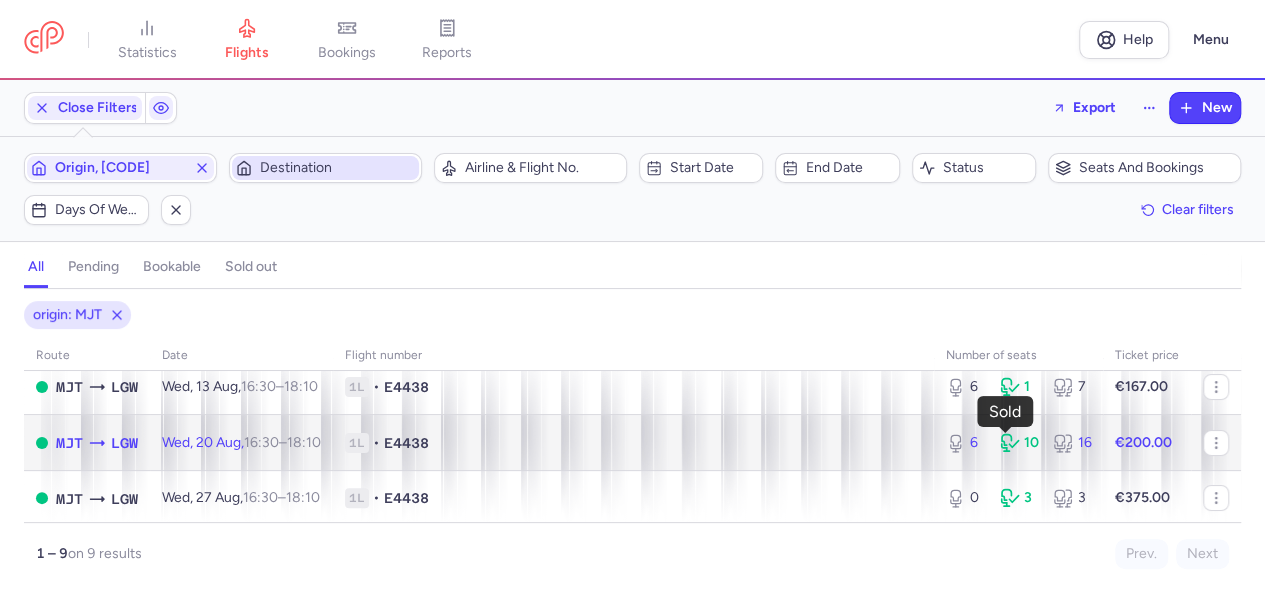 click 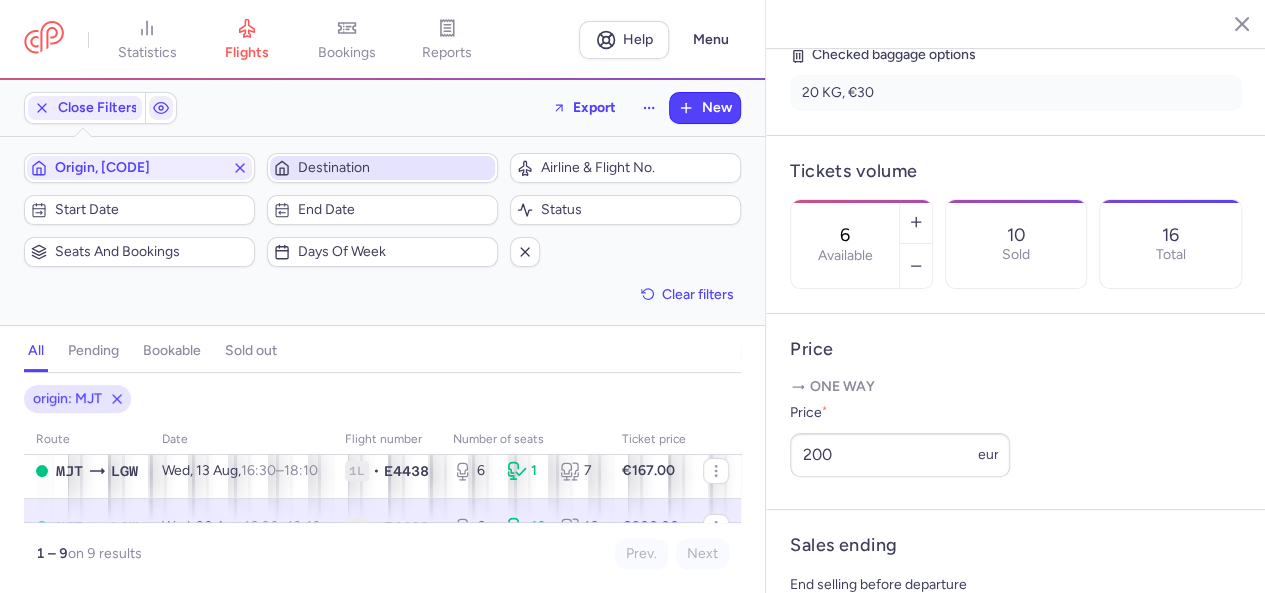 scroll, scrollTop: 500, scrollLeft: 0, axis: vertical 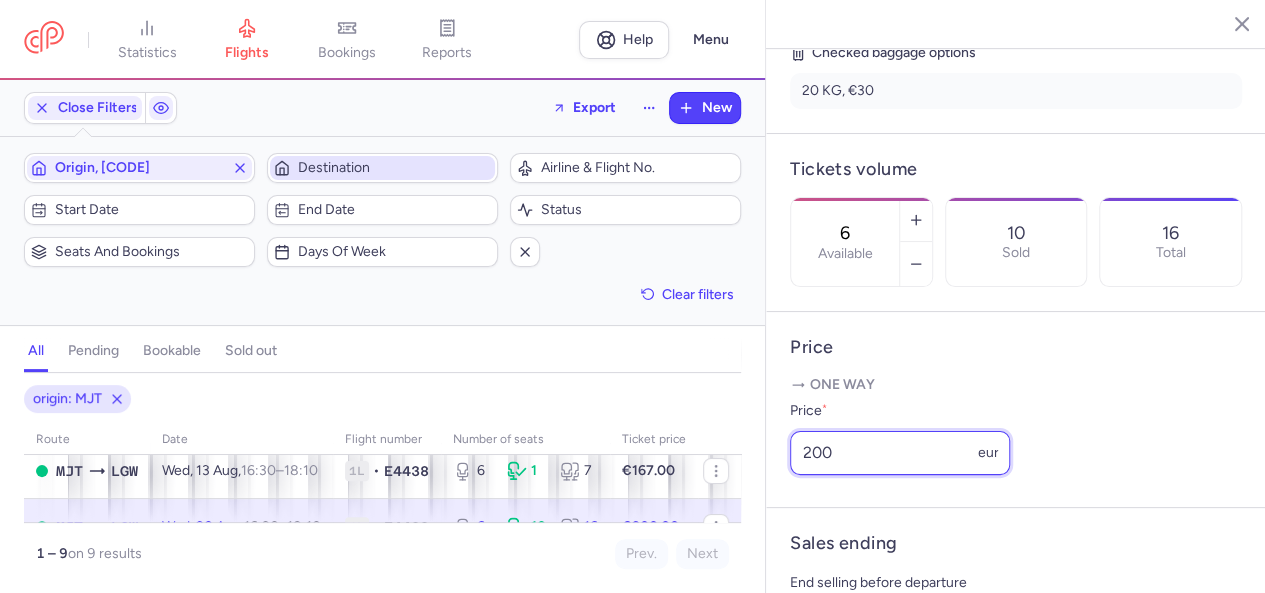 click on "200" at bounding box center (900, 453) 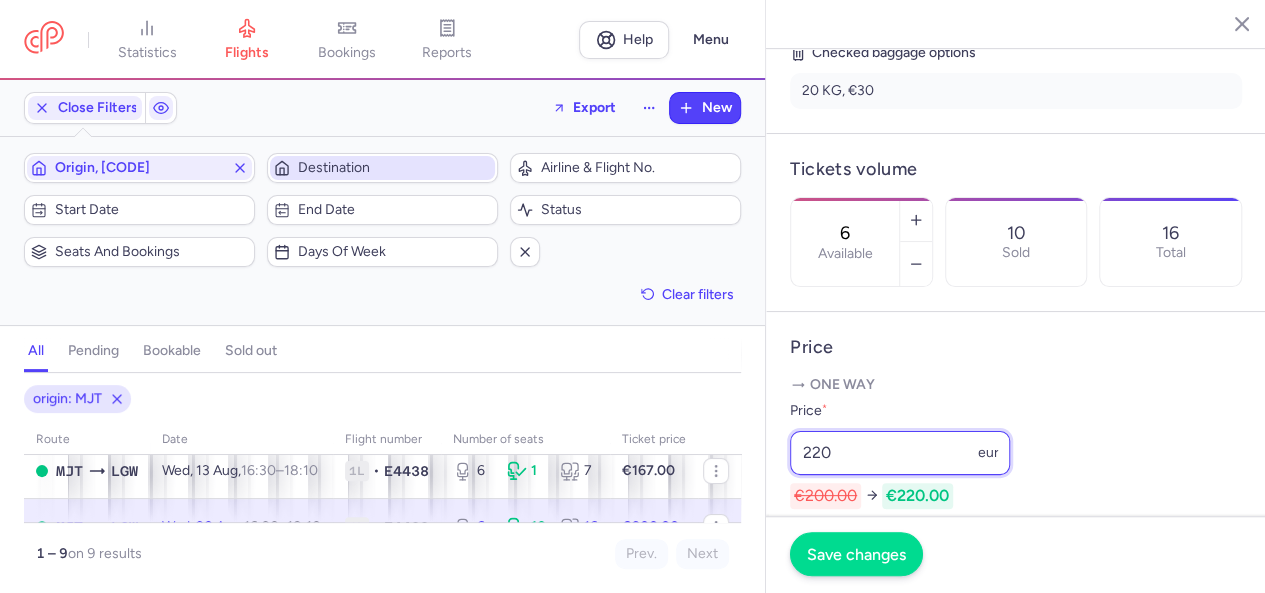 type on "220" 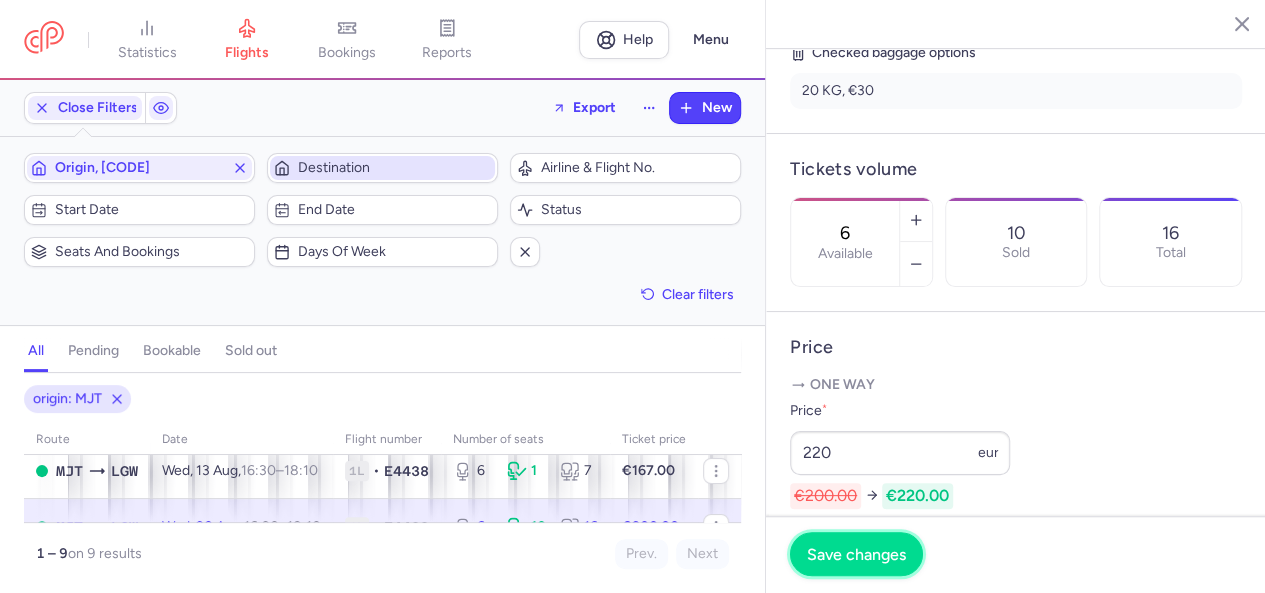 click on "Save changes" at bounding box center (856, 554) 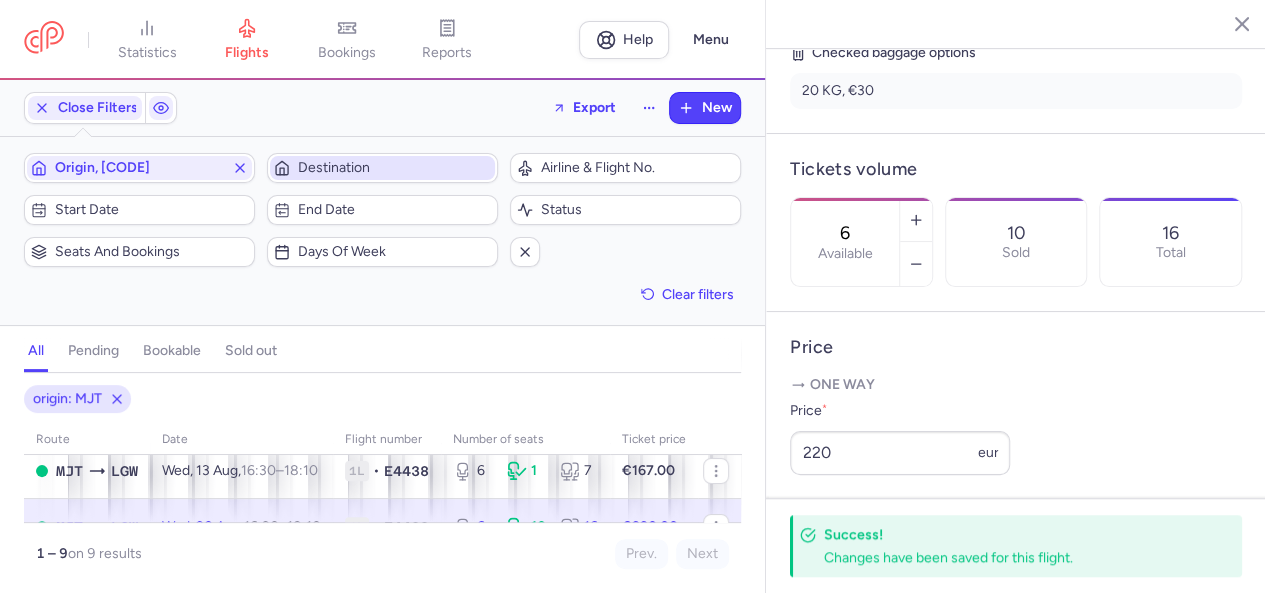 click 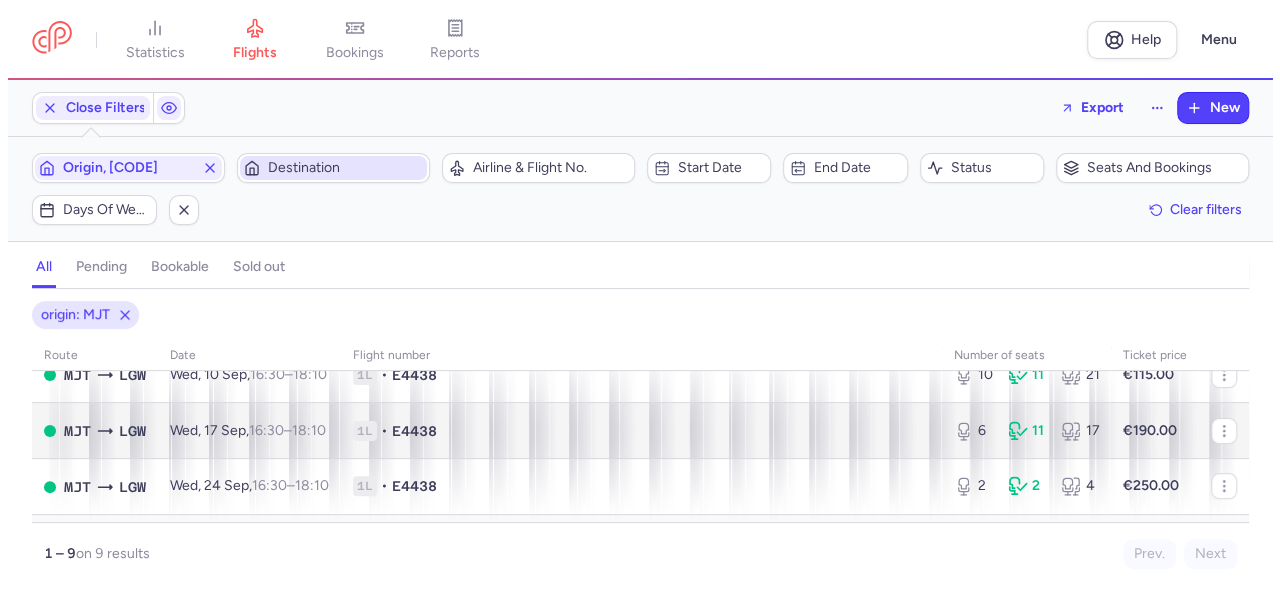 scroll, scrollTop: 400, scrollLeft: 0, axis: vertical 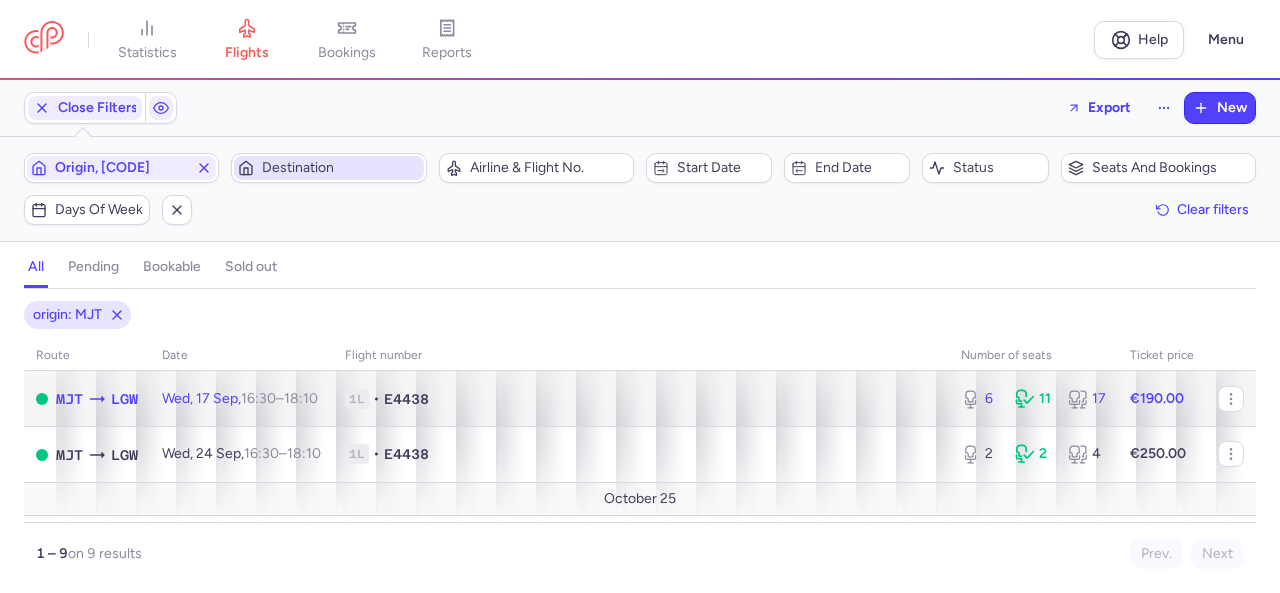 click 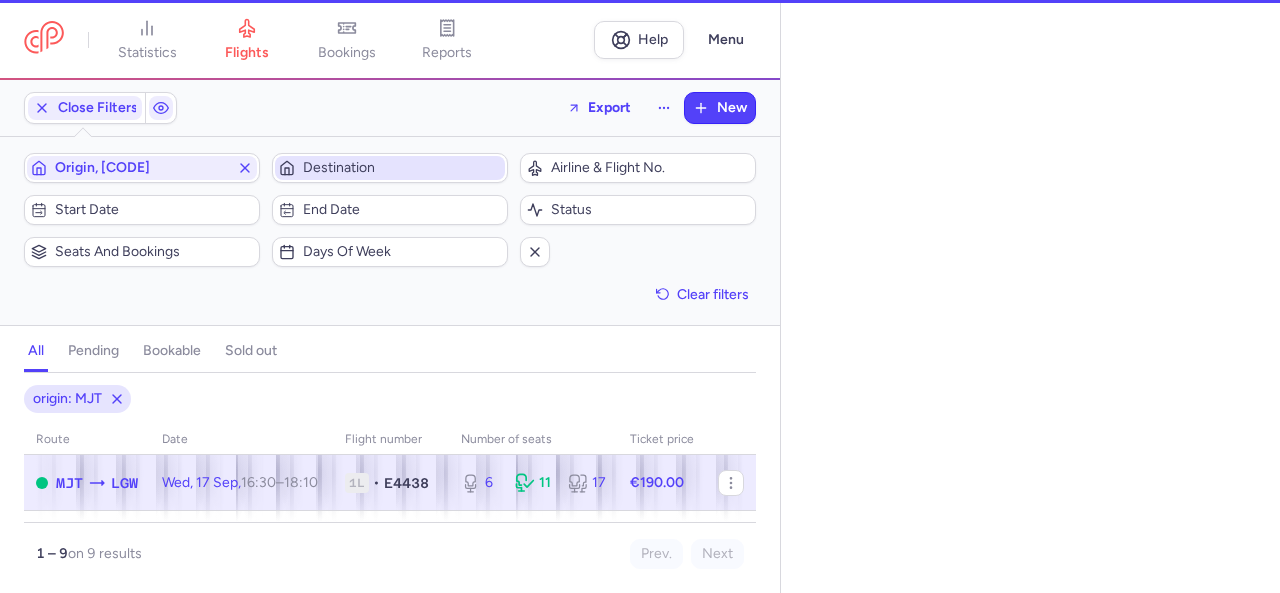select on "days" 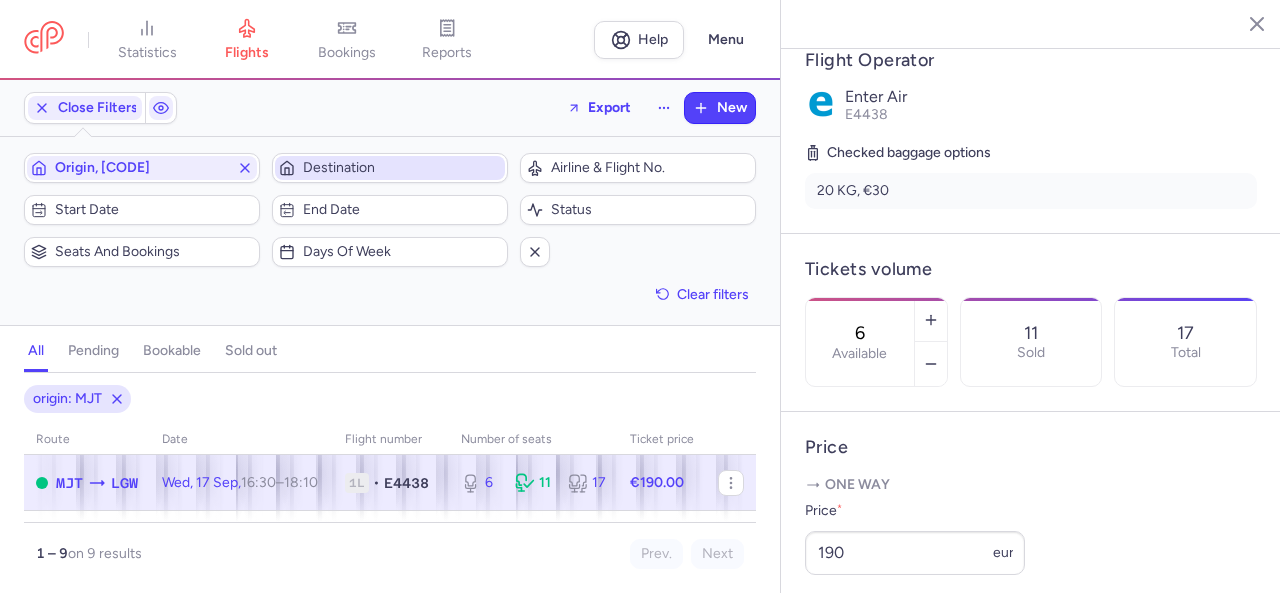 scroll, scrollTop: 600, scrollLeft: 0, axis: vertical 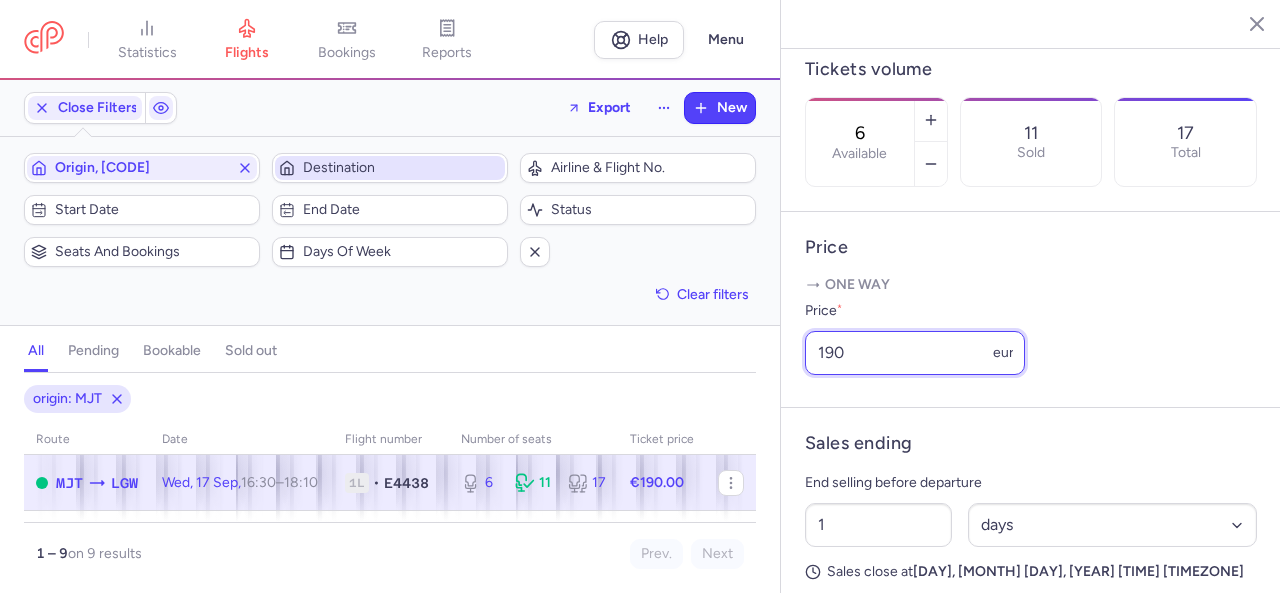 click on "190" at bounding box center [915, 353] 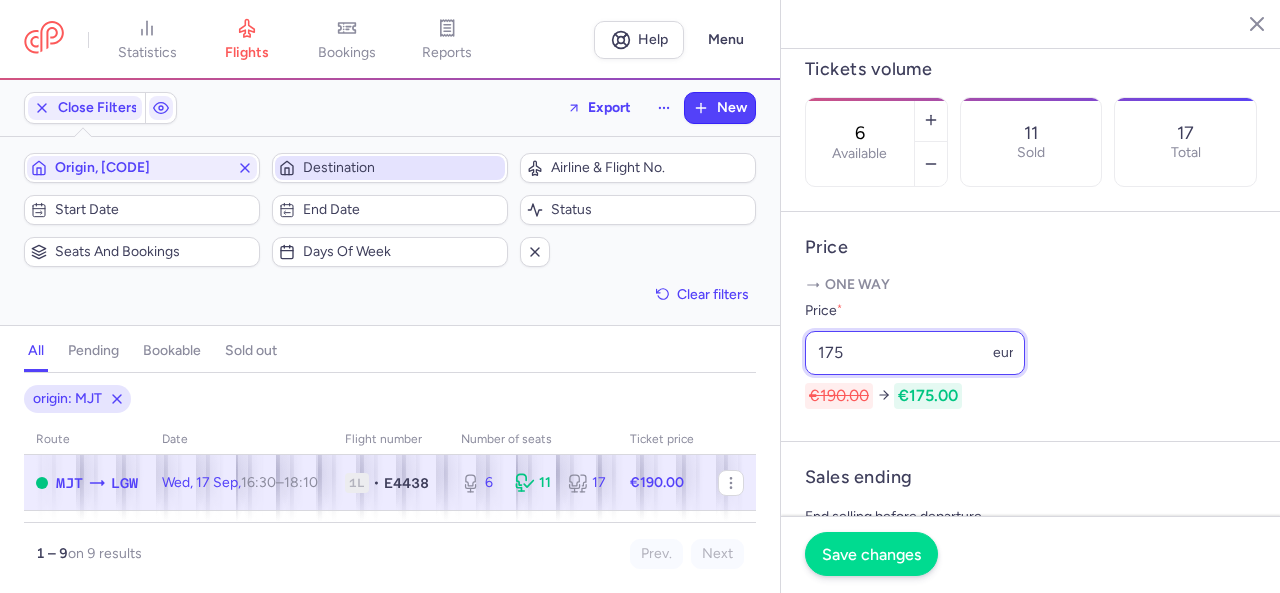 type on "175" 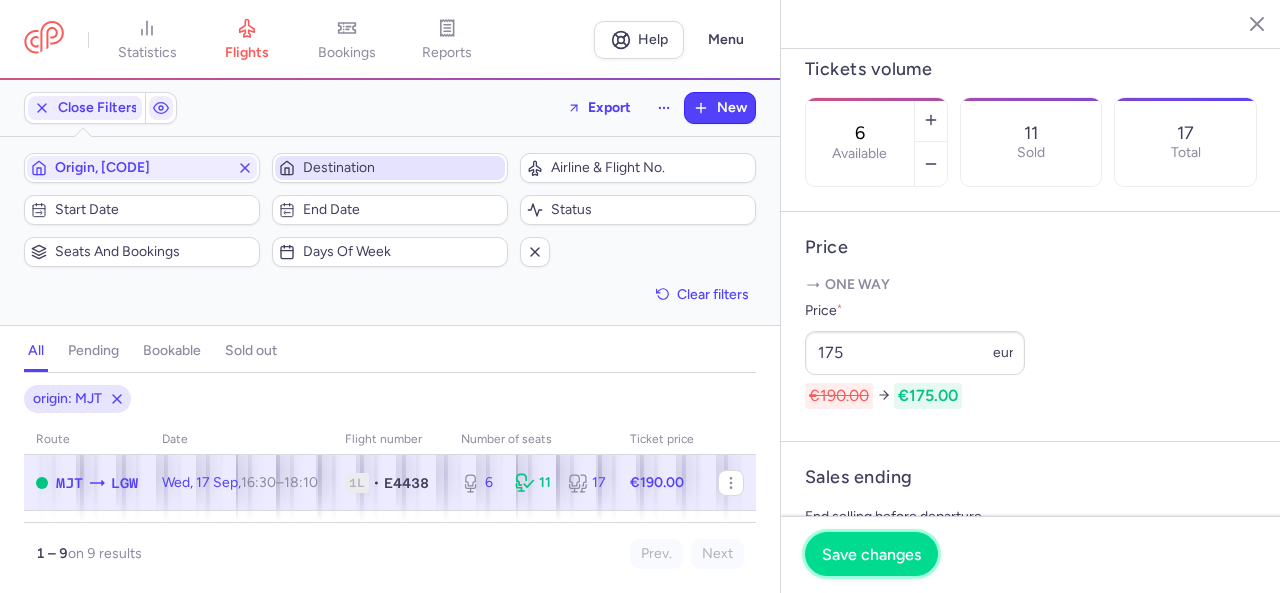 click on "Save changes" at bounding box center (871, 554) 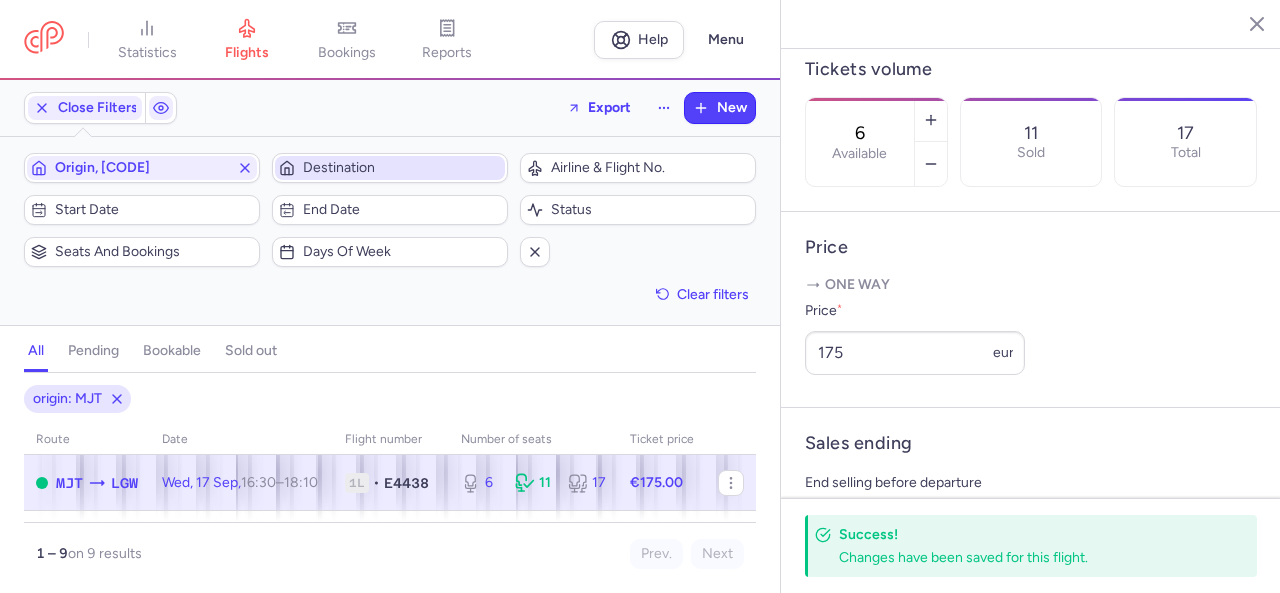 click 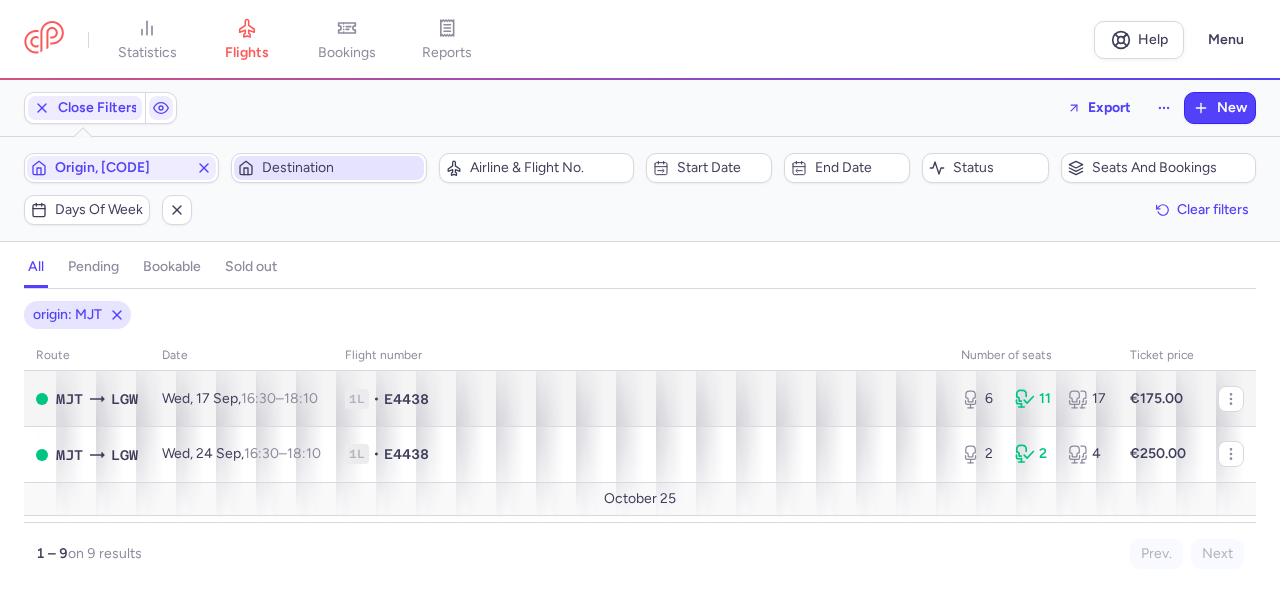 scroll, scrollTop: 454, scrollLeft: 0, axis: vertical 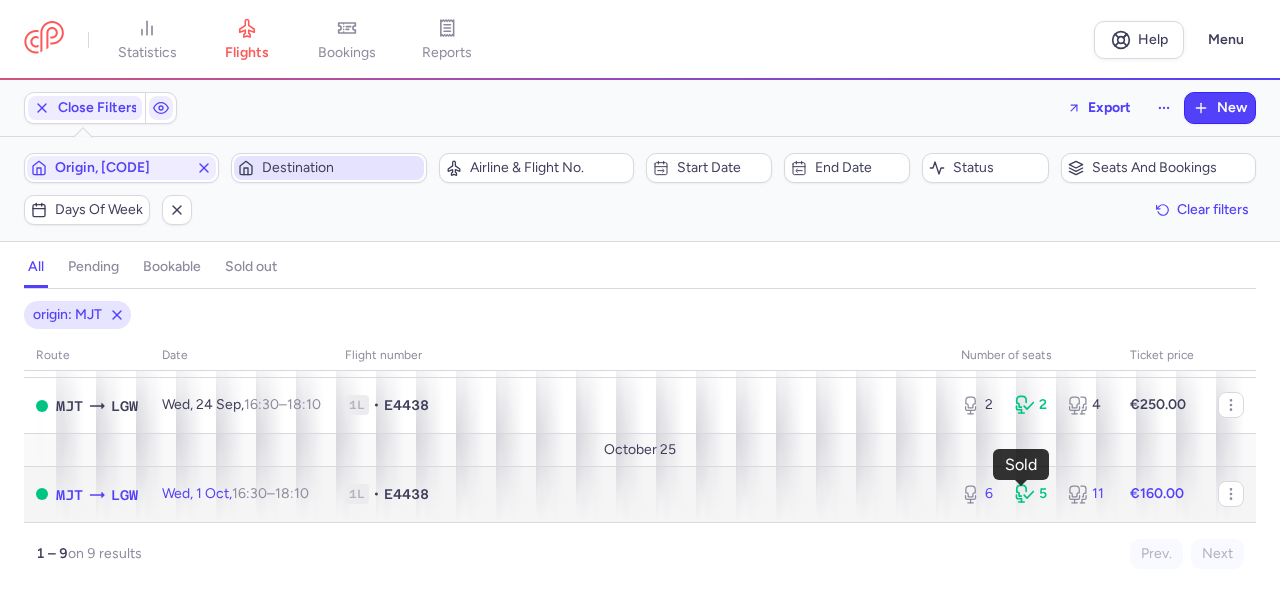 click 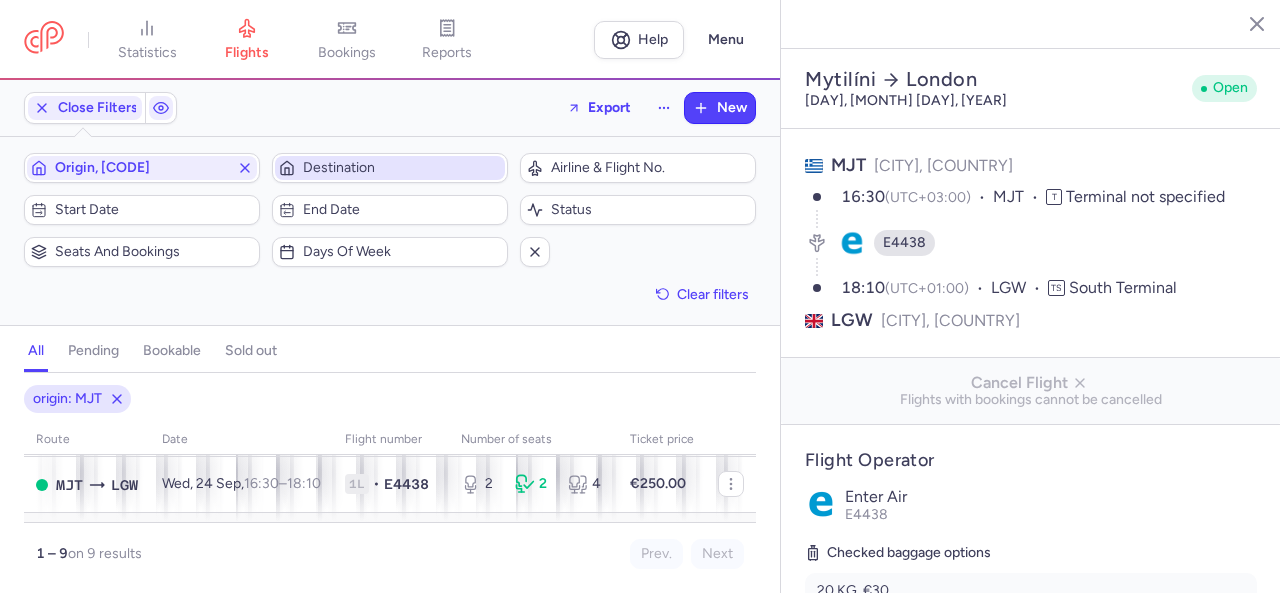click on "all pending bookable sold out" at bounding box center [390, 355] 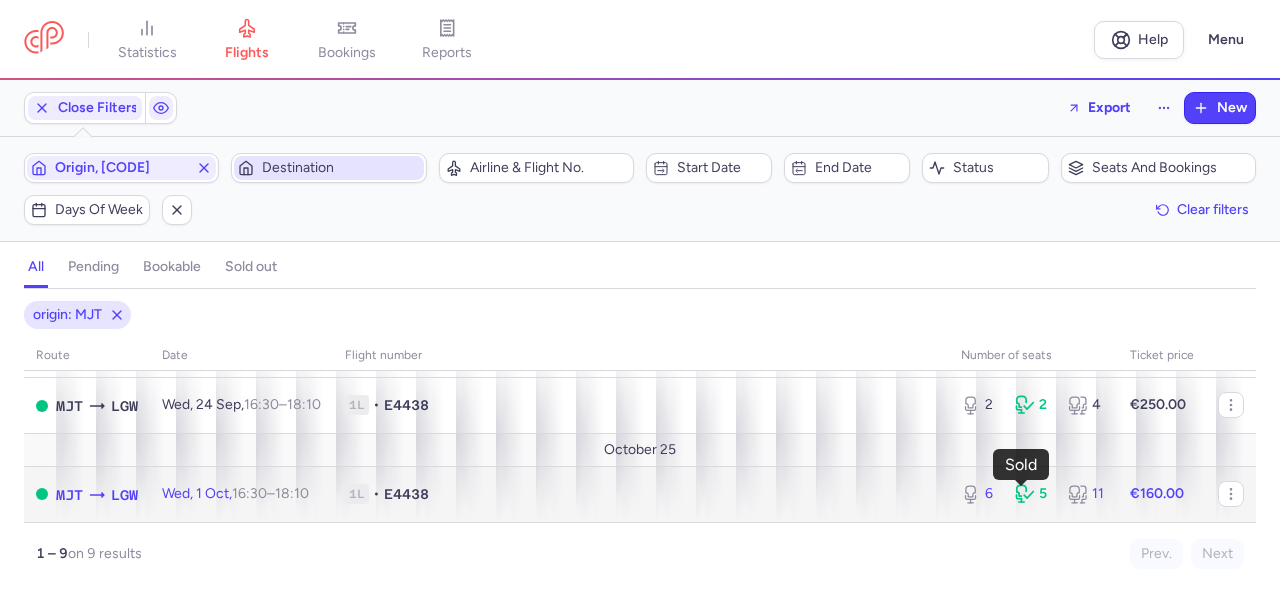 click on "5" at bounding box center (1034, 494) 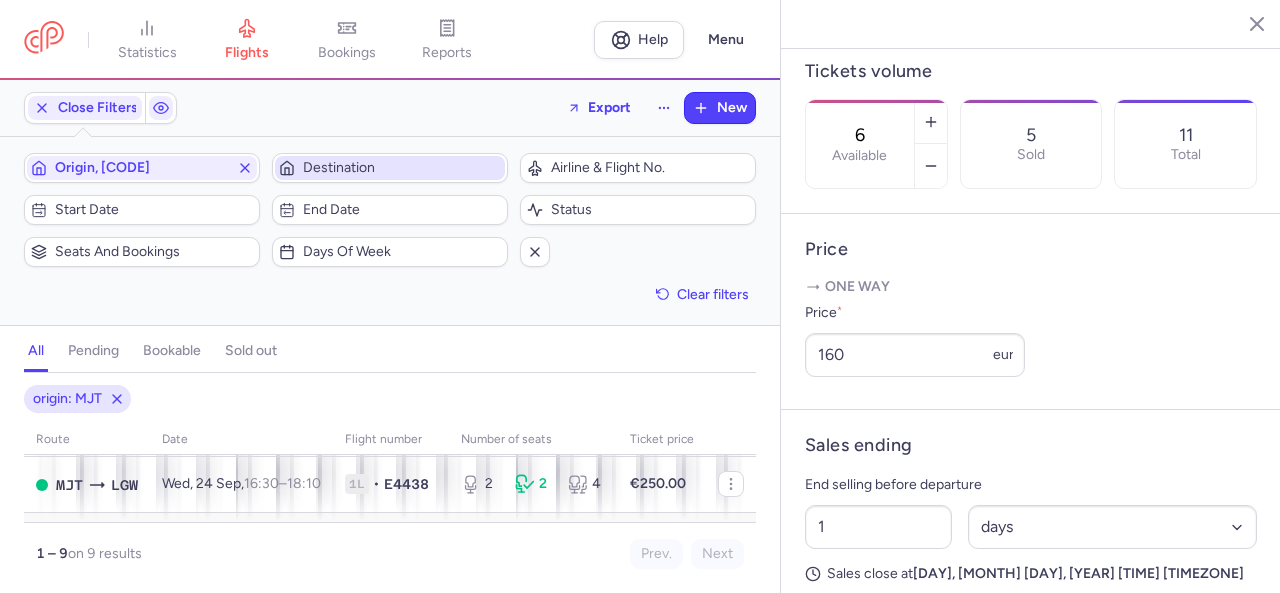 scroll, scrollTop: 600, scrollLeft: 0, axis: vertical 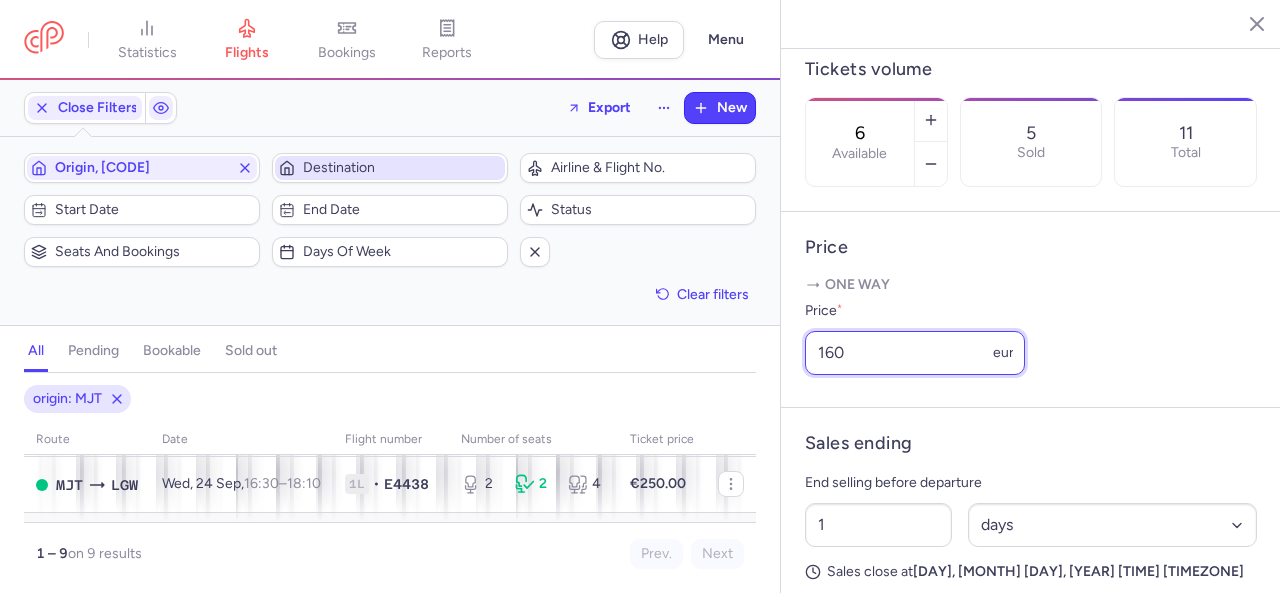 click on "160" at bounding box center (915, 353) 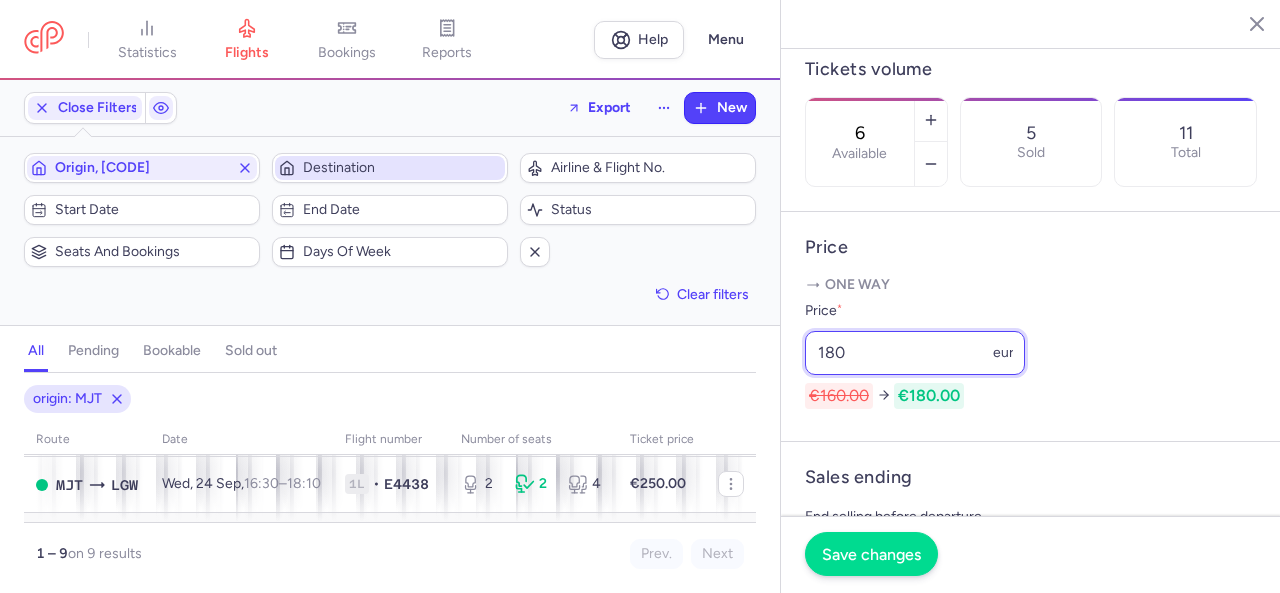 type on "180" 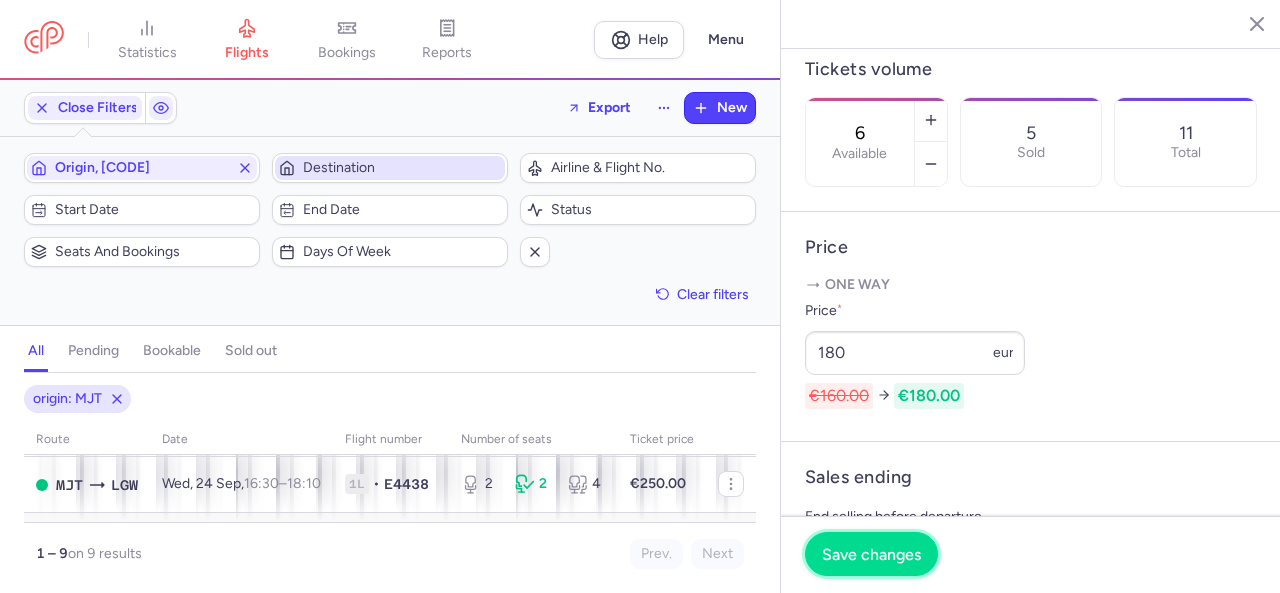click on "Save changes" at bounding box center [871, 554] 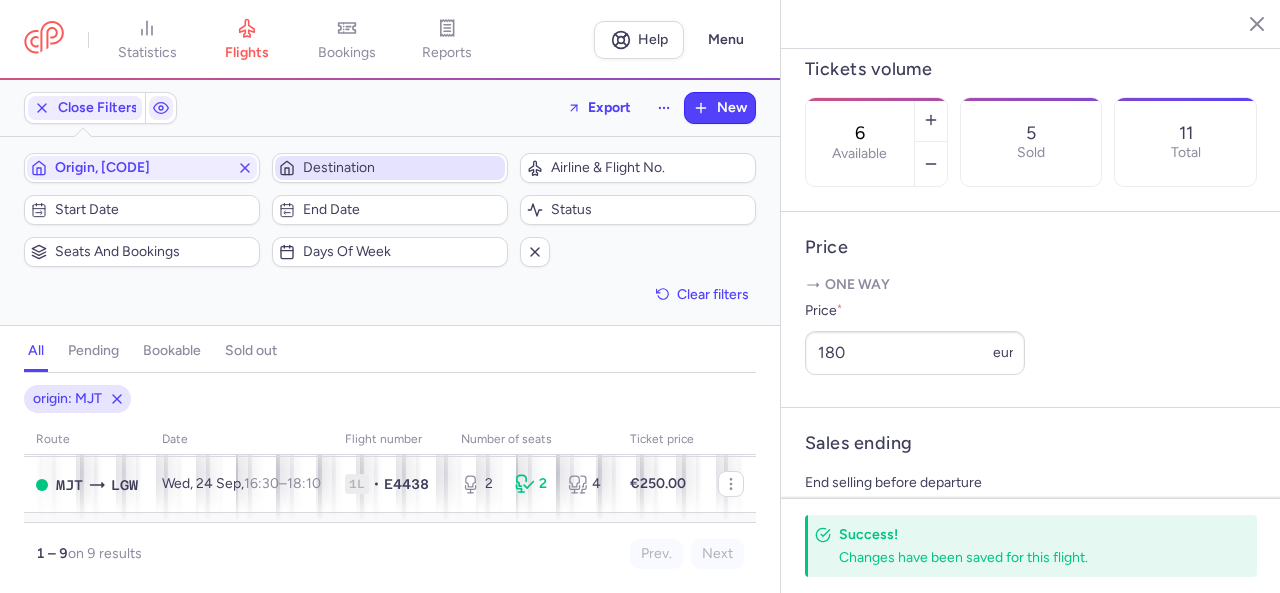 click 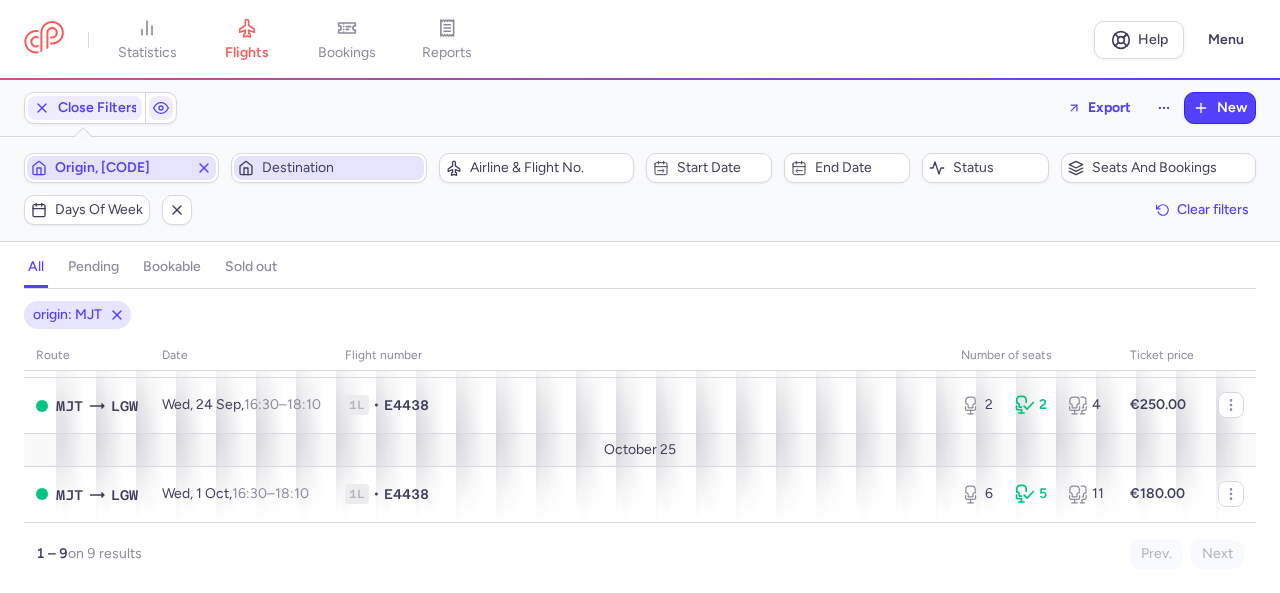 click 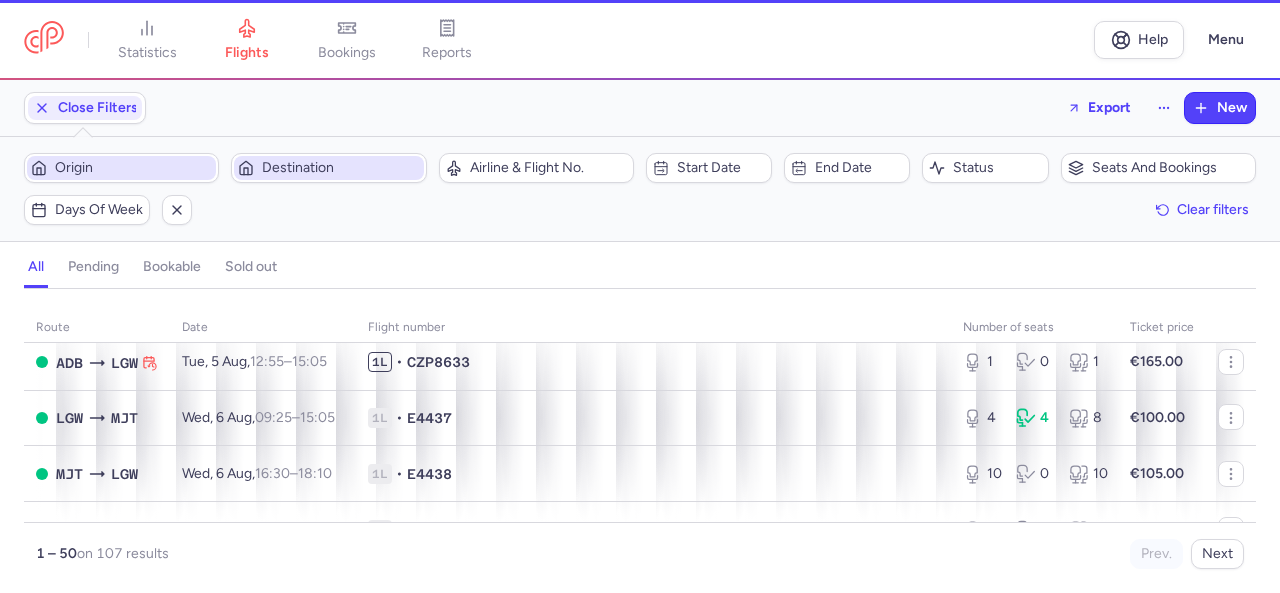 scroll, scrollTop: 478, scrollLeft: 0, axis: vertical 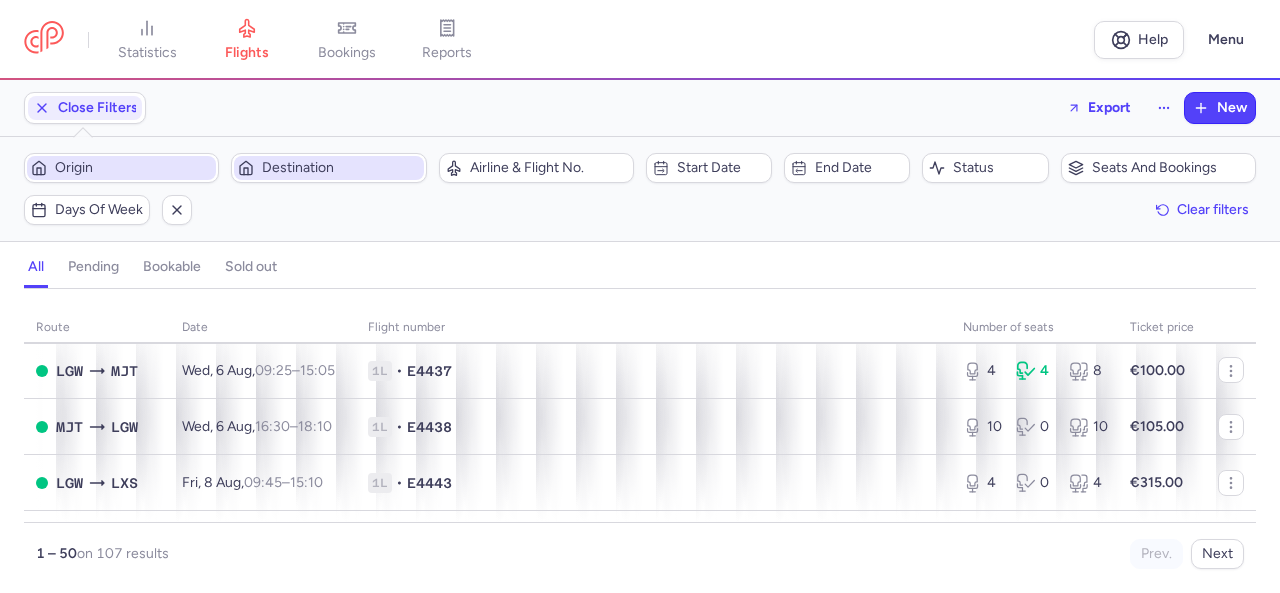 click on "Destination" at bounding box center (340, 168) 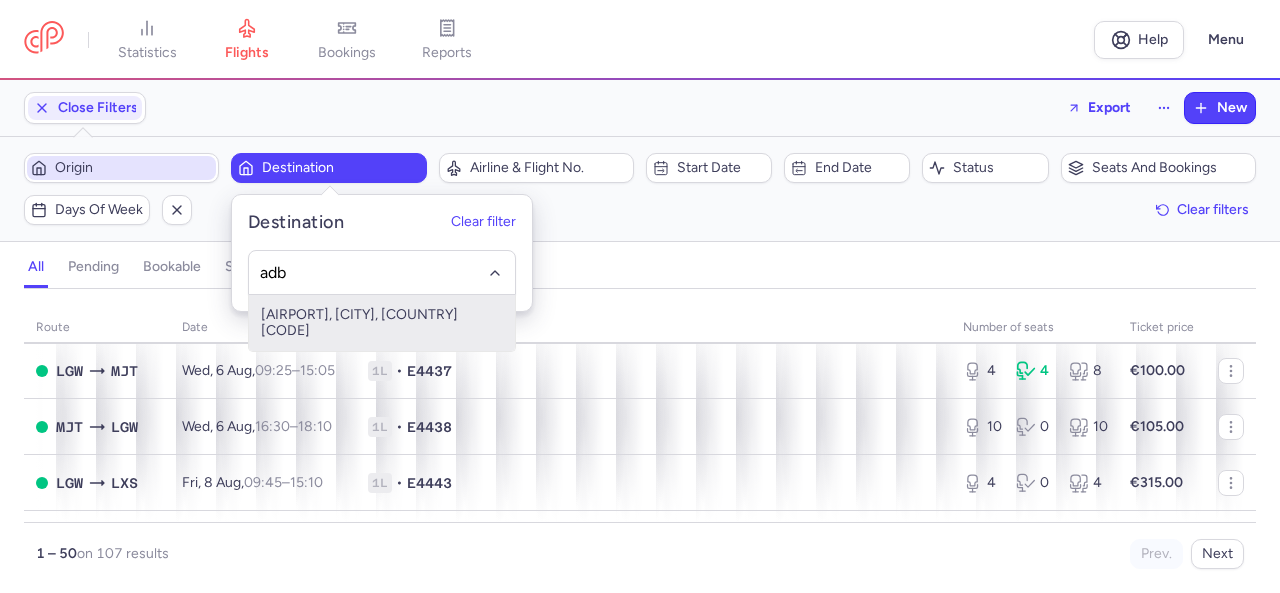 click on "[AIRPORT], [CITY], [COUNTRY] [CODE]" at bounding box center (382, 323) 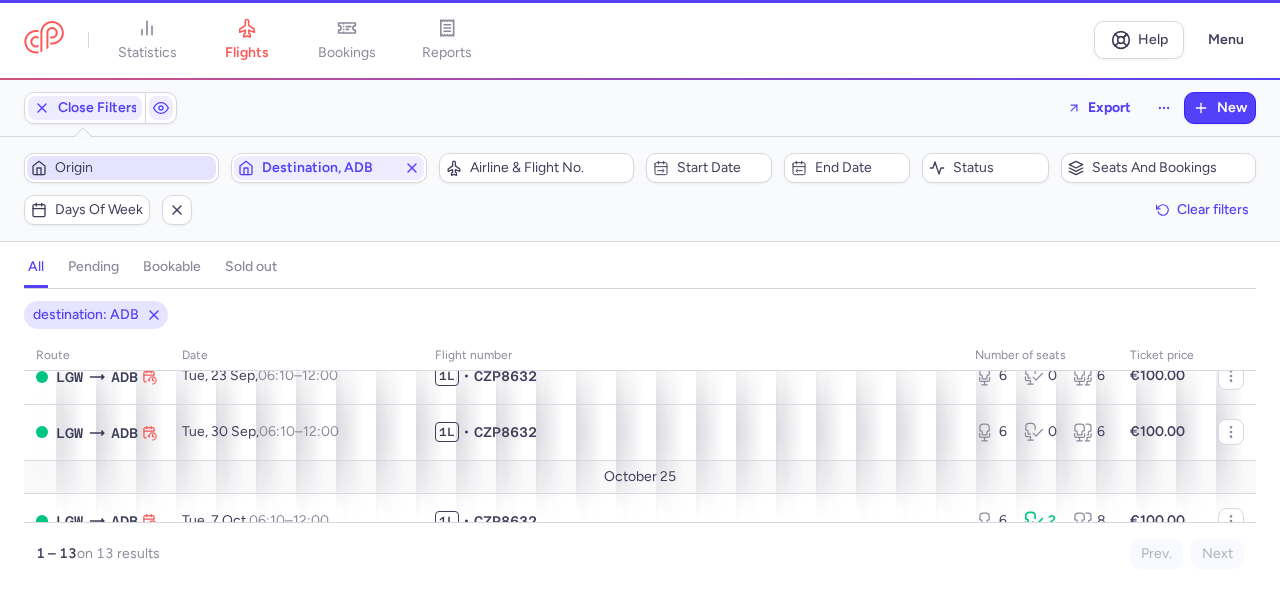scroll, scrollTop: 454, scrollLeft: 0, axis: vertical 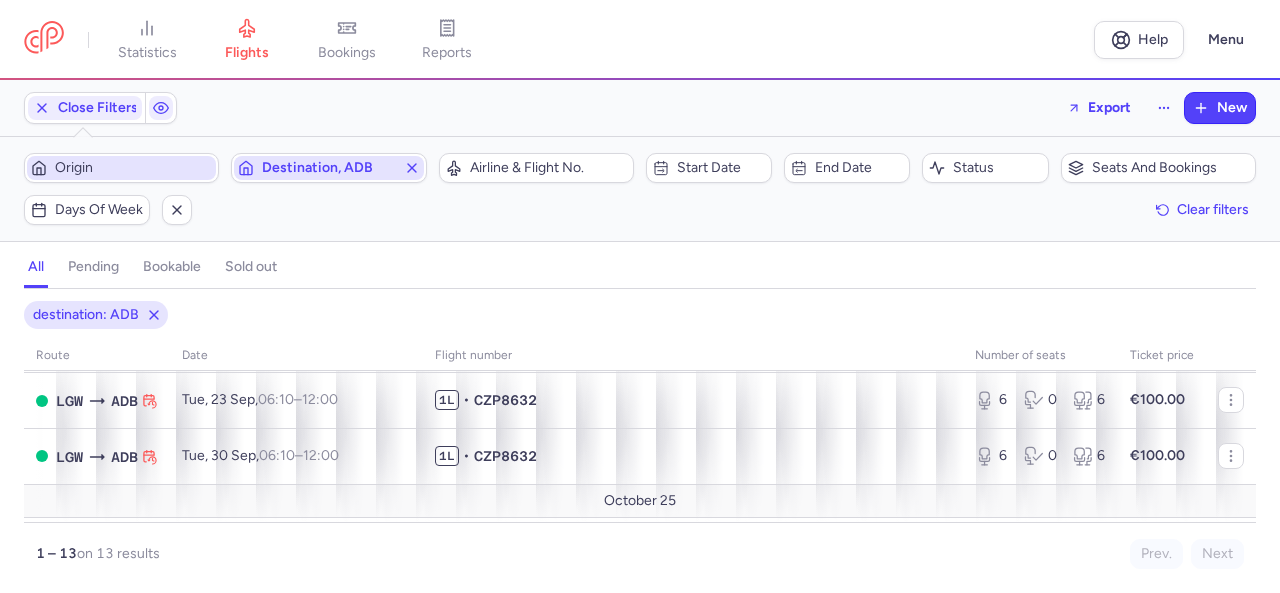 click 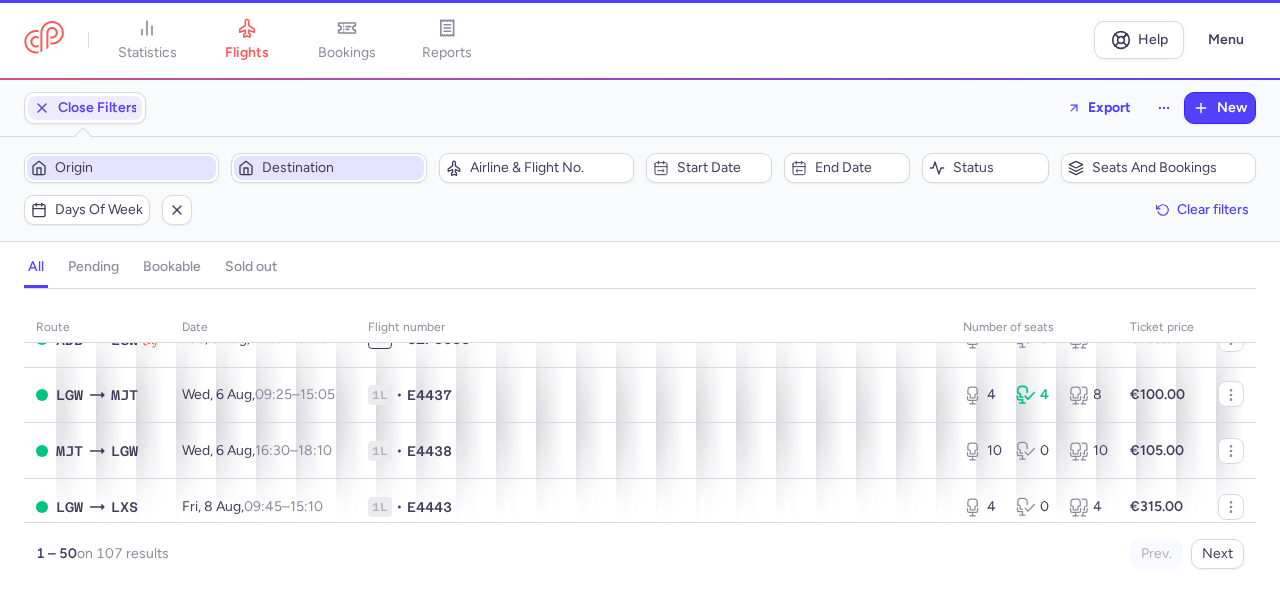 scroll, scrollTop: 478, scrollLeft: 0, axis: vertical 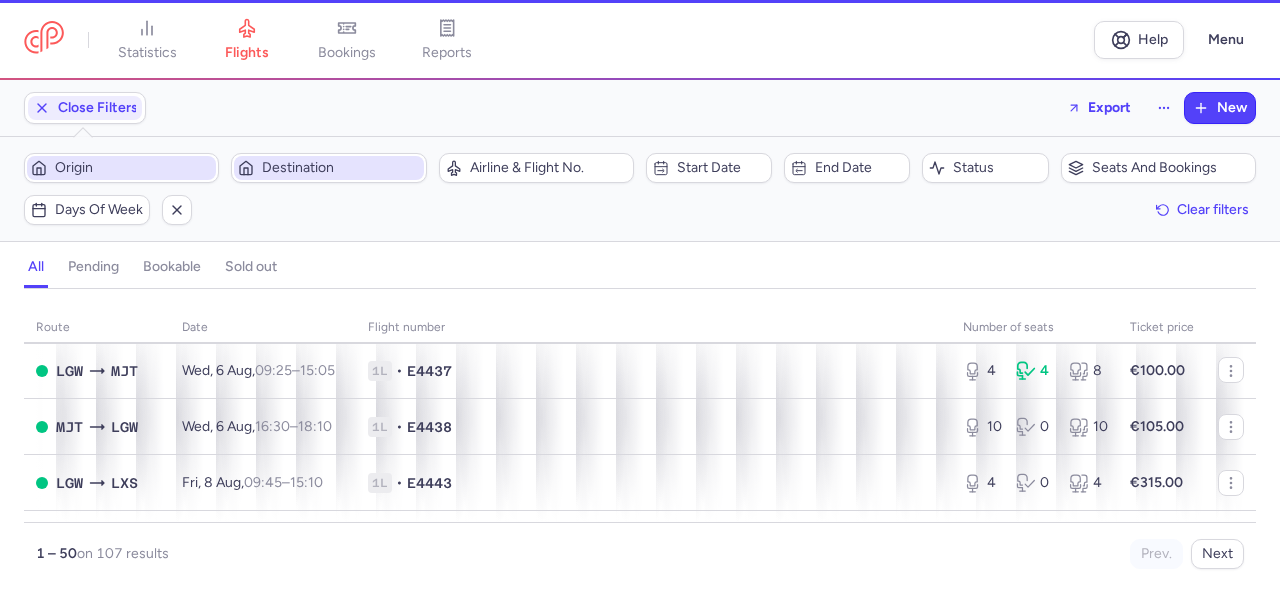 click on "Origin" at bounding box center (133, 168) 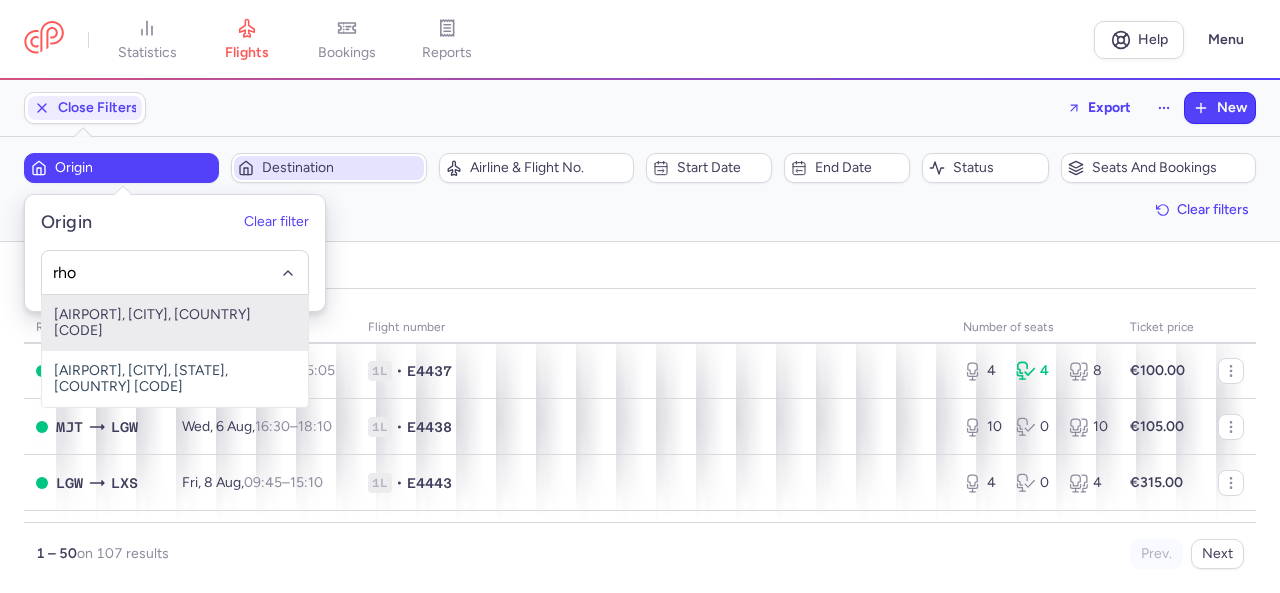 click on "[AIRPORT], [CITY], [COUNTRY] [CODE]" at bounding box center [175, 323] 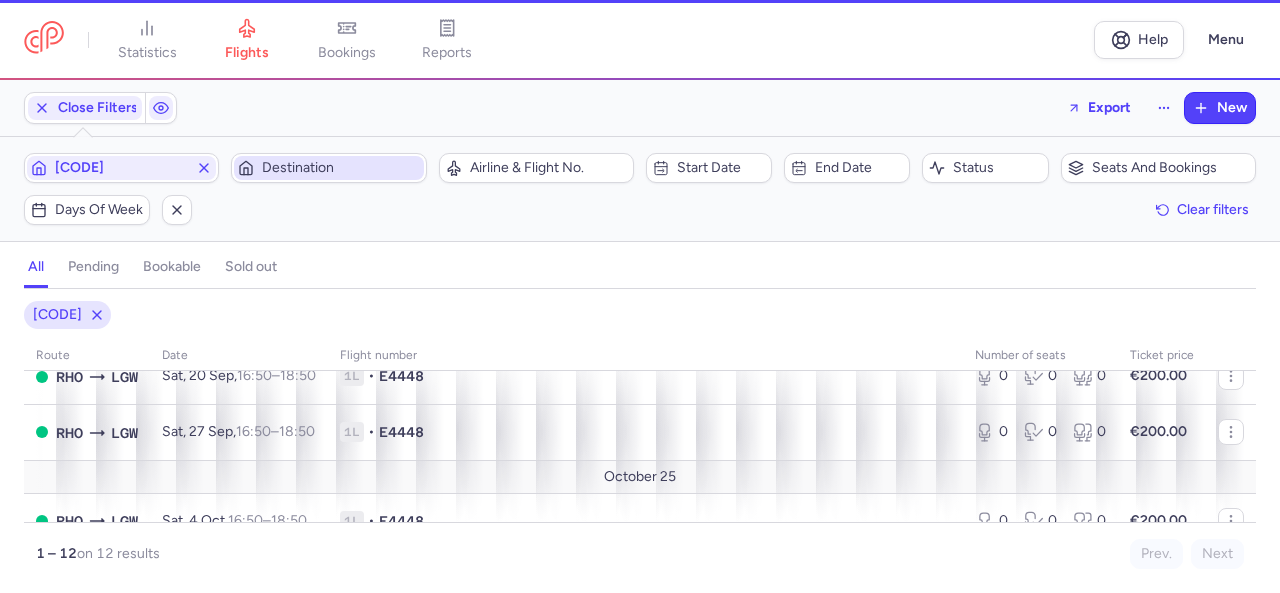 scroll, scrollTop: 454, scrollLeft: 0, axis: vertical 